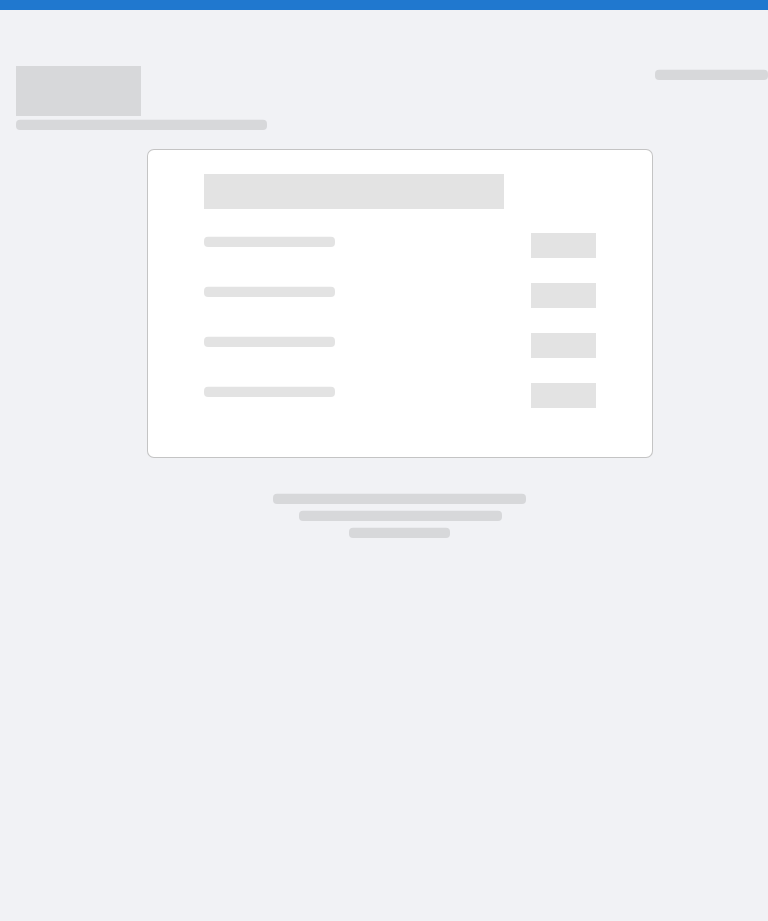 scroll, scrollTop: 0, scrollLeft: 0, axis: both 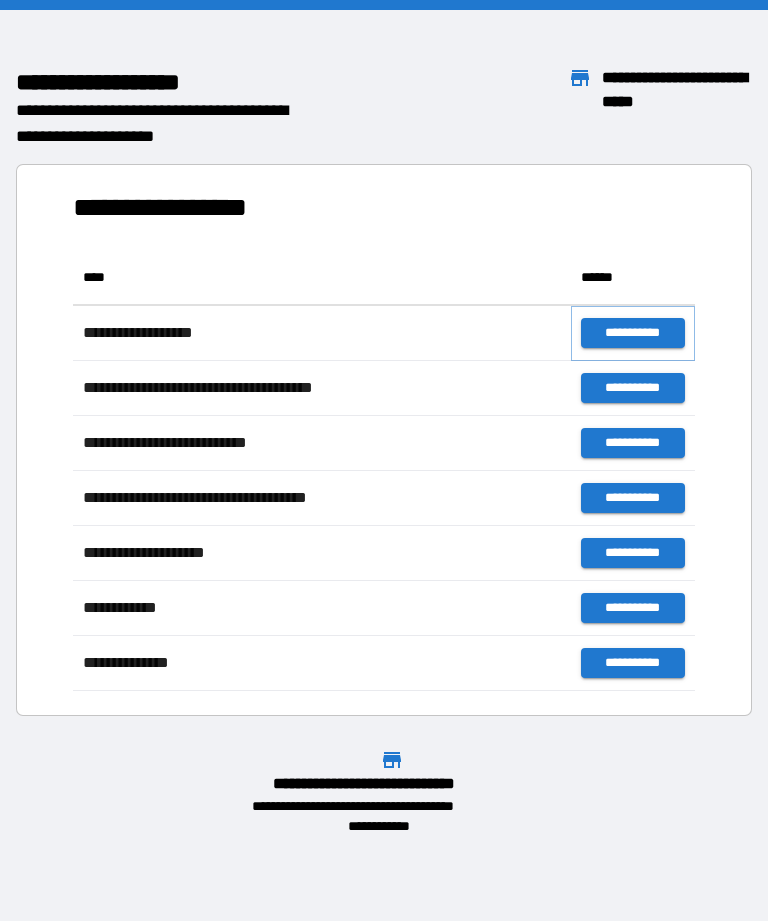 click on "**********" at bounding box center (633, 333) 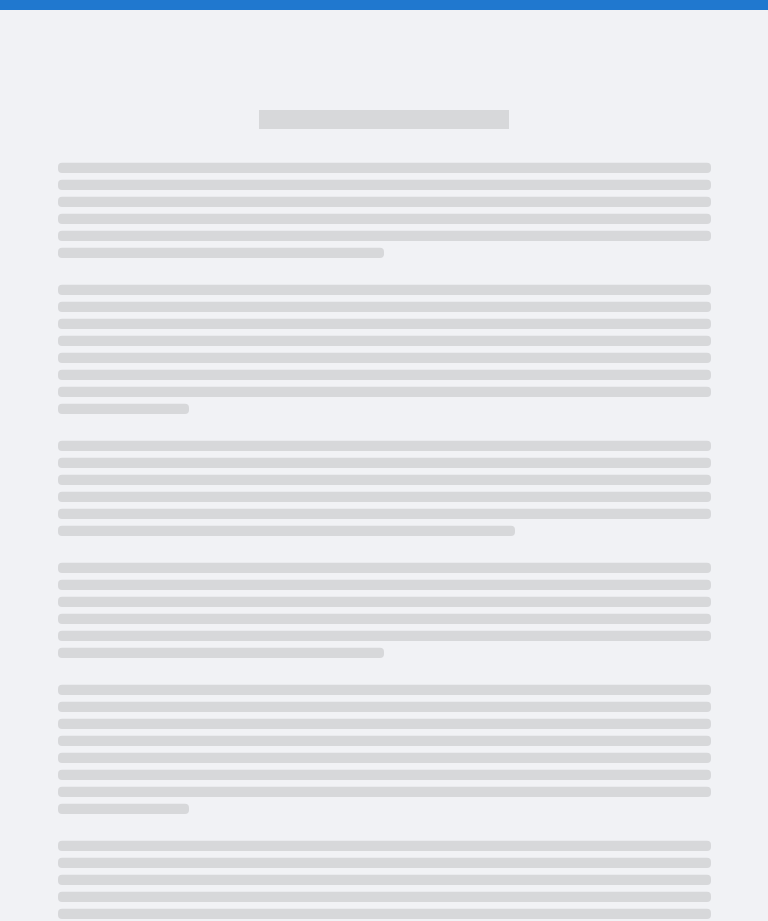 click at bounding box center [384, 307] 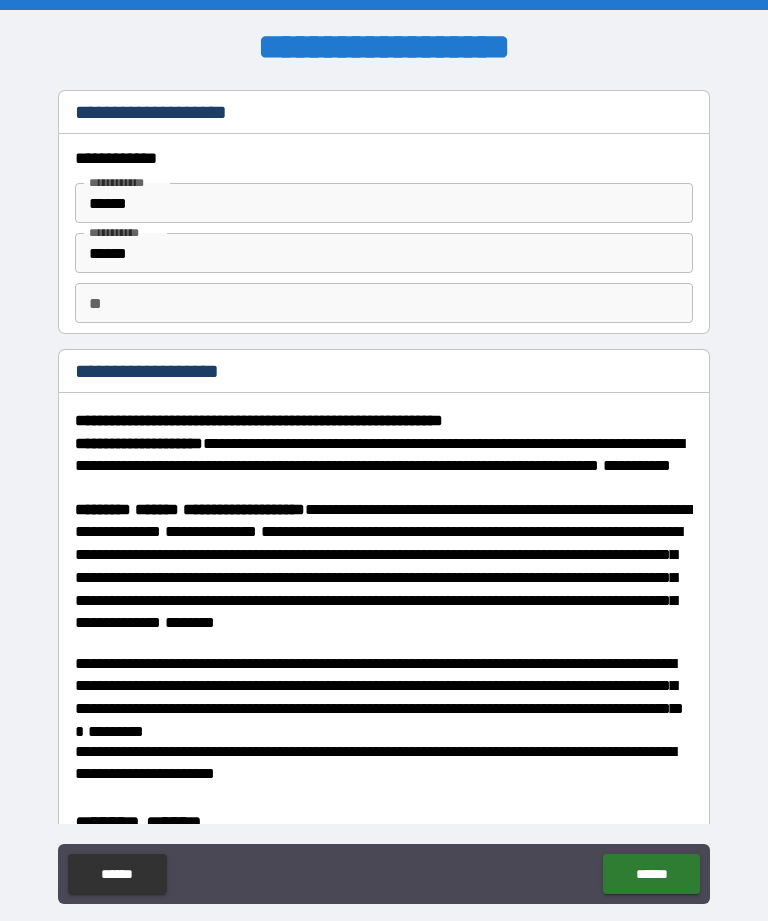 click on "**" at bounding box center (384, 303) 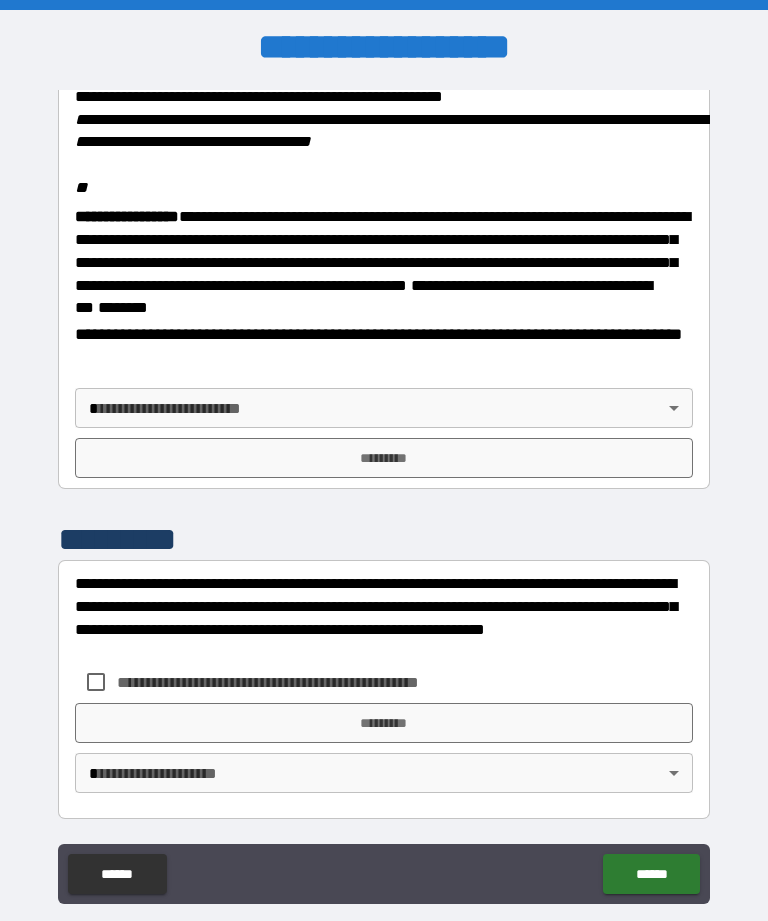 scroll, scrollTop: 2382, scrollLeft: 0, axis: vertical 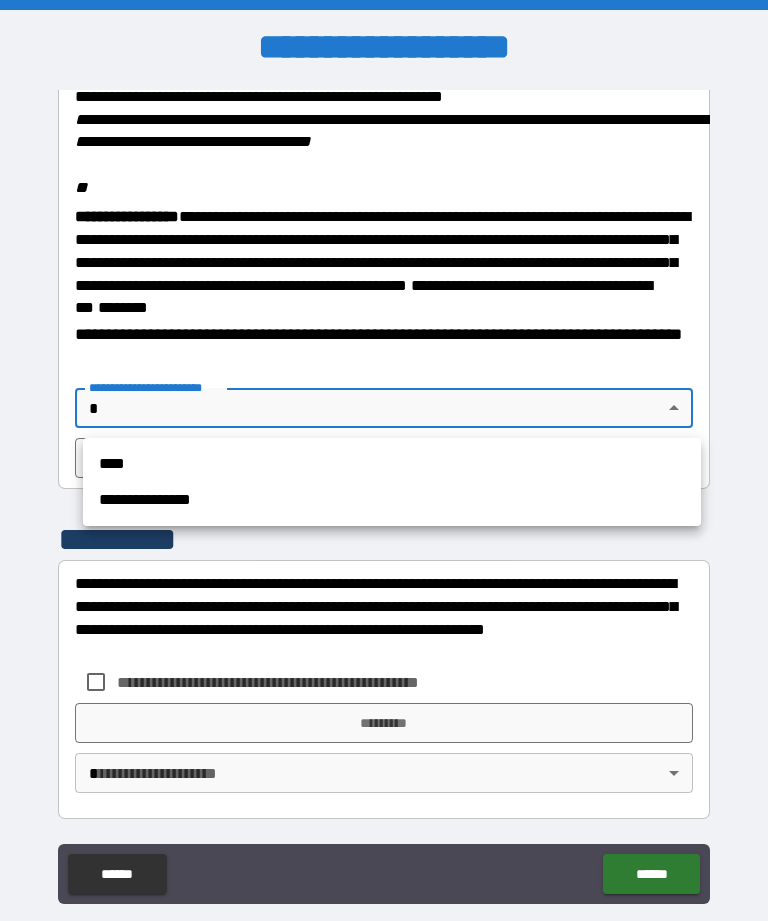 click on "**********" at bounding box center (392, 500) 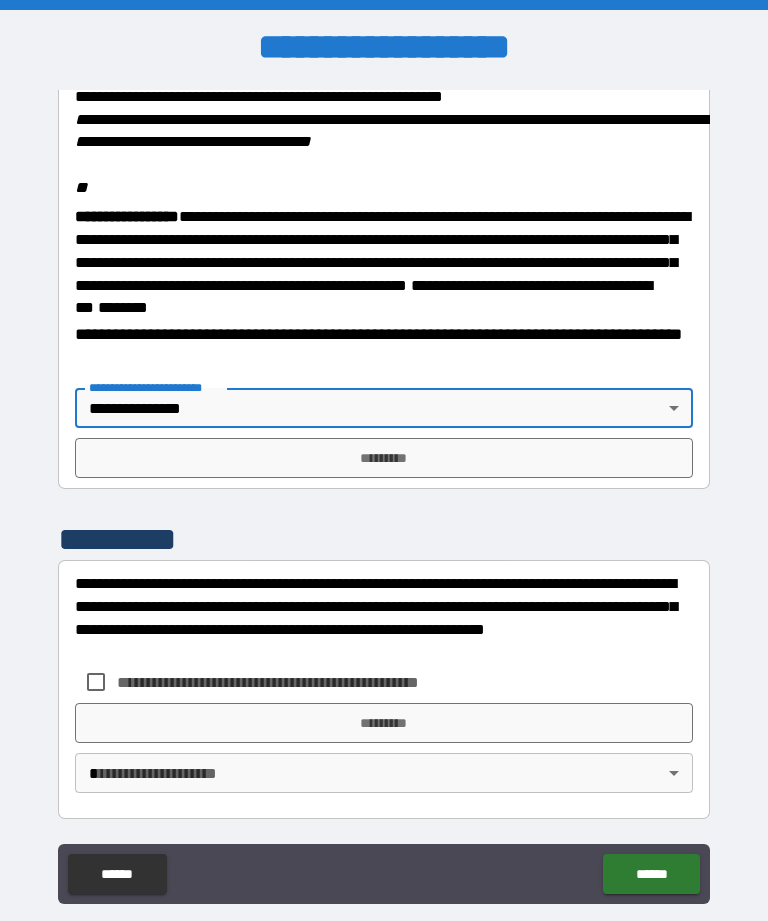 click on "*********" at bounding box center (384, 458) 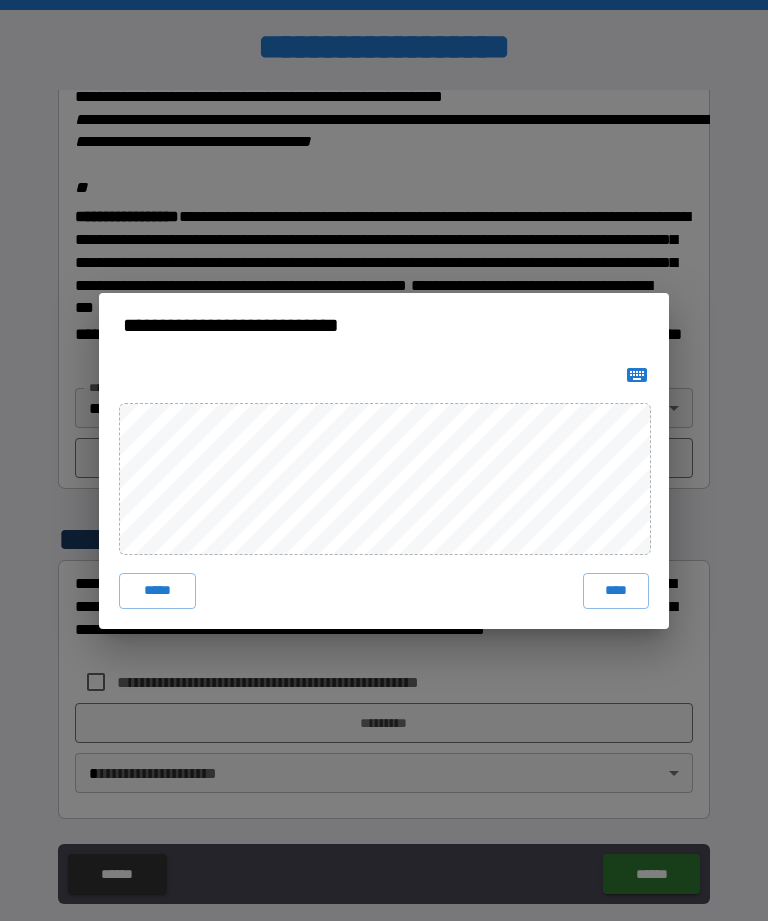 click on "****" at bounding box center [616, 591] 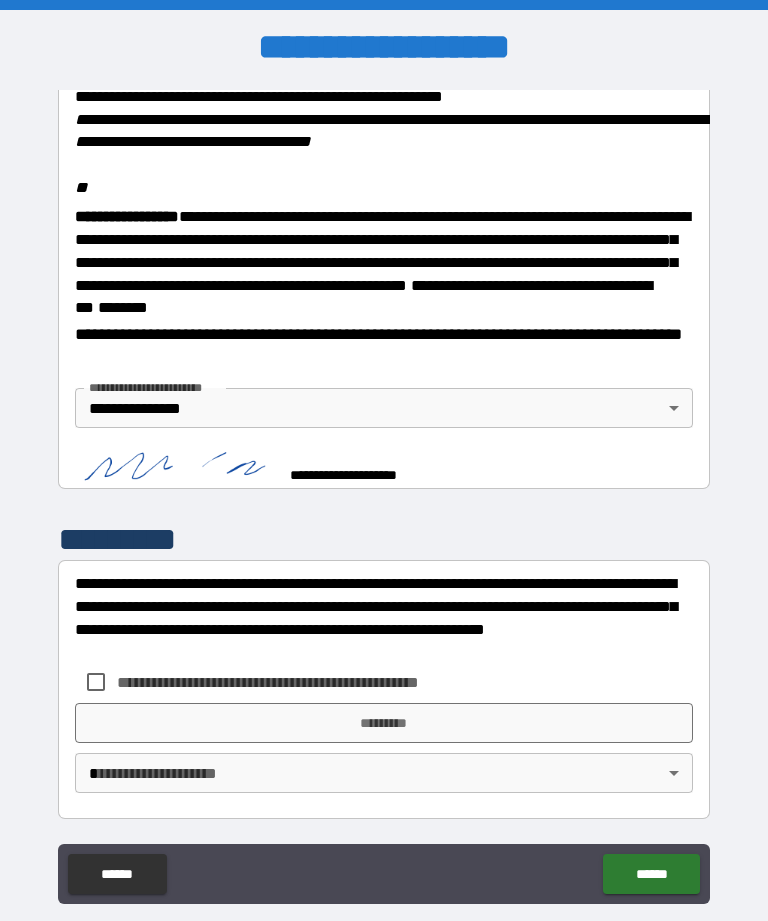 scroll, scrollTop: 2372, scrollLeft: 0, axis: vertical 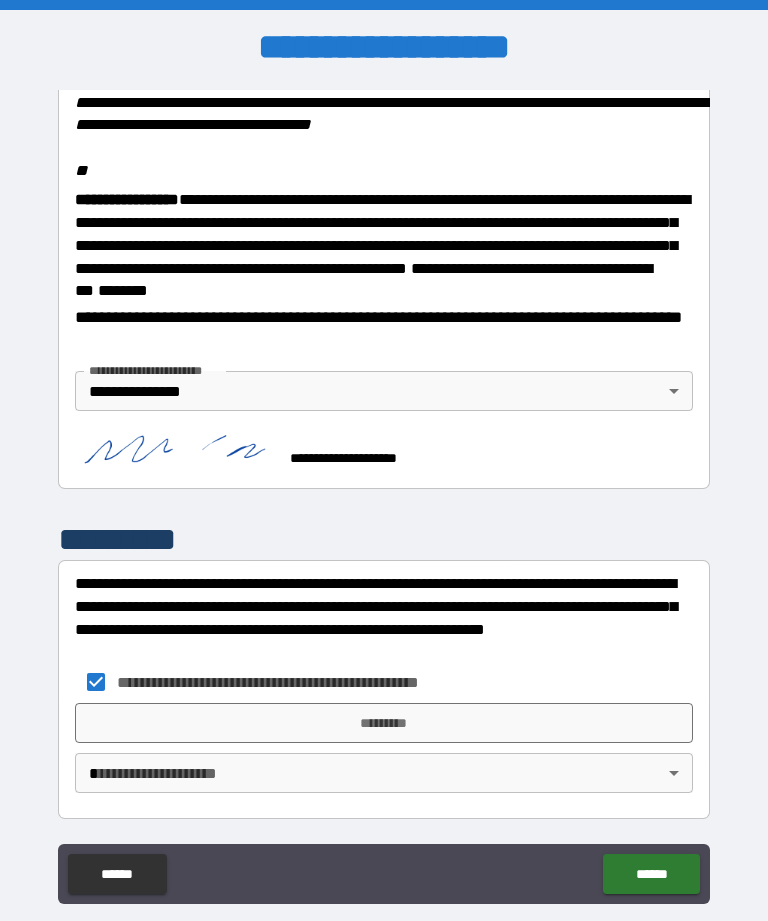 click on "*********" at bounding box center [384, 723] 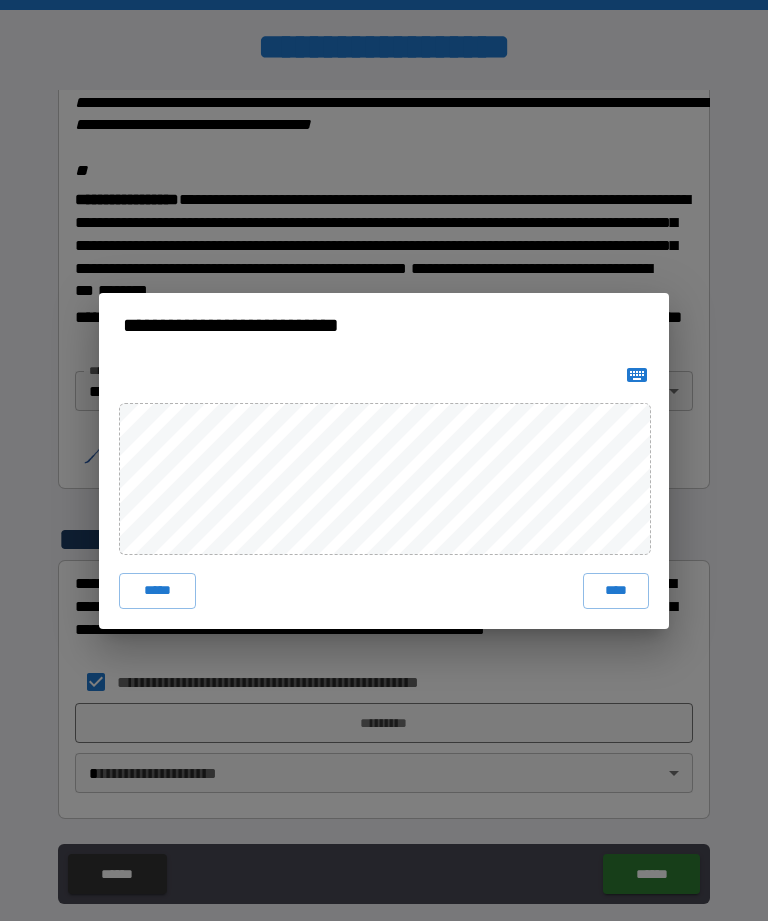 click 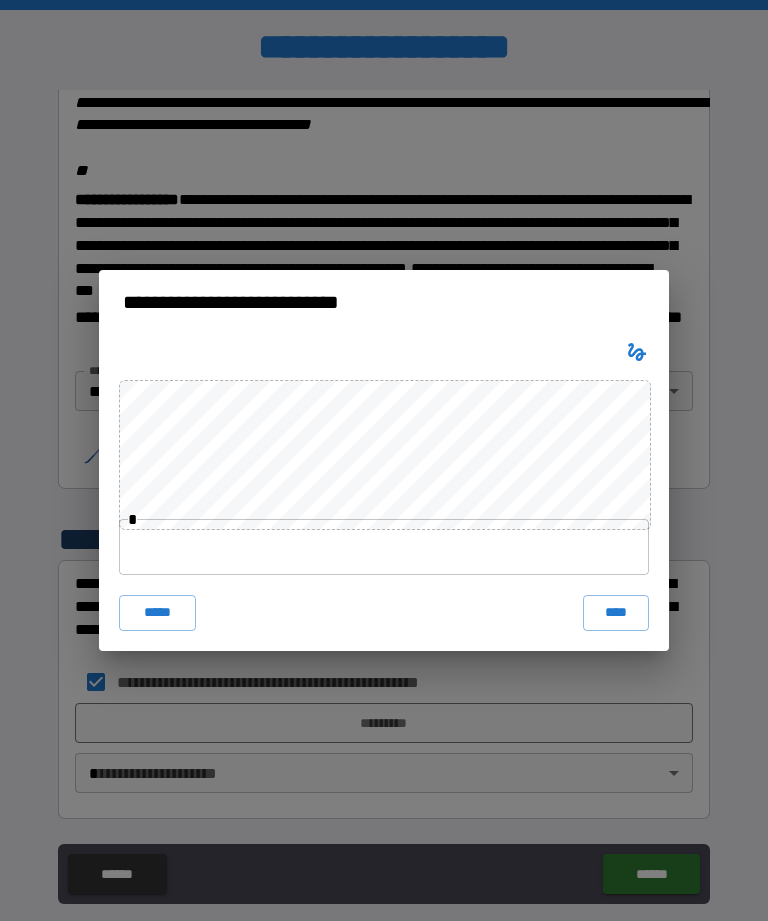 click on "**********" at bounding box center (384, 302) 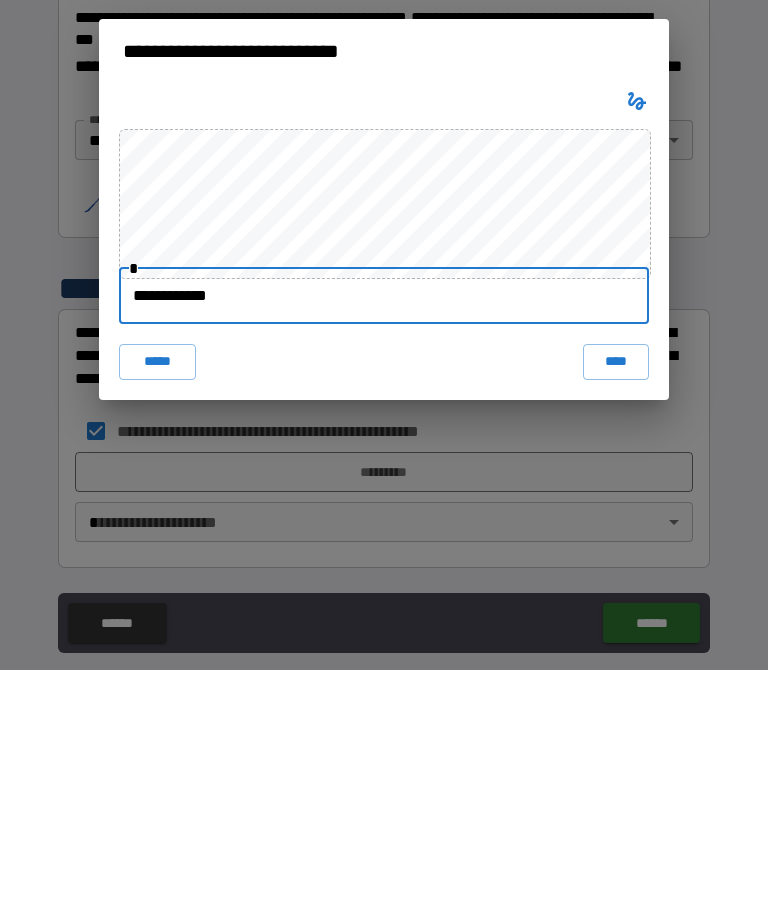 type on "**********" 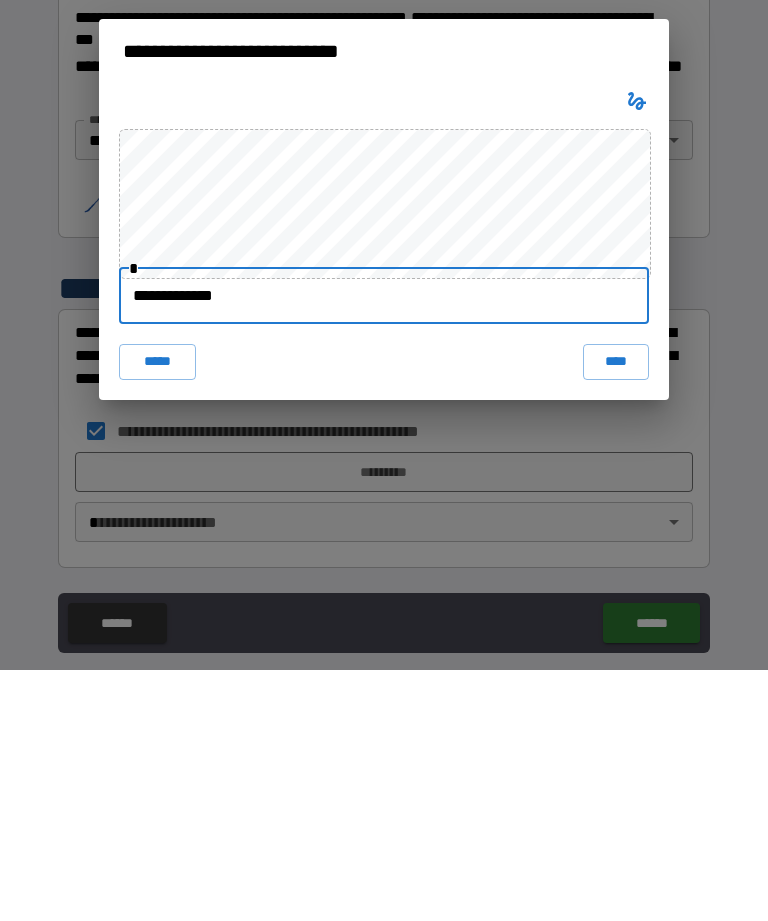 click on "****" at bounding box center (616, 613) 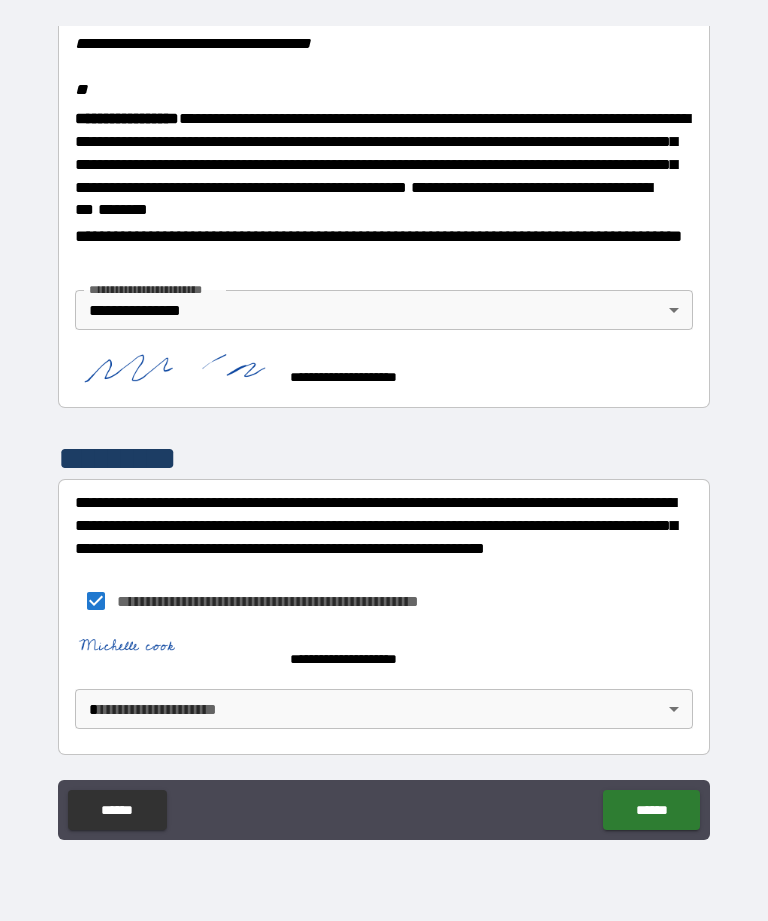 click on "**********" at bounding box center (384, 428) 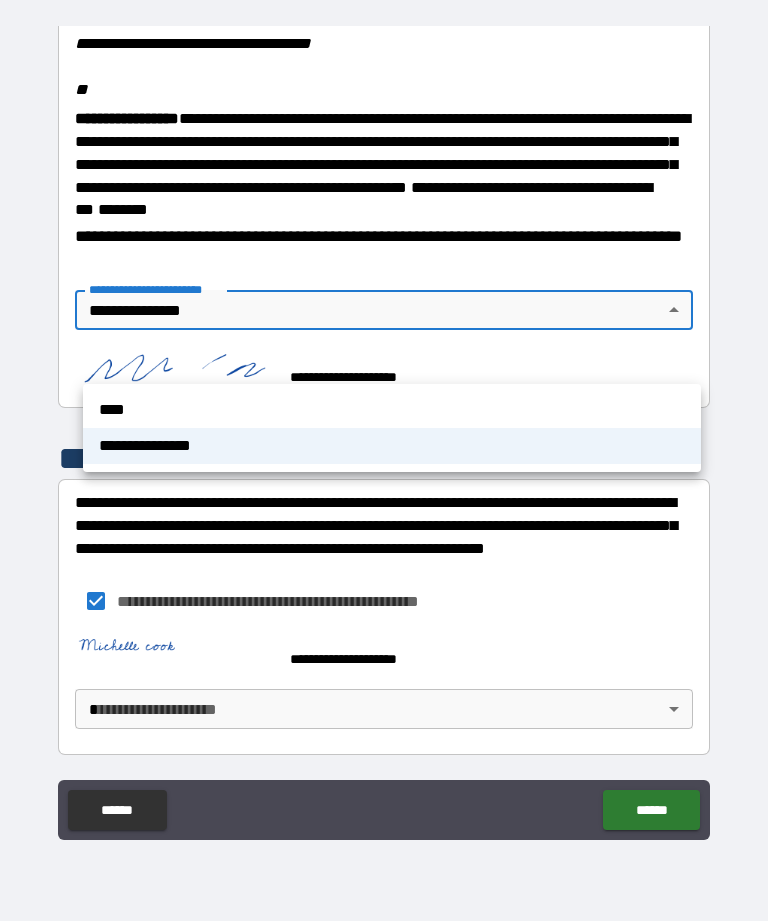 click on "**********" at bounding box center [392, 446] 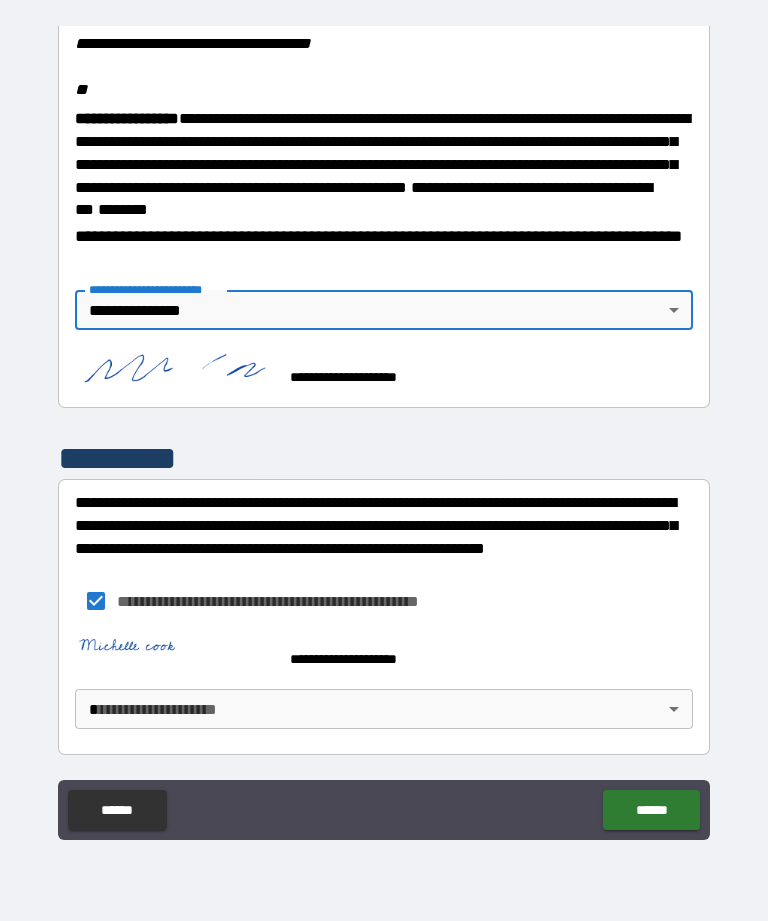 click at bounding box center (175, 368) 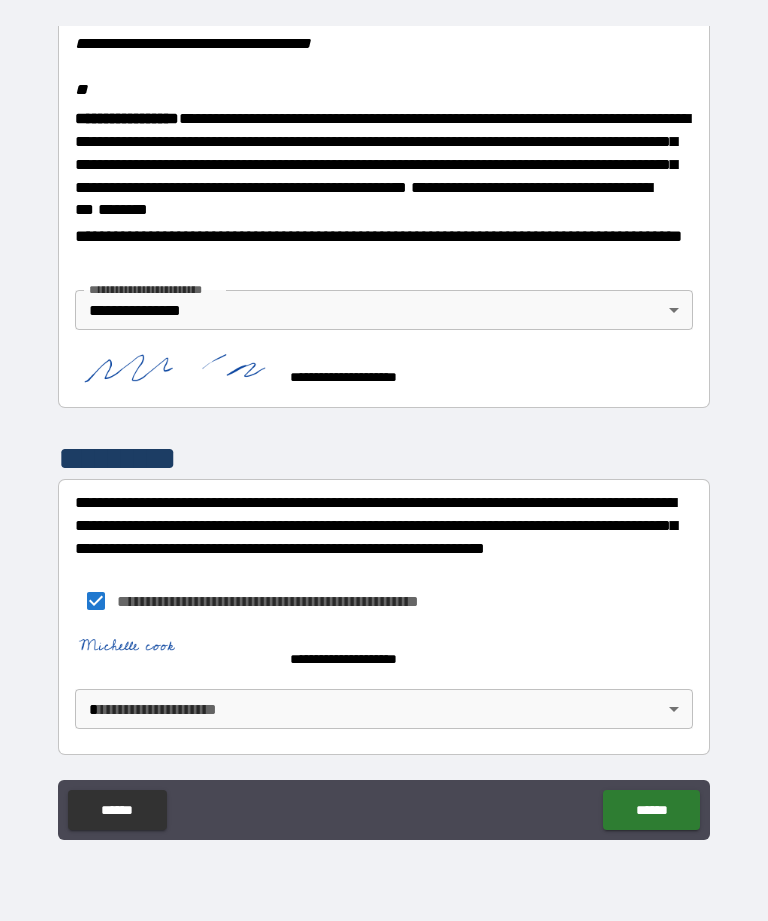 click at bounding box center (175, 368) 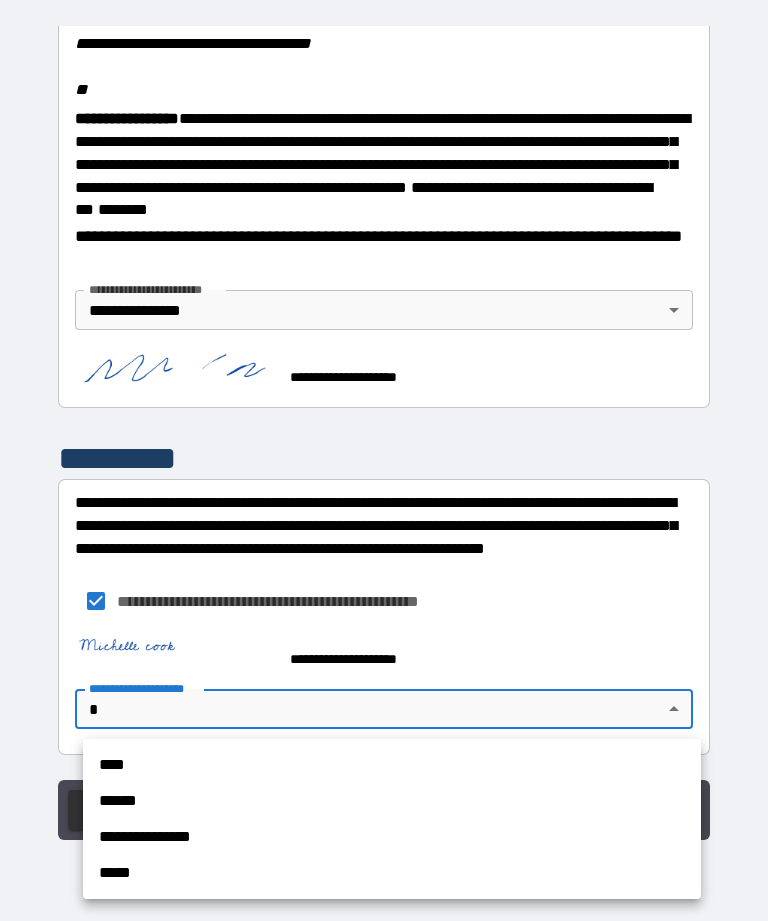 click on "**********" at bounding box center [392, 837] 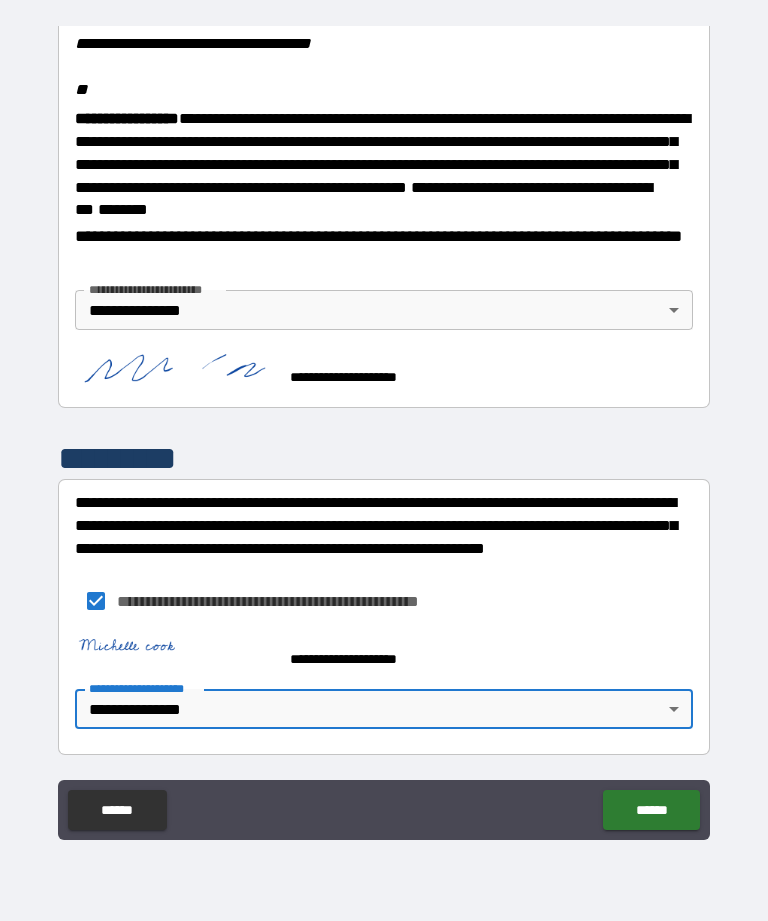 click on "******" at bounding box center (651, 810) 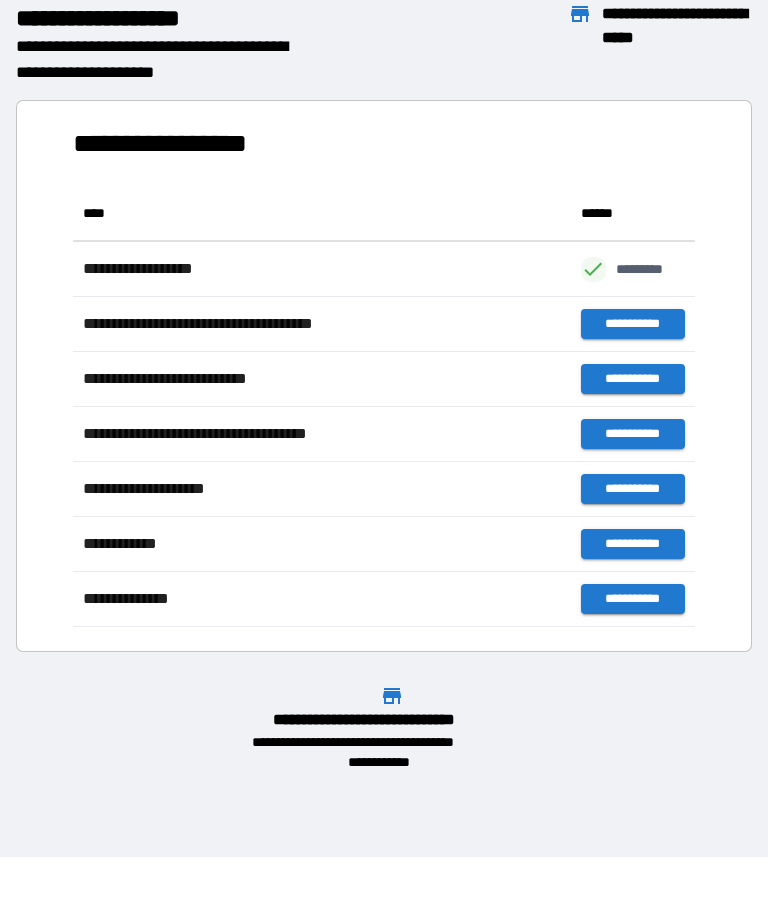 scroll, scrollTop: 441, scrollLeft: 622, axis: both 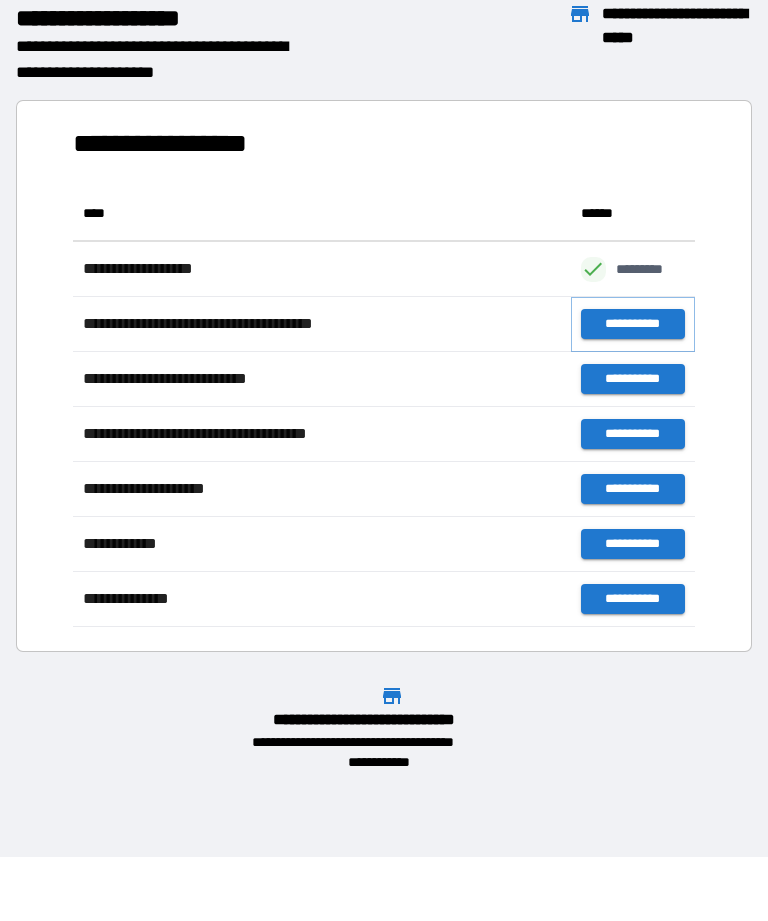 click on "**********" at bounding box center (633, 324) 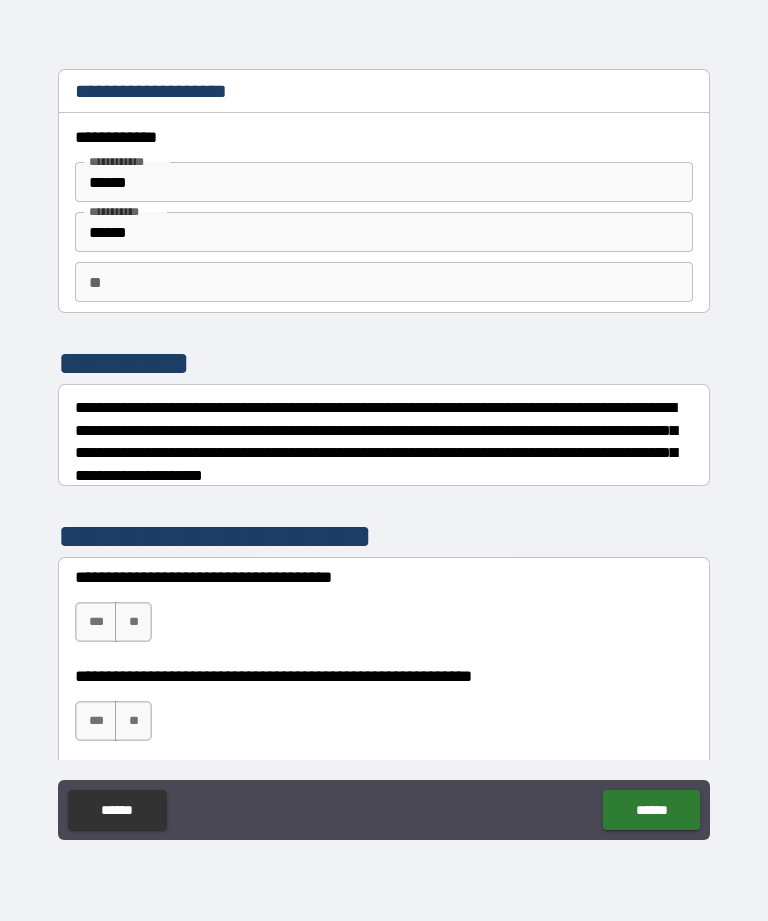 click on "**" at bounding box center (384, 282) 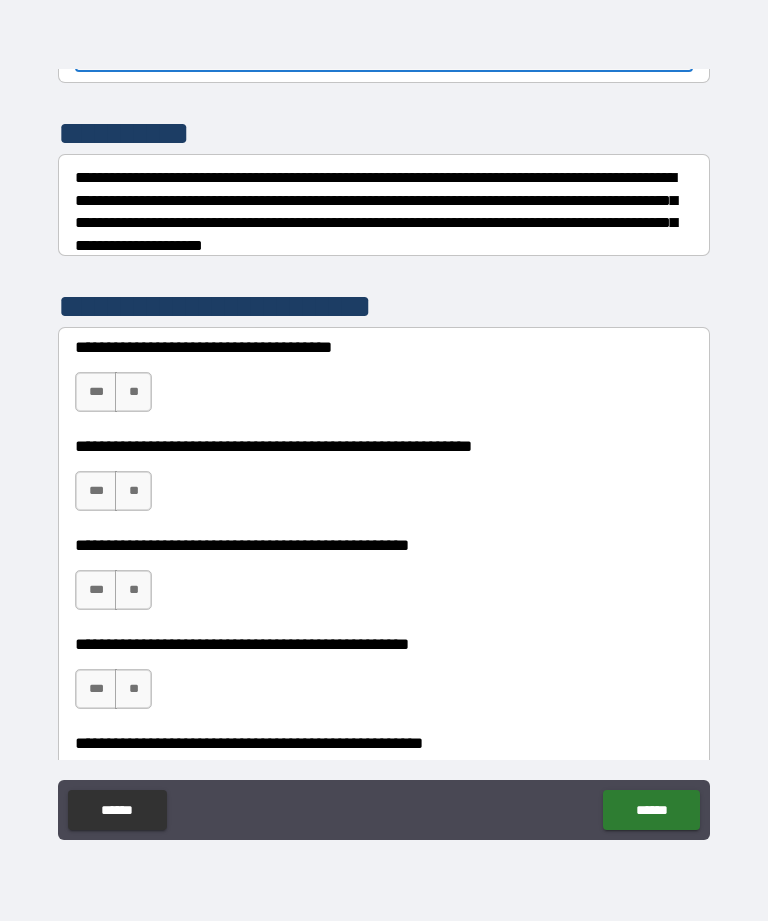 scroll, scrollTop: 232, scrollLeft: 0, axis: vertical 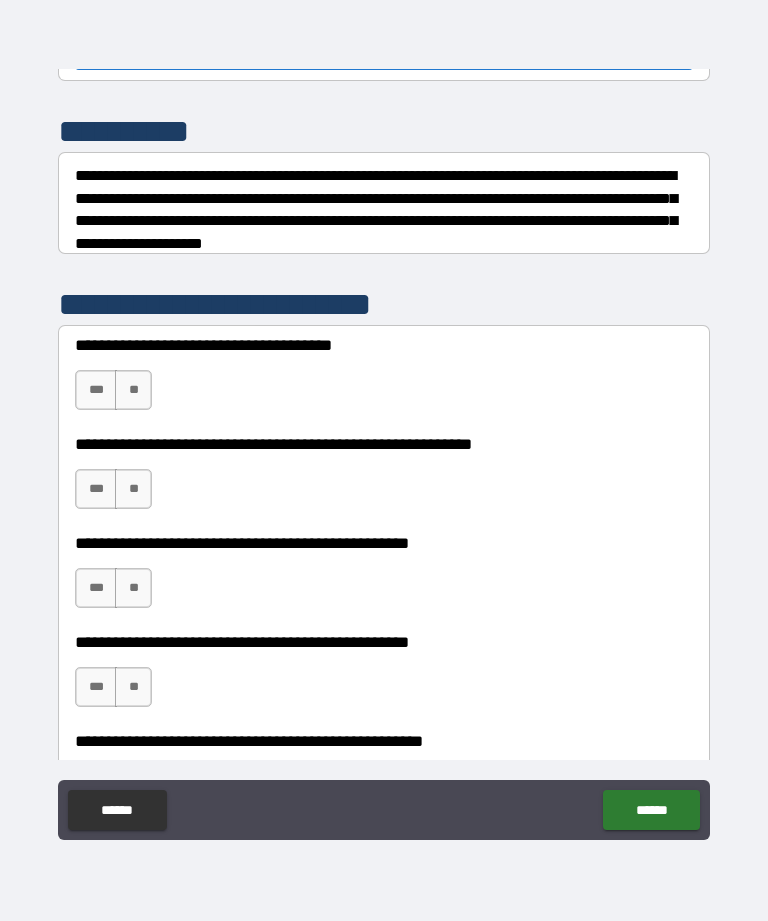 type on "*" 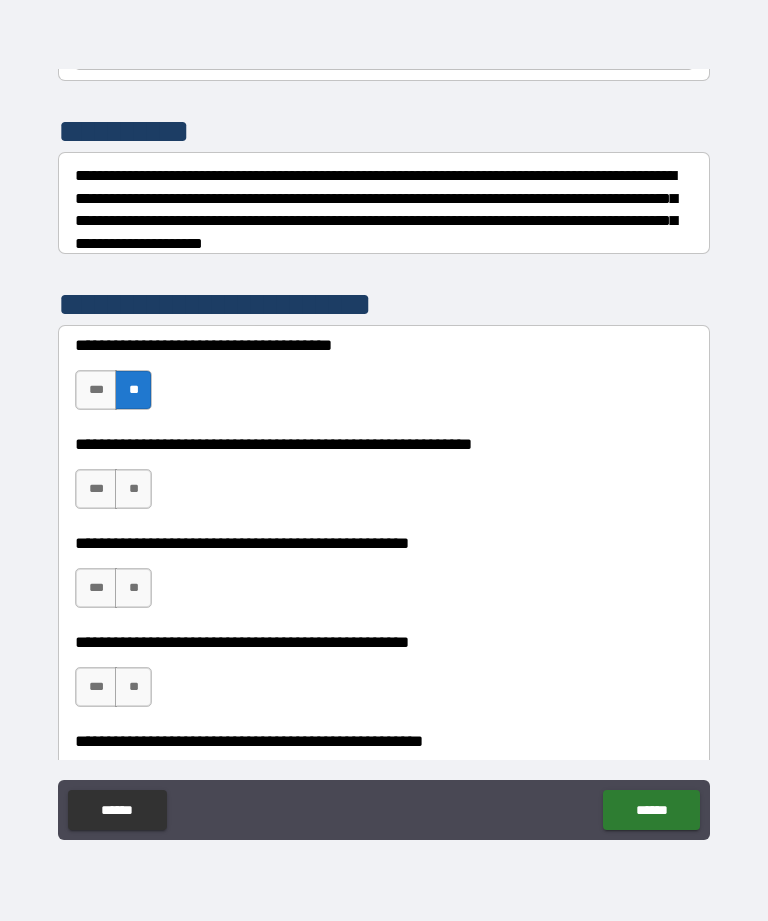 click on "***" at bounding box center [96, 489] 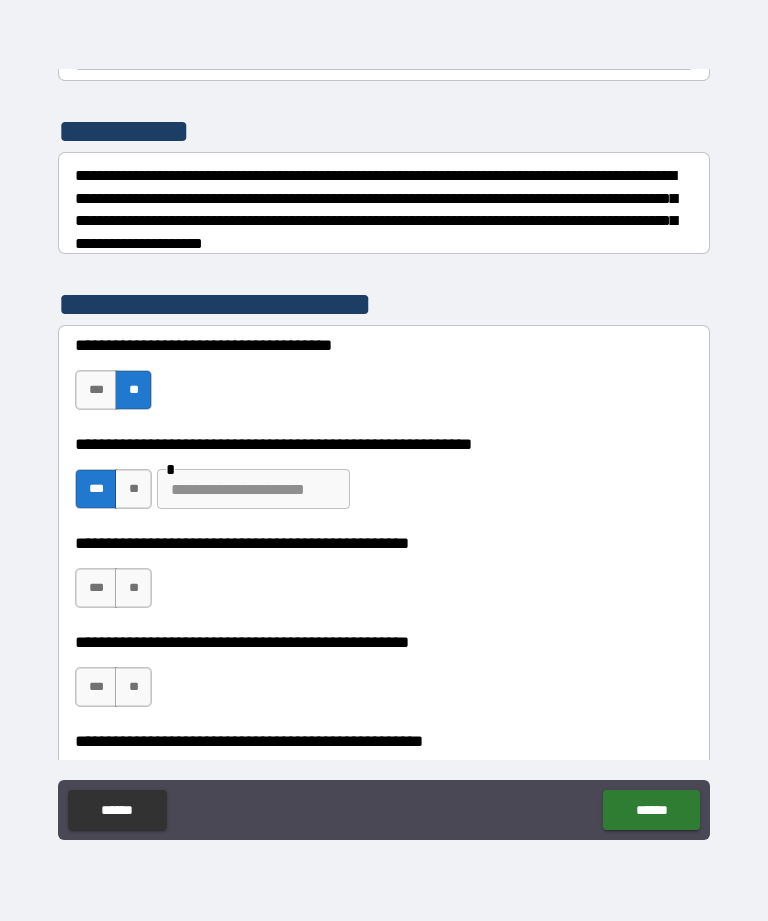click on "**" at bounding box center (133, 588) 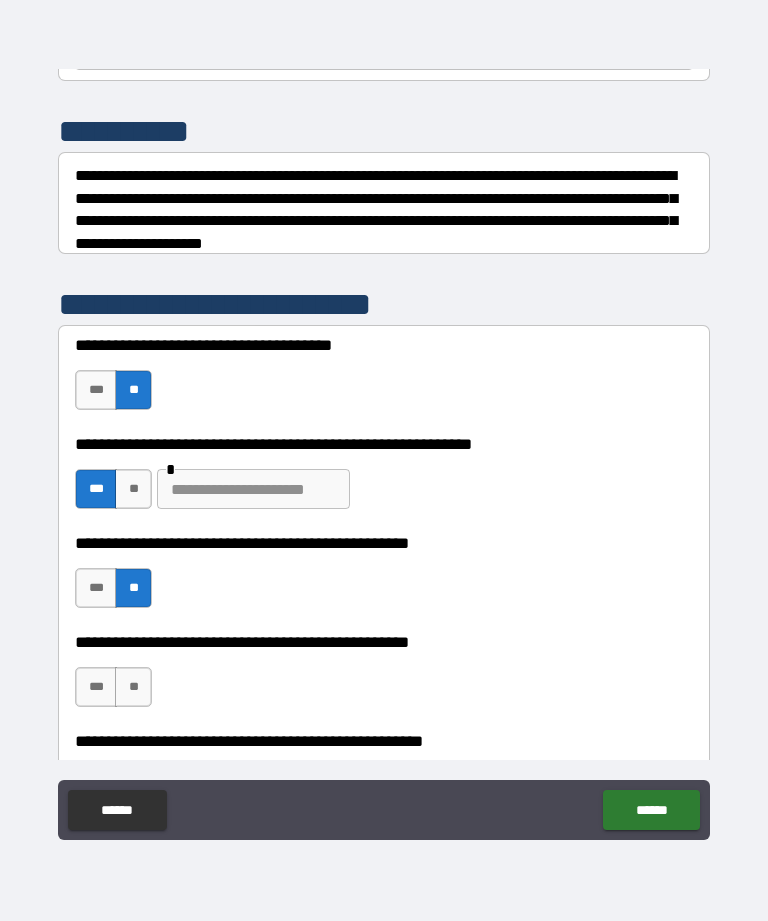 click on "**" at bounding box center (133, 687) 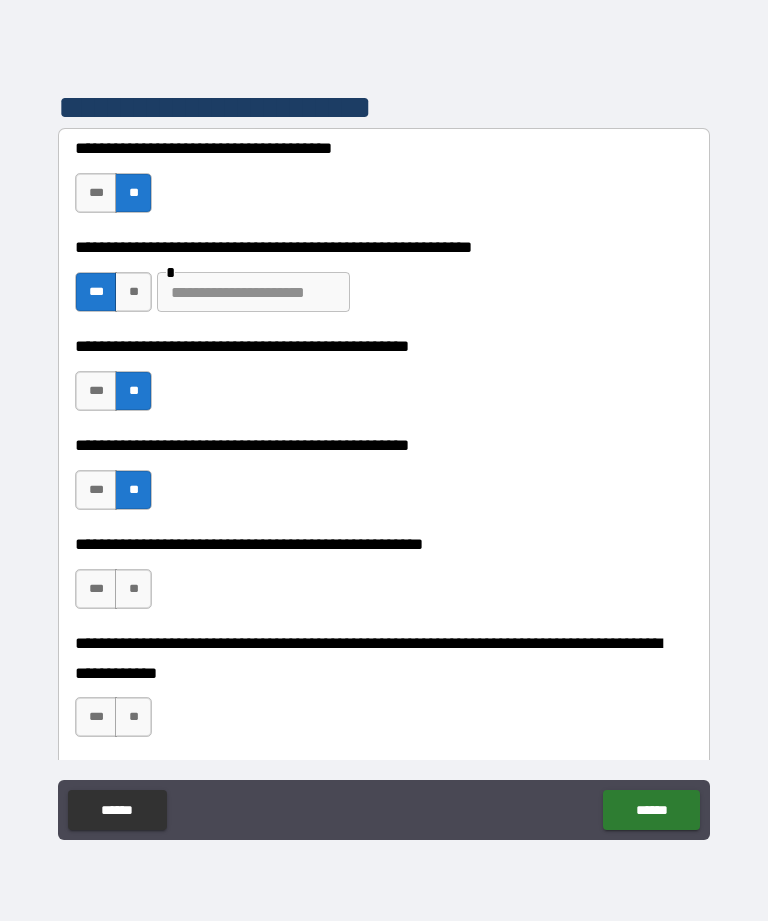 scroll, scrollTop: 431, scrollLeft: 0, axis: vertical 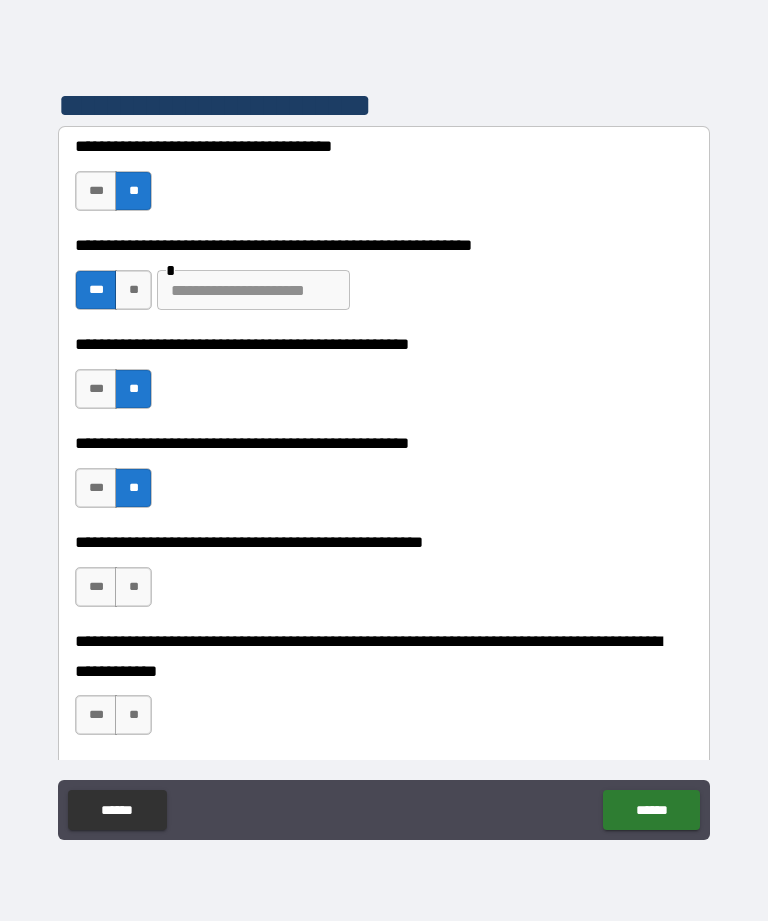 click on "**" at bounding box center (133, 587) 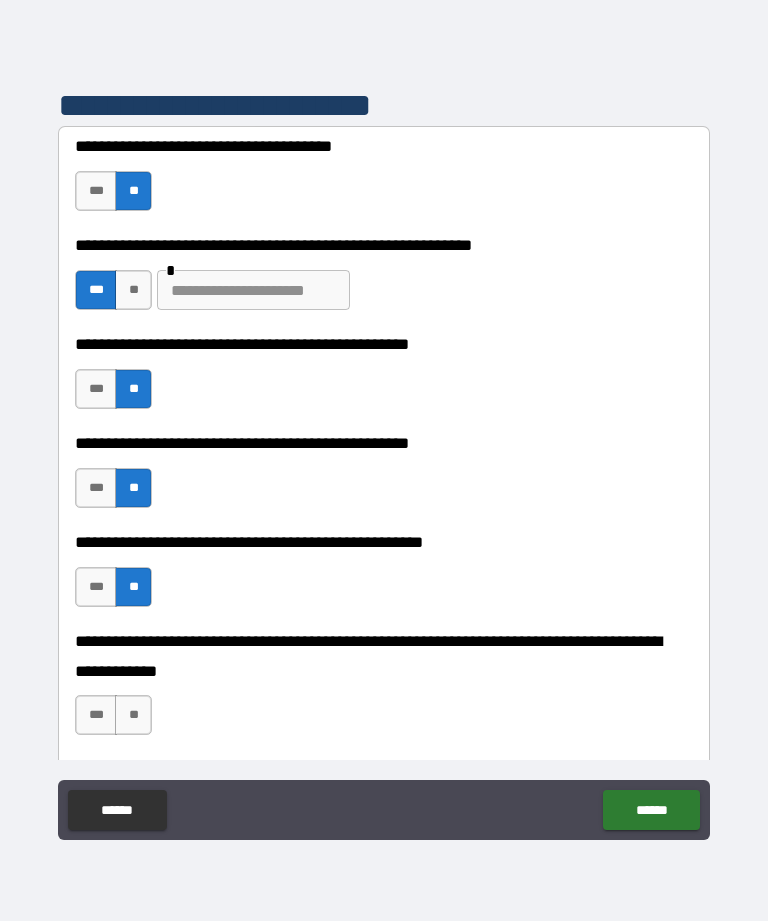 click on "**" at bounding box center [133, 715] 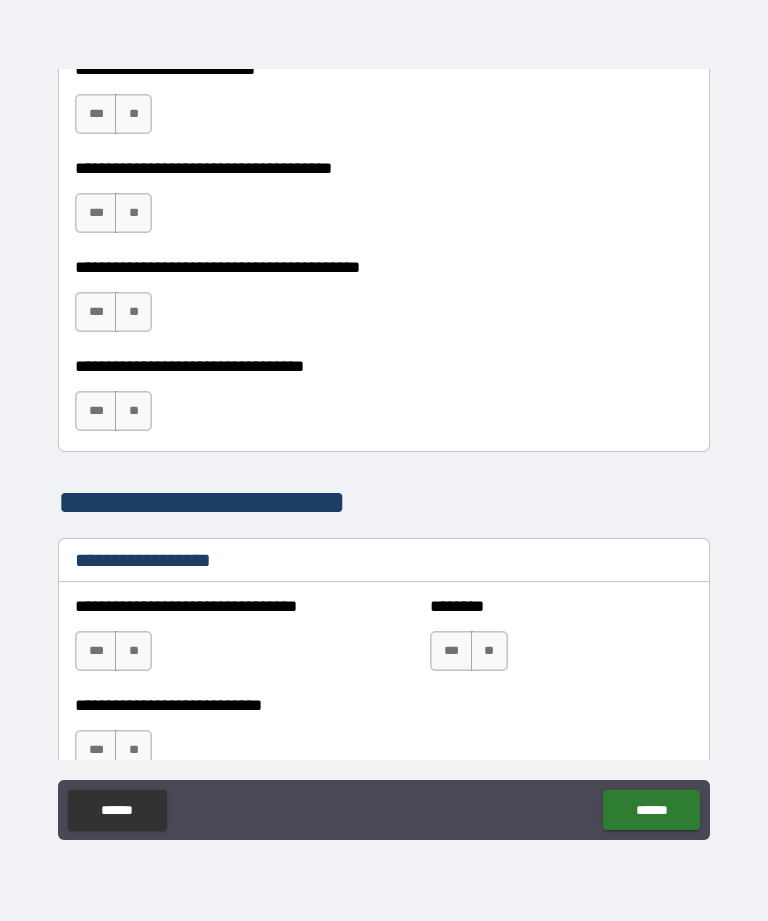scroll, scrollTop: 1064, scrollLeft: 0, axis: vertical 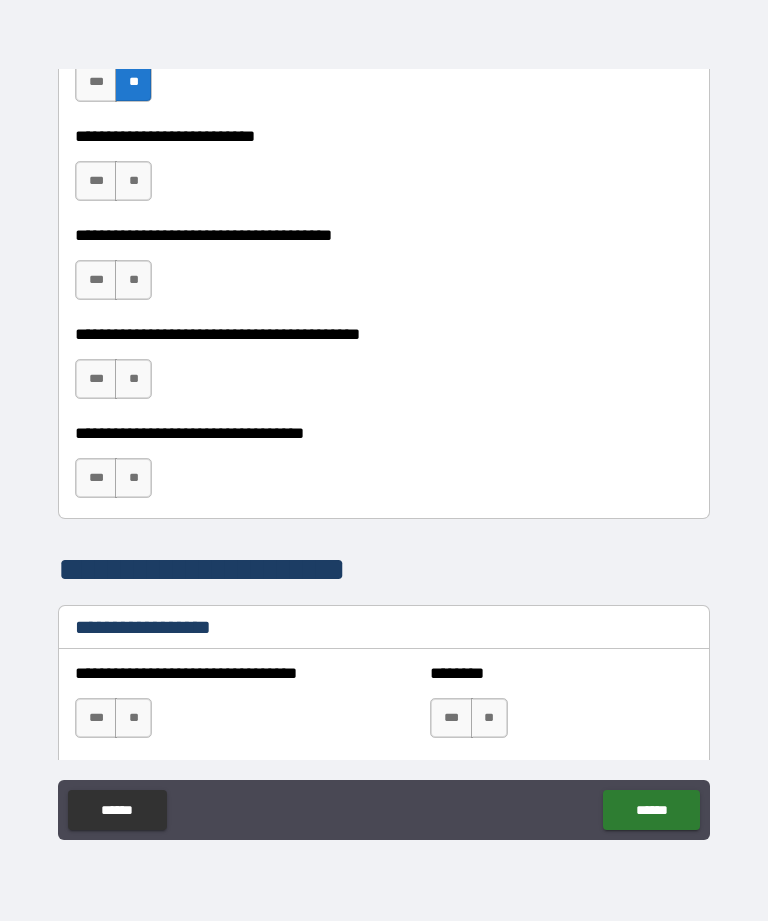 click on "**" at bounding box center (133, 181) 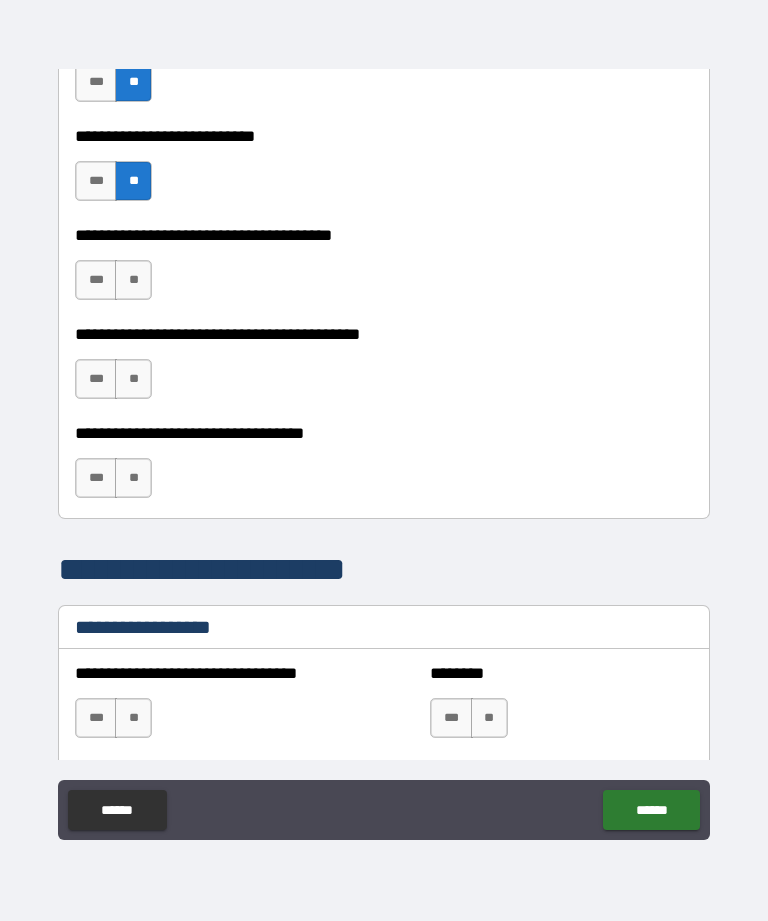 click on "**" at bounding box center [133, 280] 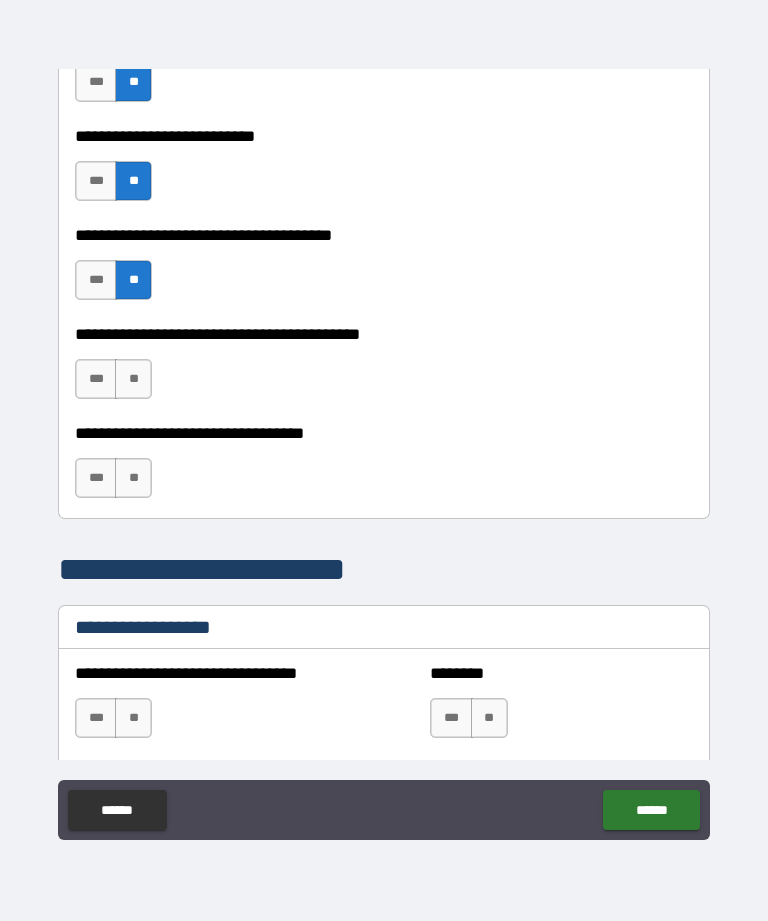 click on "**" at bounding box center [133, 379] 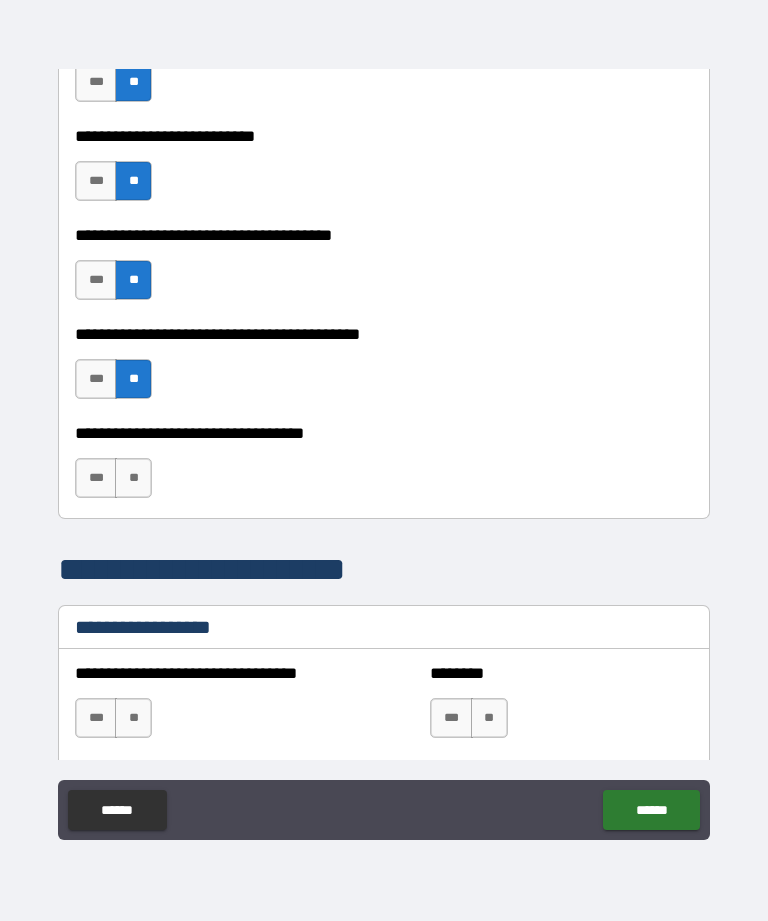 click on "**" at bounding box center [133, 478] 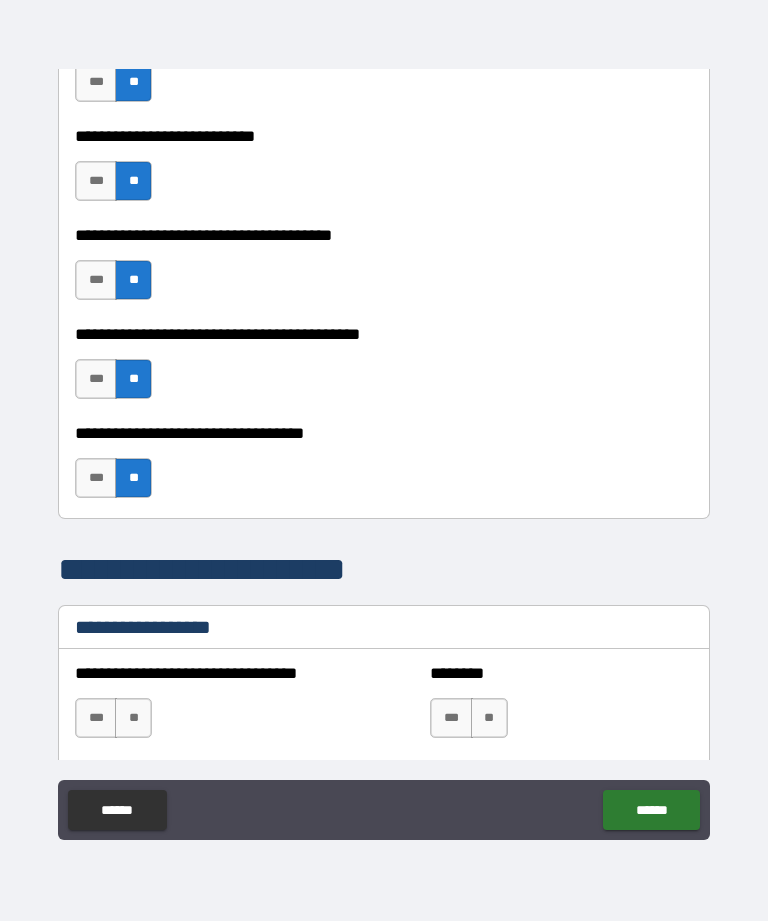 click on "**" at bounding box center (133, 718) 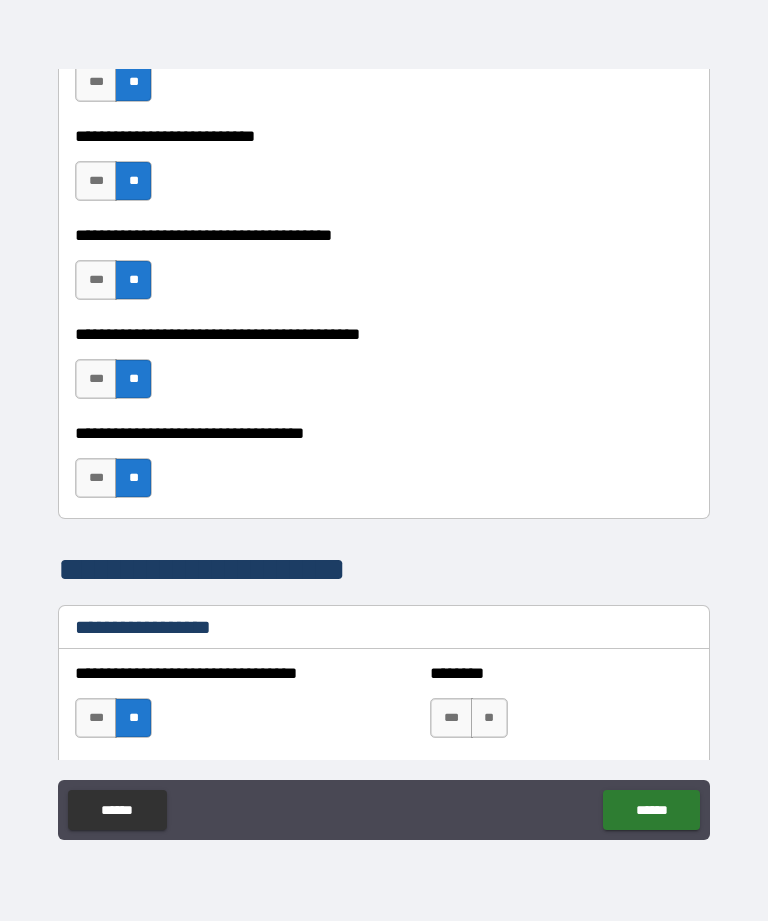 click on "**" at bounding box center (489, 718) 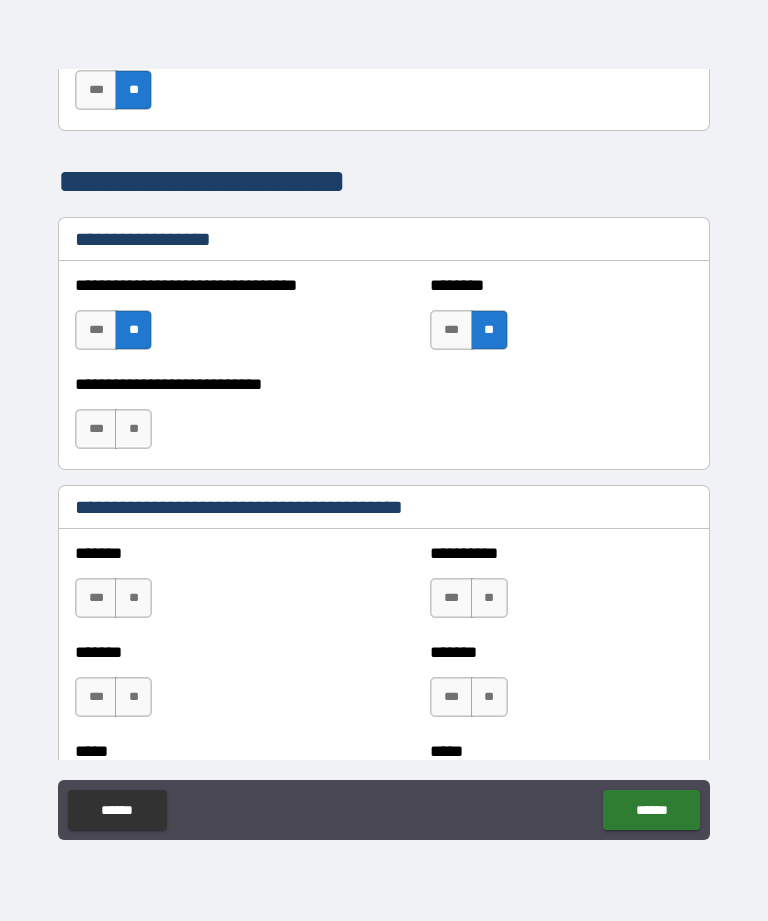 scroll, scrollTop: 1452, scrollLeft: 0, axis: vertical 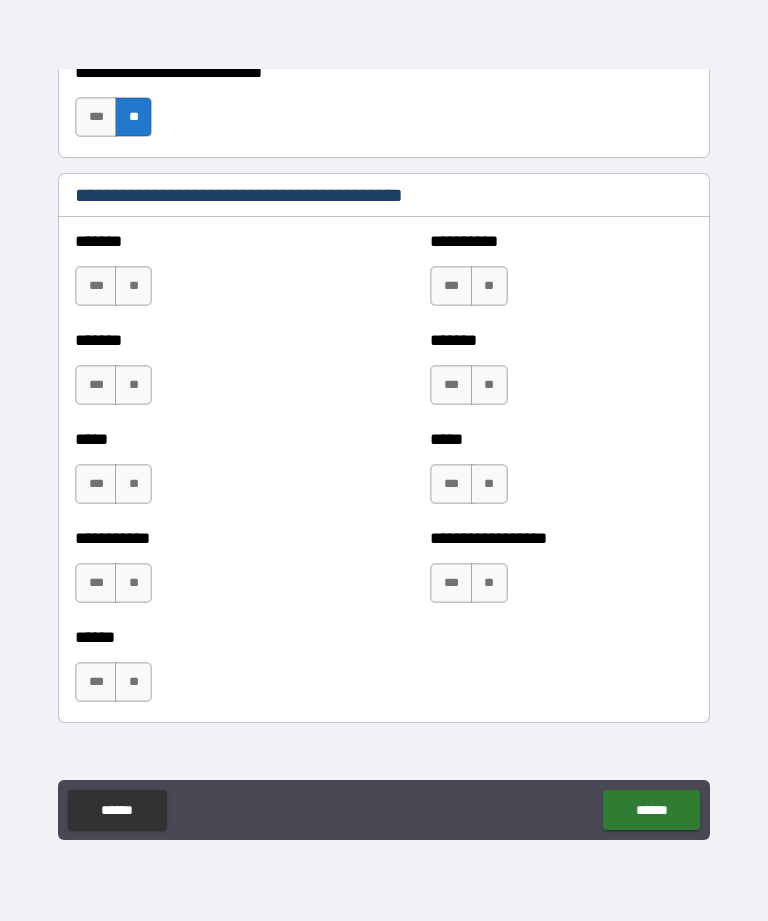 click on "**" at bounding box center (133, 583) 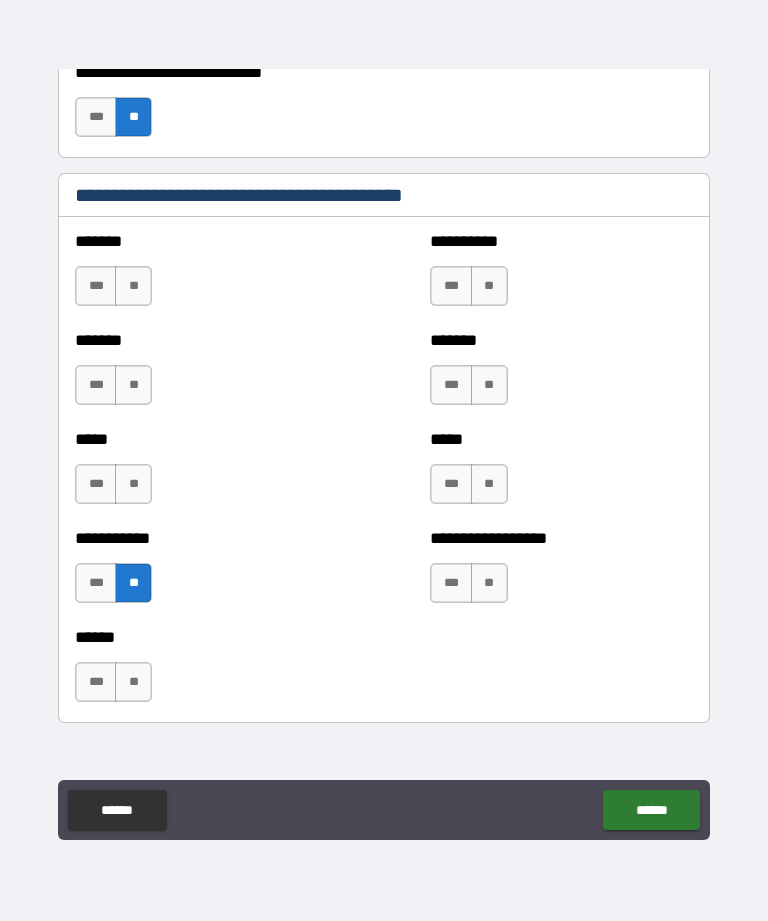 click on "**" at bounding box center (133, 484) 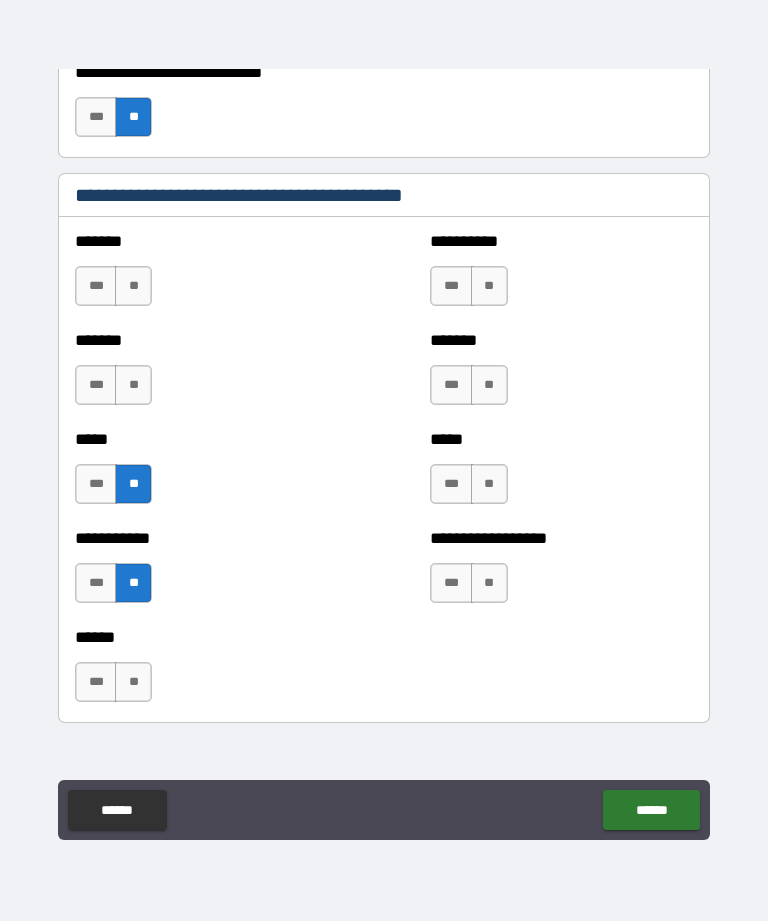 click on "**" at bounding box center [133, 385] 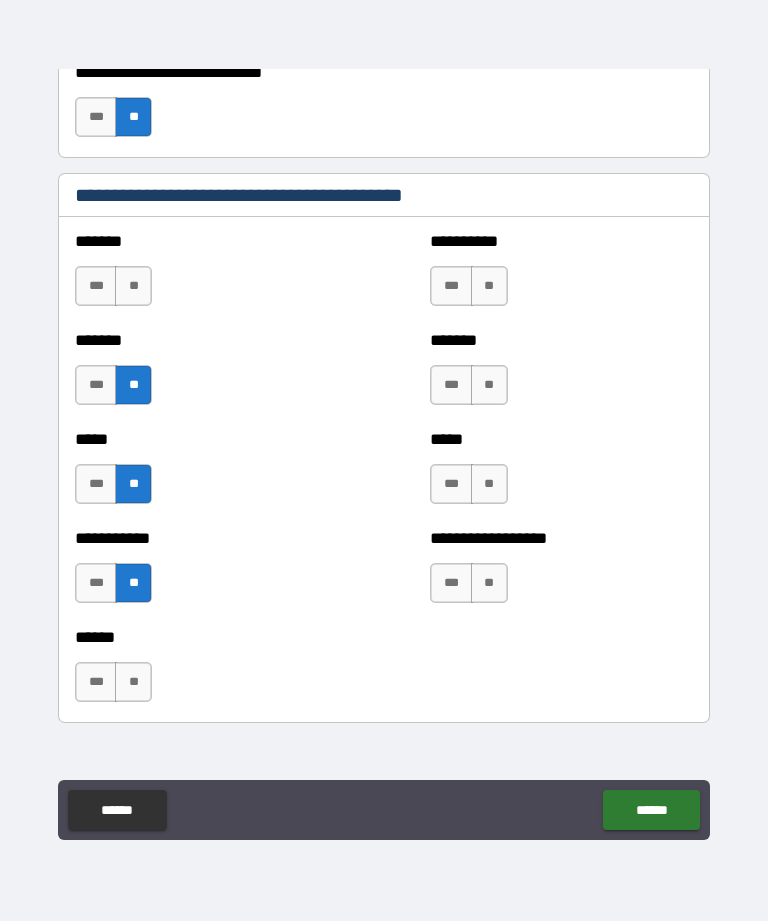 click on "**" at bounding box center [133, 286] 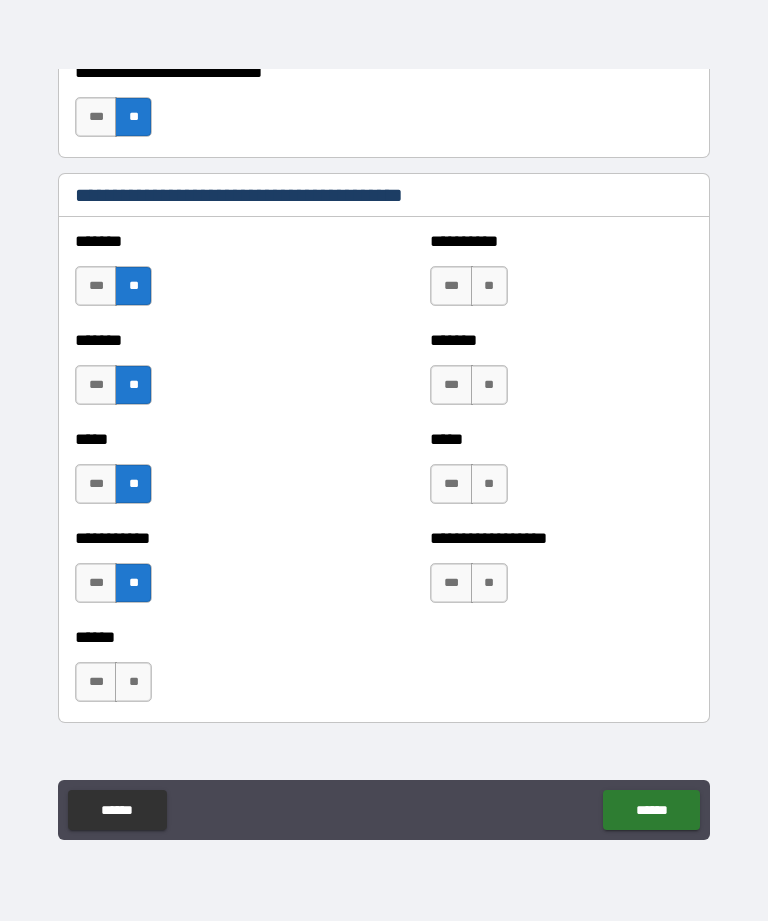 click on "**" at bounding box center [489, 286] 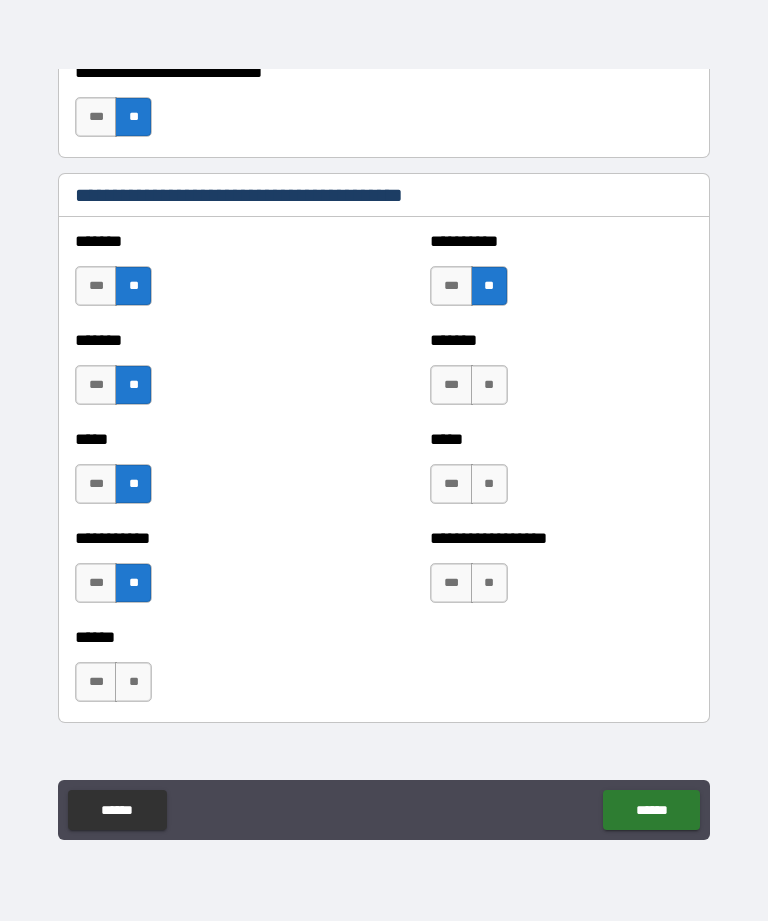 click on "**" at bounding box center [489, 385] 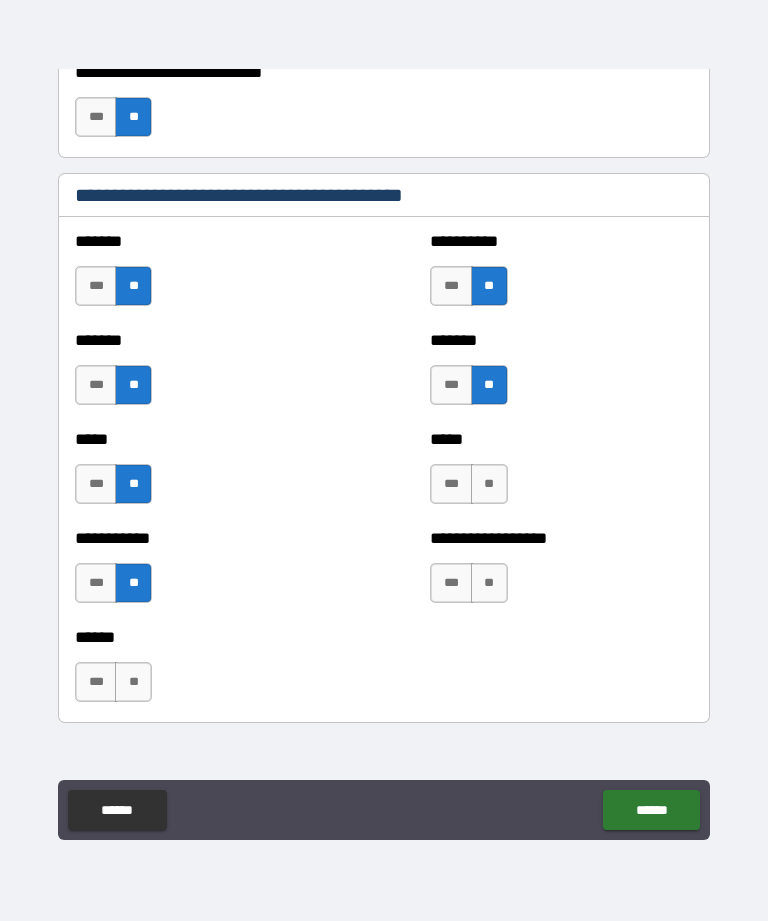 click on "**" at bounding box center [489, 484] 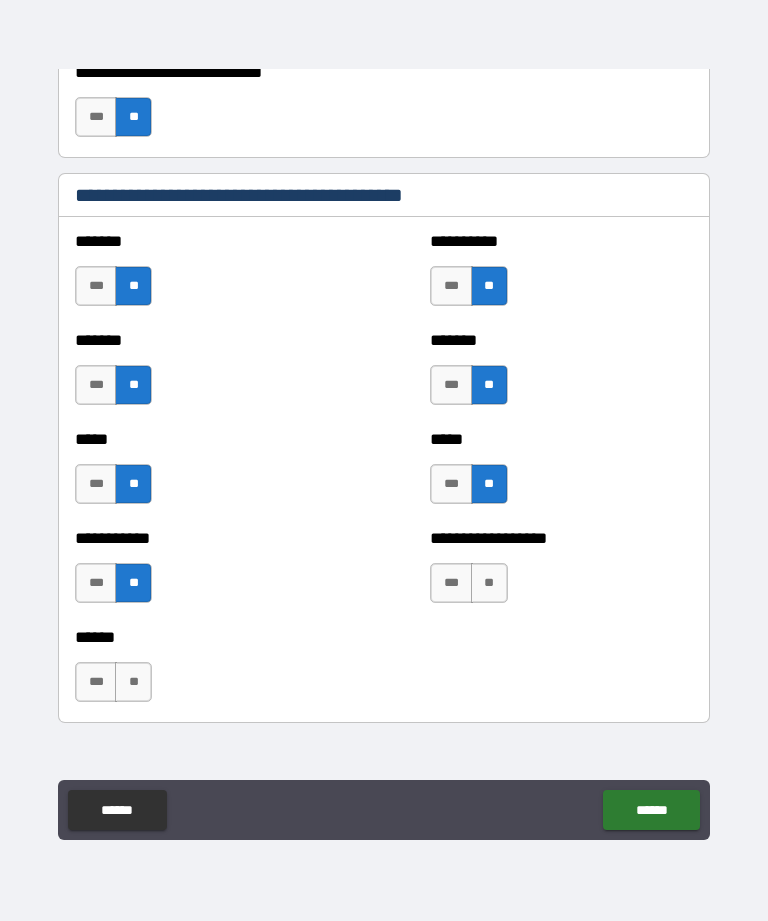 click on "**" at bounding box center [489, 583] 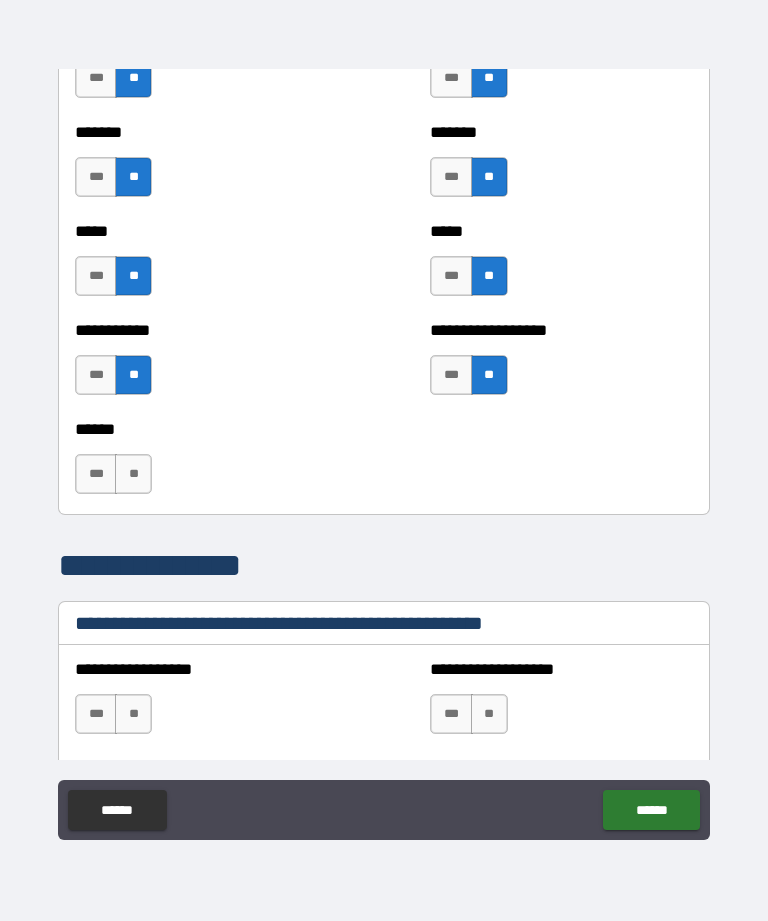 scroll, scrollTop: 1972, scrollLeft: 0, axis: vertical 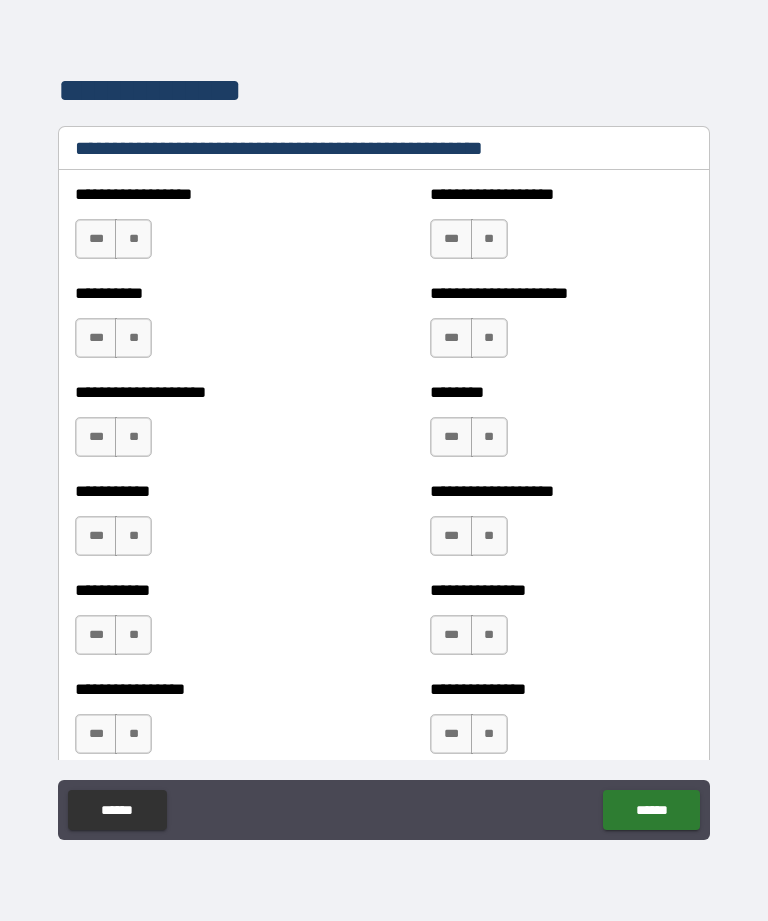 click on "**" at bounding box center (133, 239) 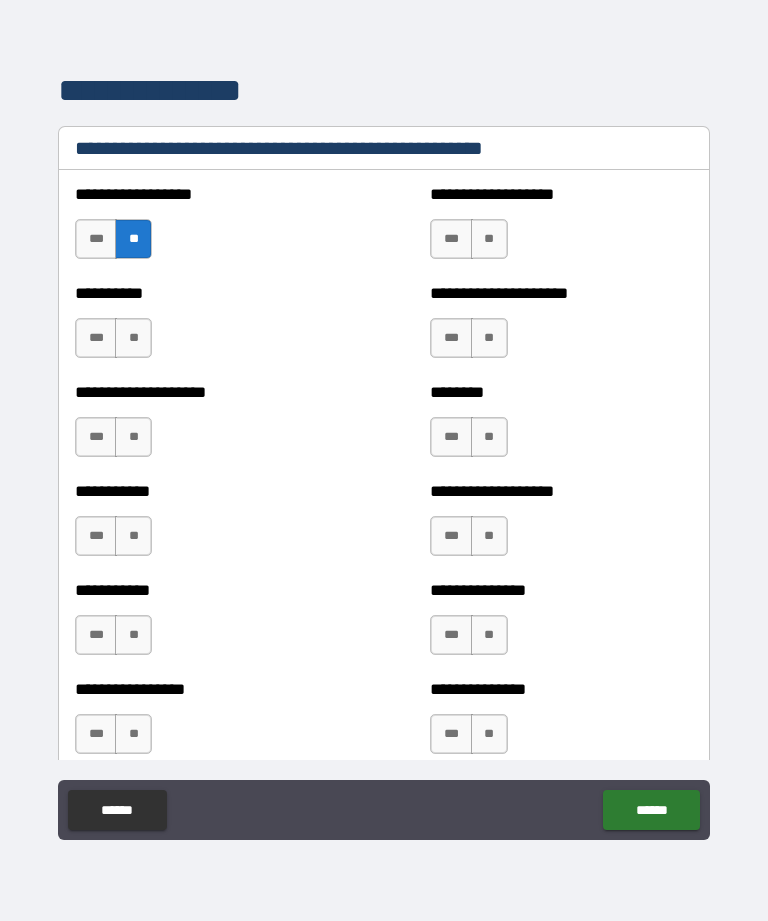click on "**" at bounding box center [489, 239] 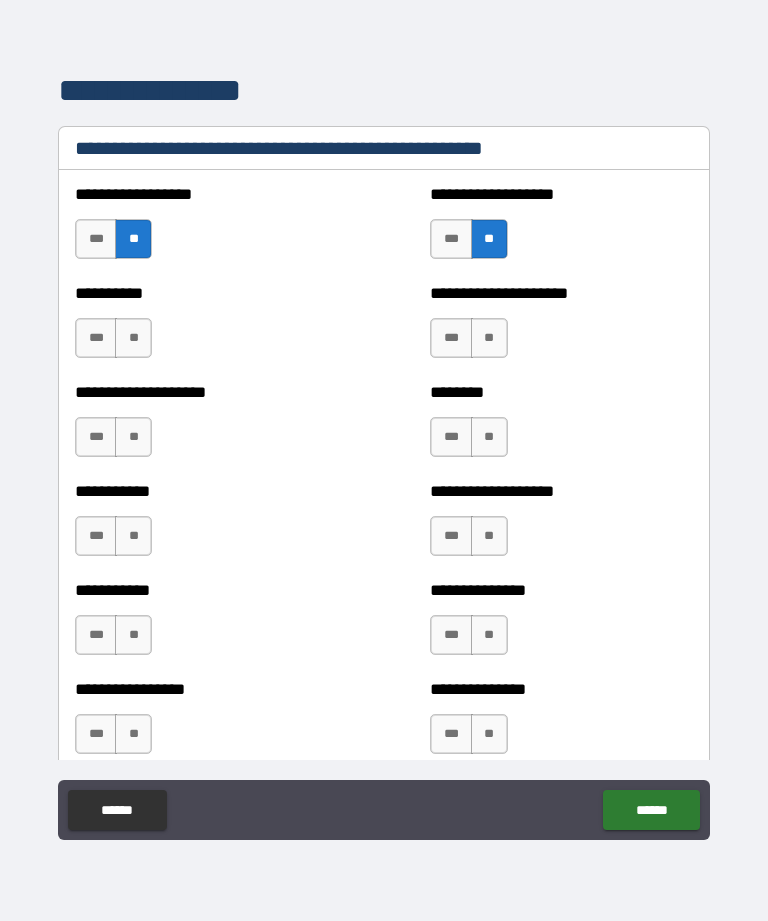 click on "**" at bounding box center (489, 338) 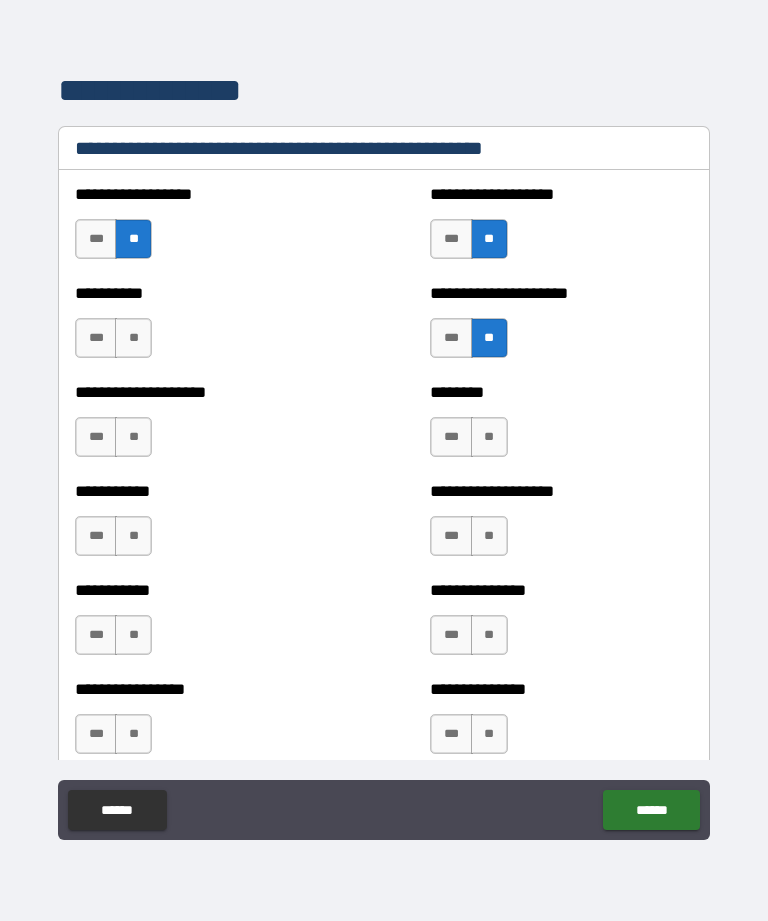 click on "**" at bounding box center (133, 338) 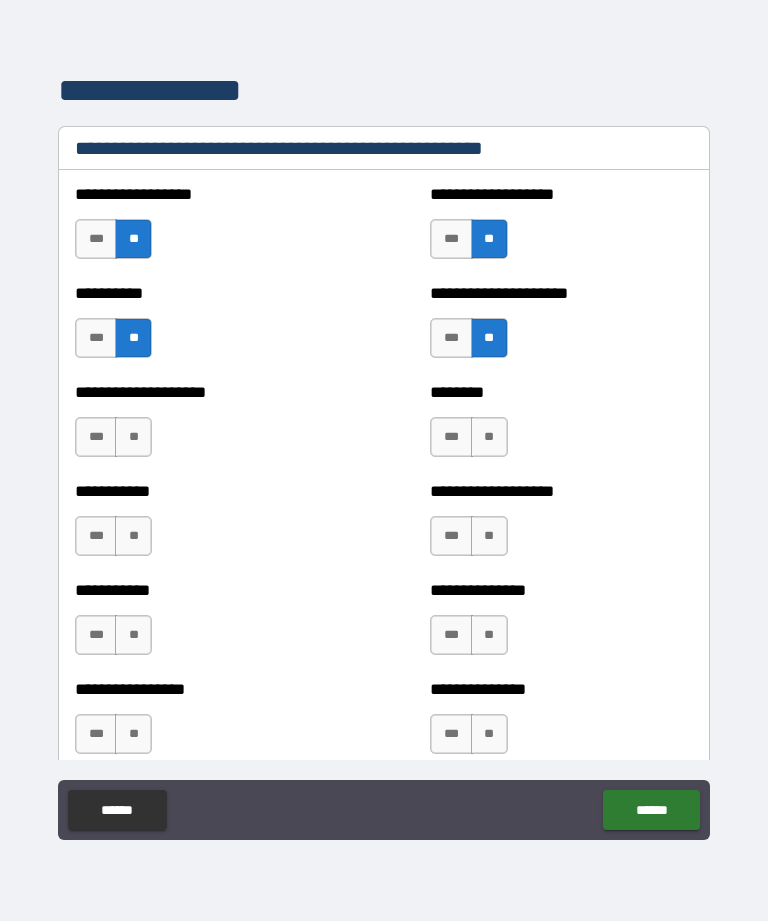 click on "**********" at bounding box center [206, 427] 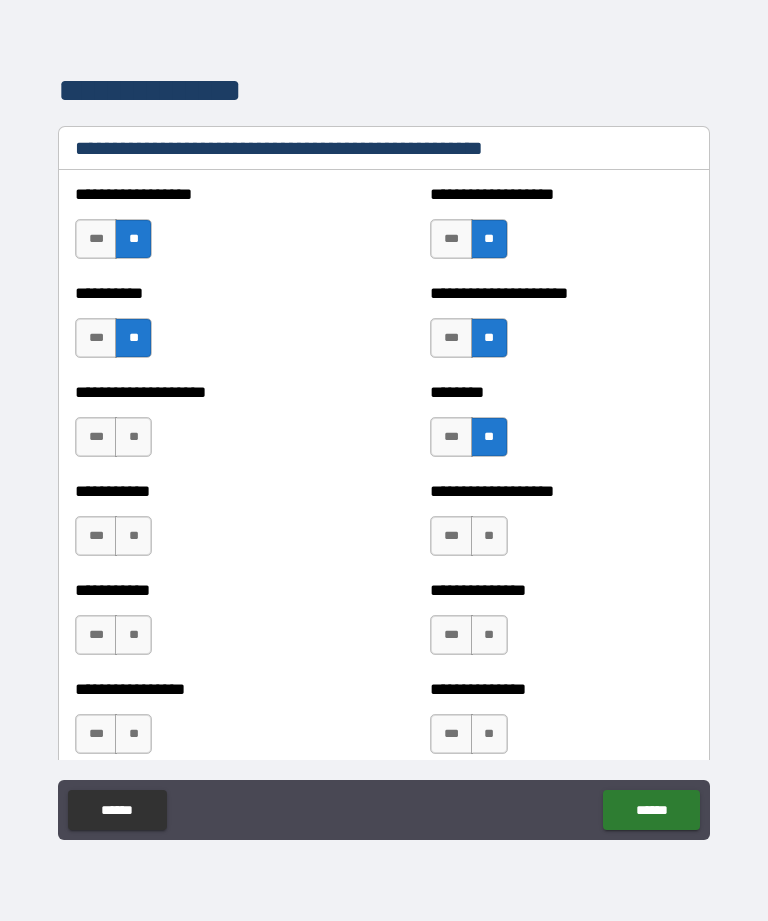 click on "**" at bounding box center (133, 437) 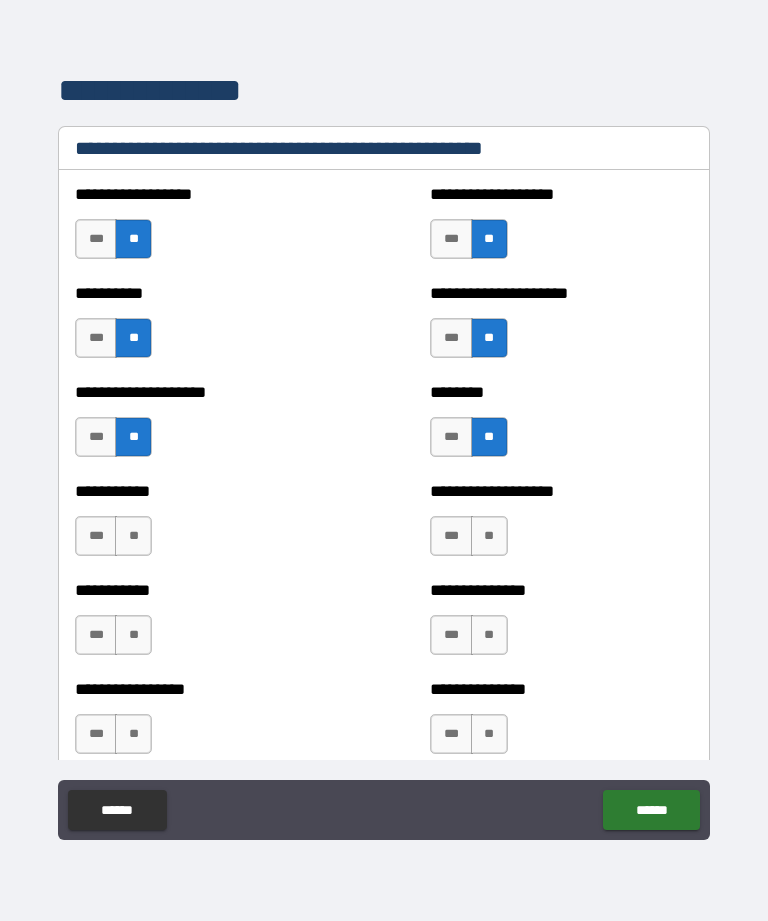 click on "**" at bounding box center (133, 536) 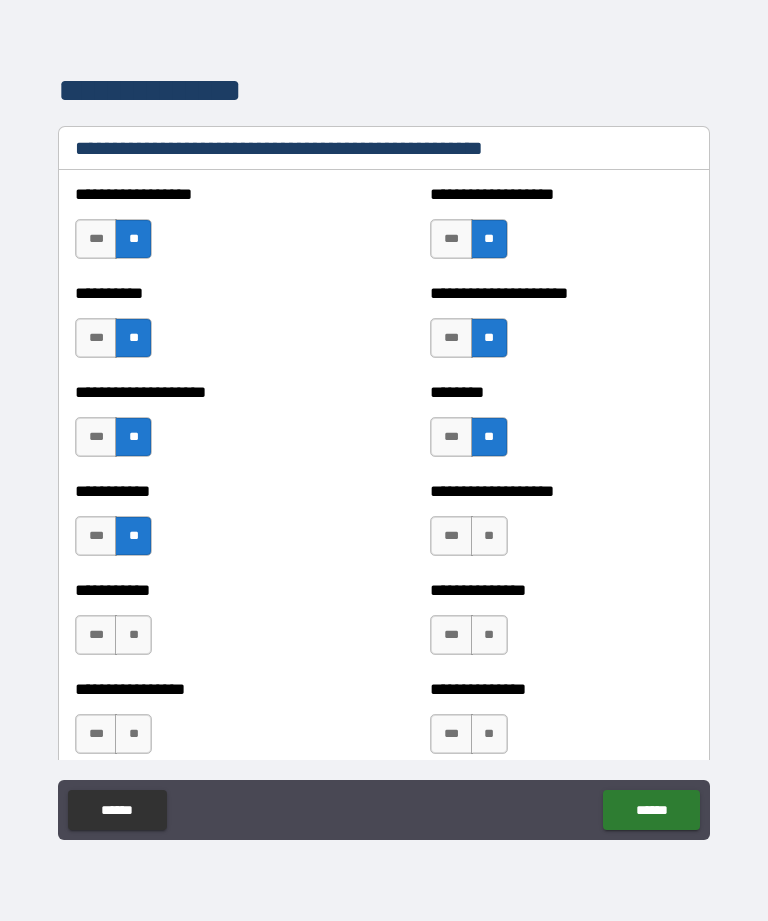 click on "**" at bounding box center [489, 536] 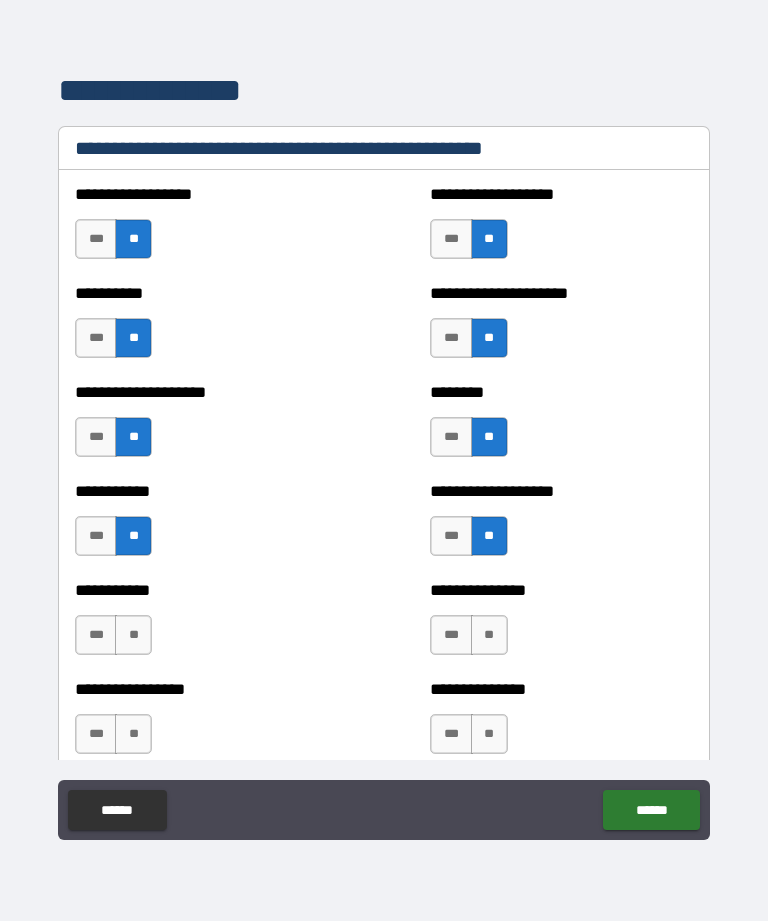 click on "**********" at bounding box center (561, 625) 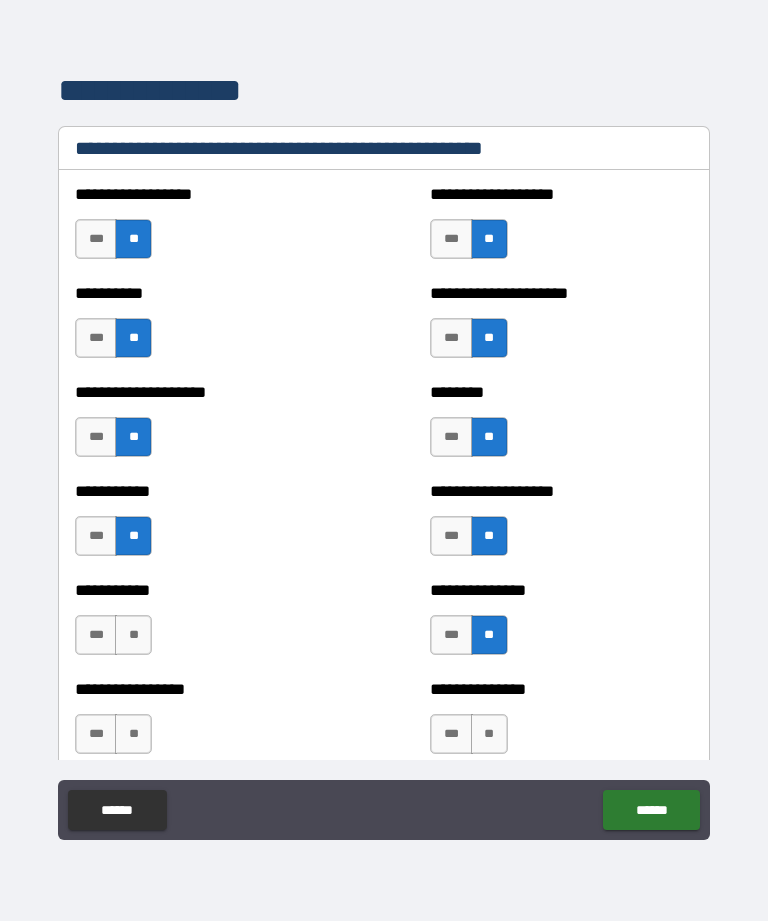 click on "**" at bounding box center [133, 635] 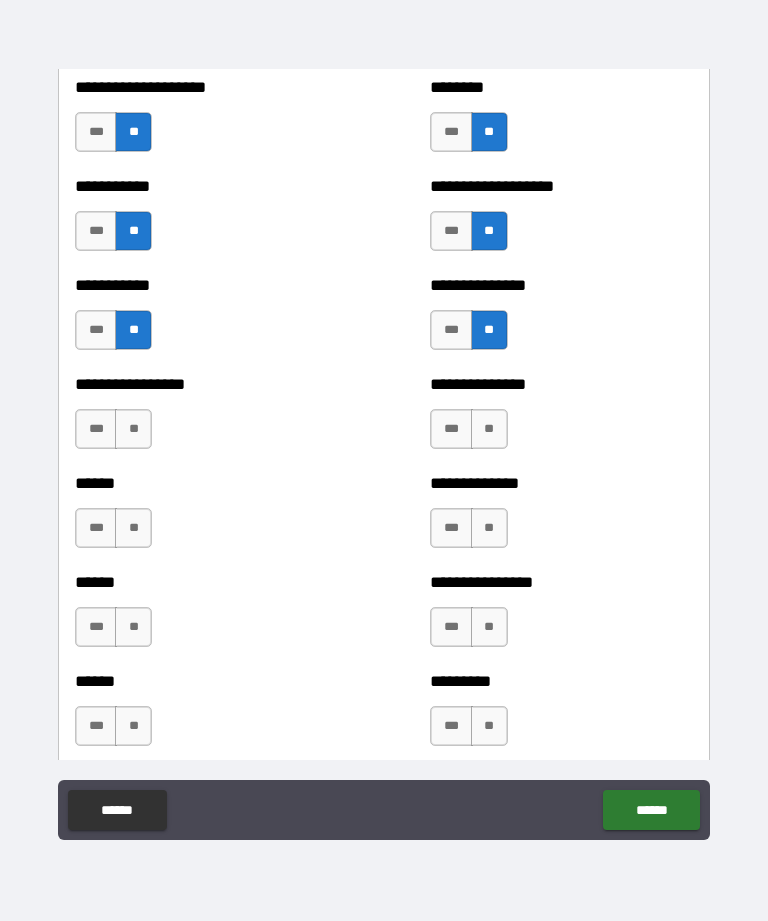 scroll, scrollTop: 2772, scrollLeft: 0, axis: vertical 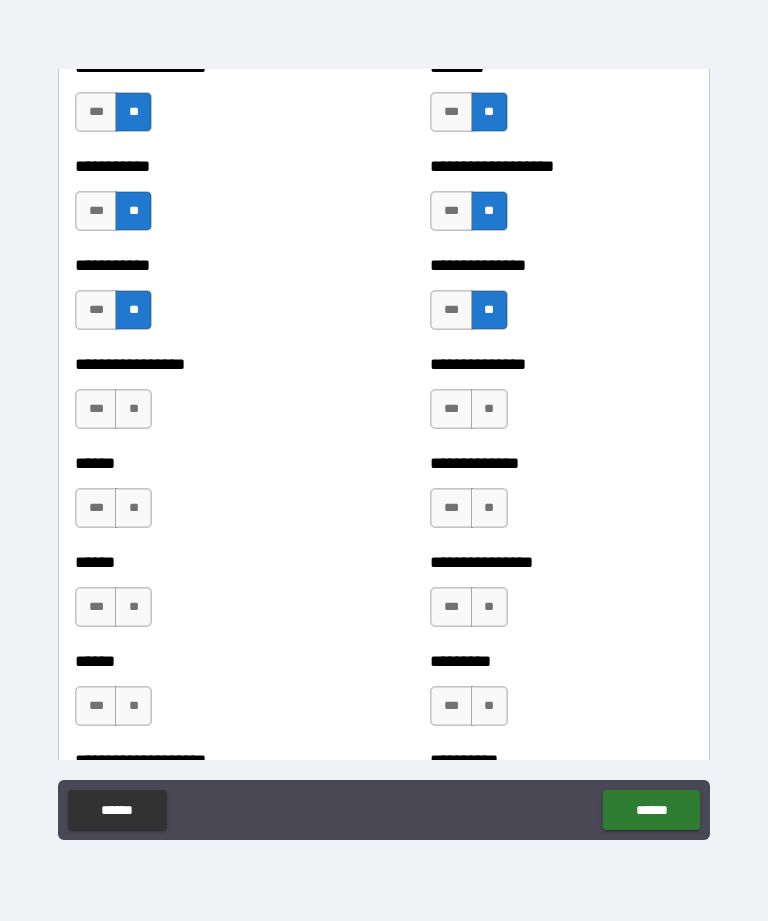 click on "**********" at bounding box center [561, 399] 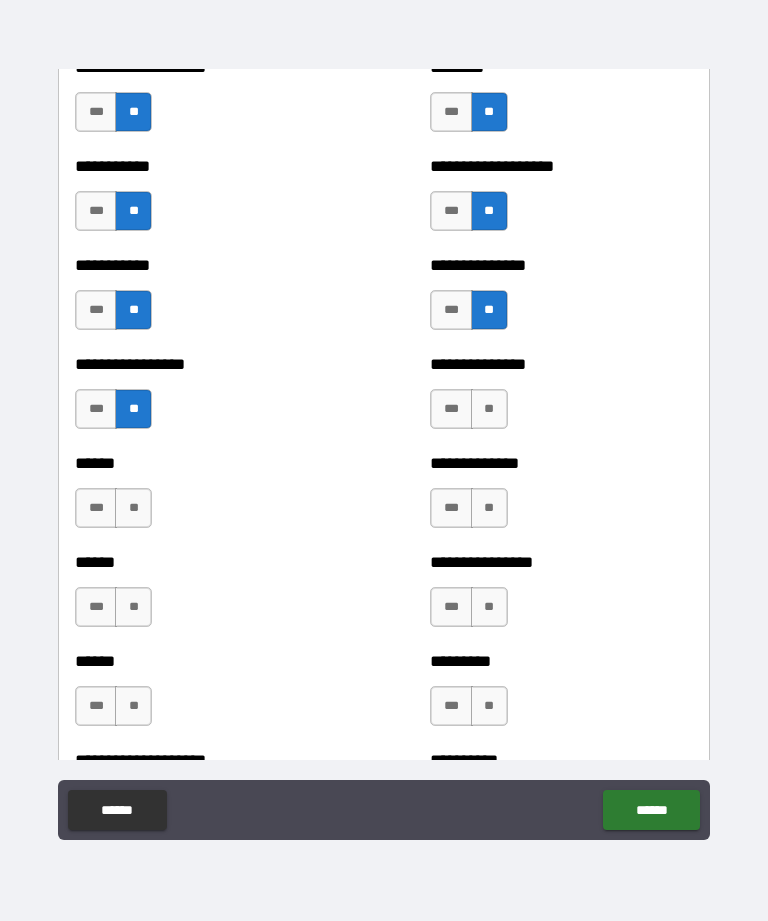 click on "**" at bounding box center (489, 409) 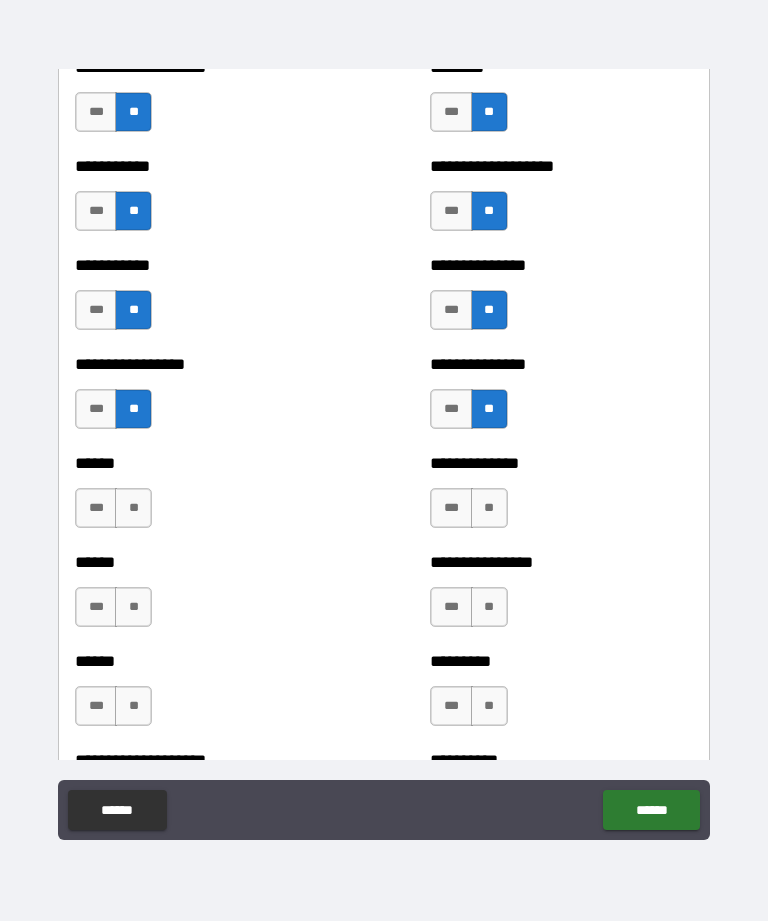click on "**" at bounding box center [133, 508] 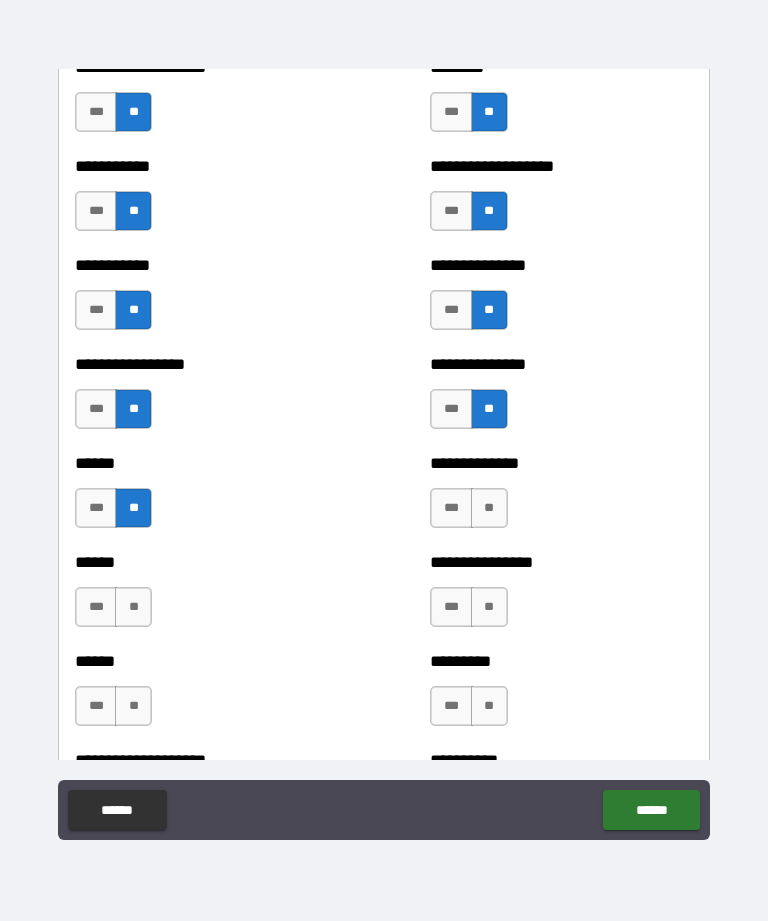 click on "**" at bounding box center [489, 508] 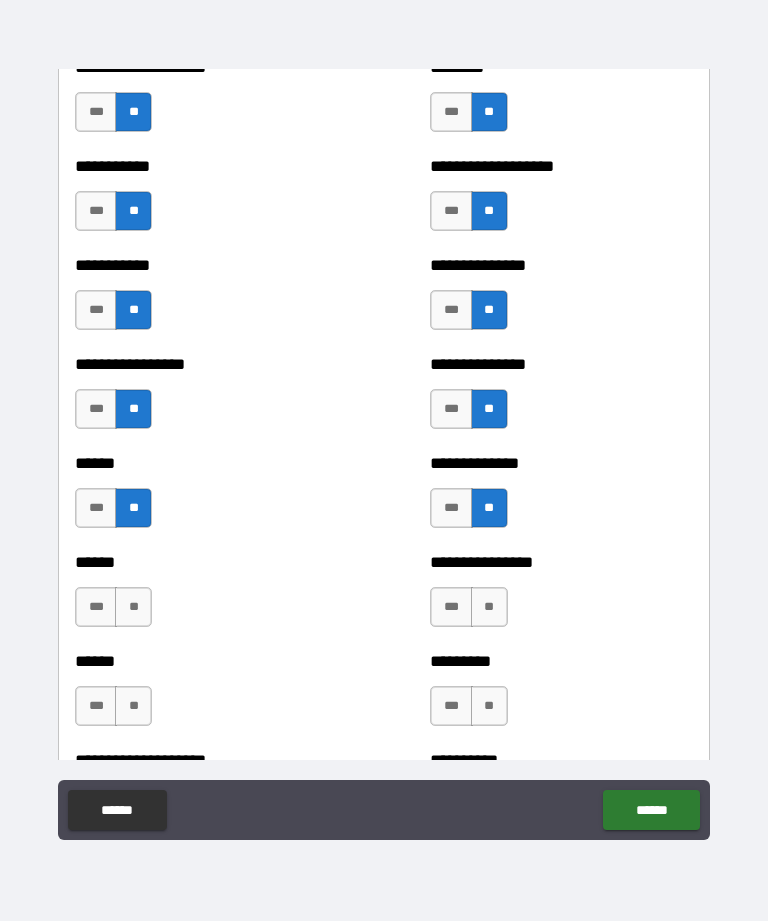 click on "**********" at bounding box center [561, 597] 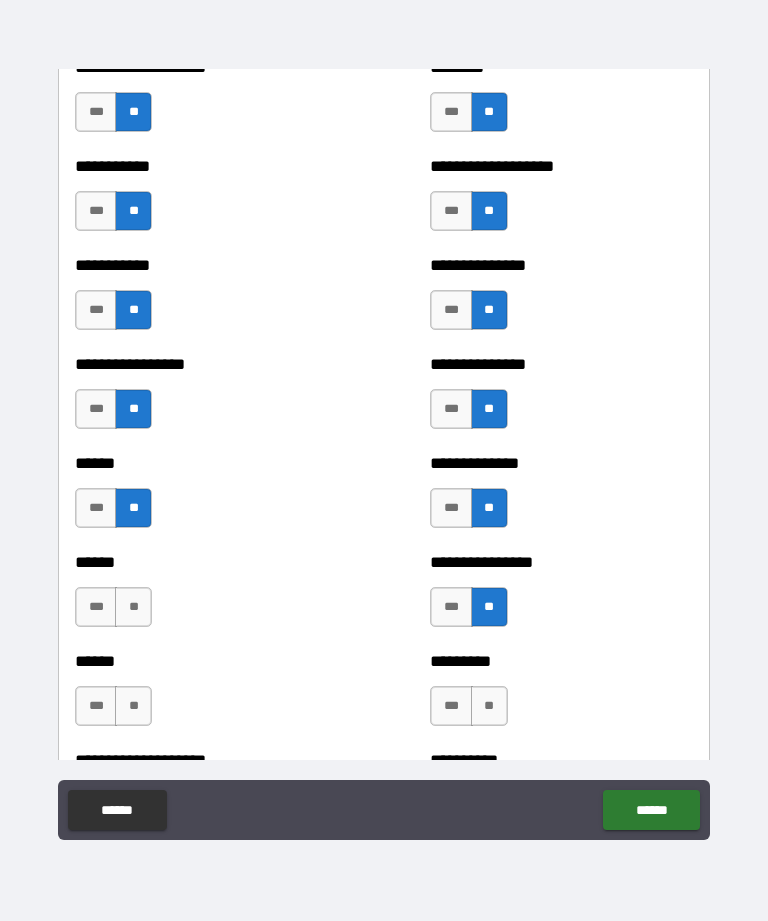click on "**" at bounding box center [133, 607] 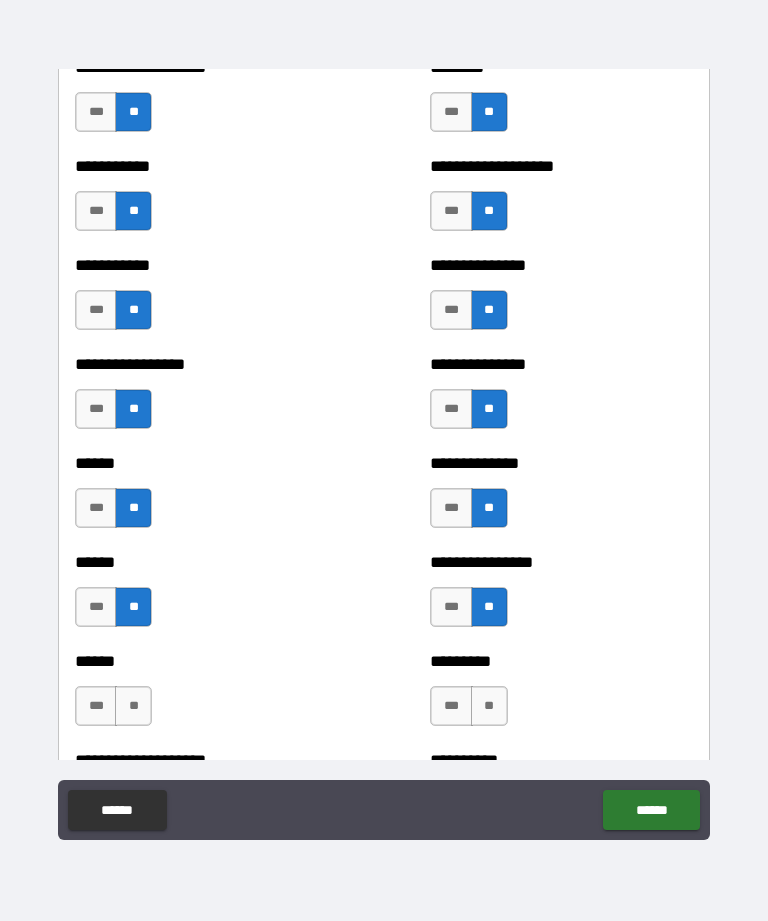 click on "**" at bounding box center (133, 706) 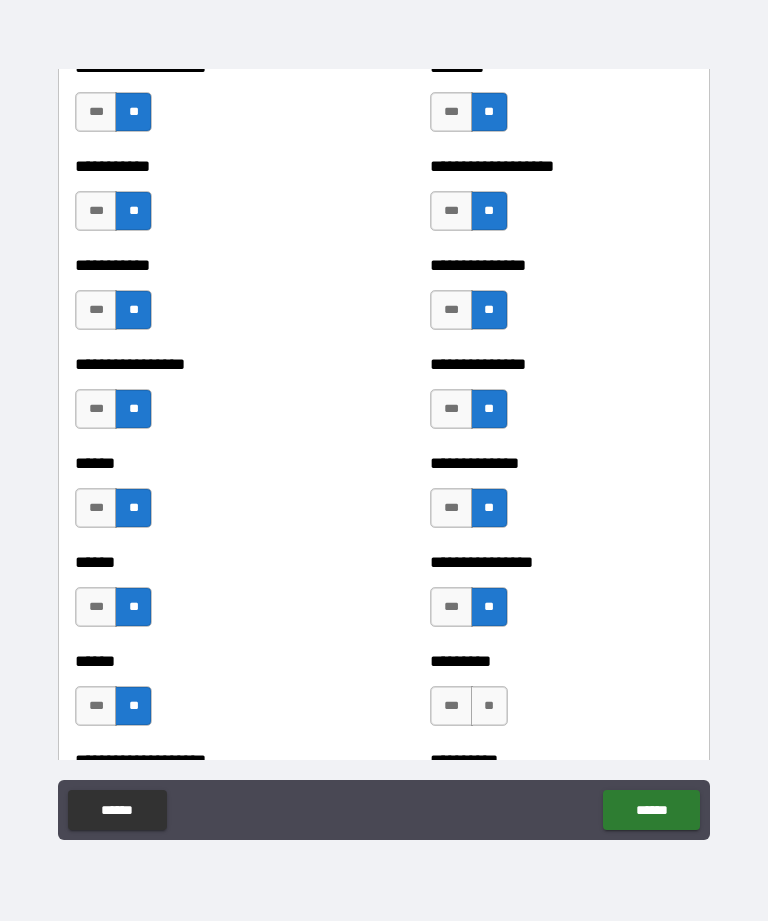 click on "**" at bounding box center [489, 706] 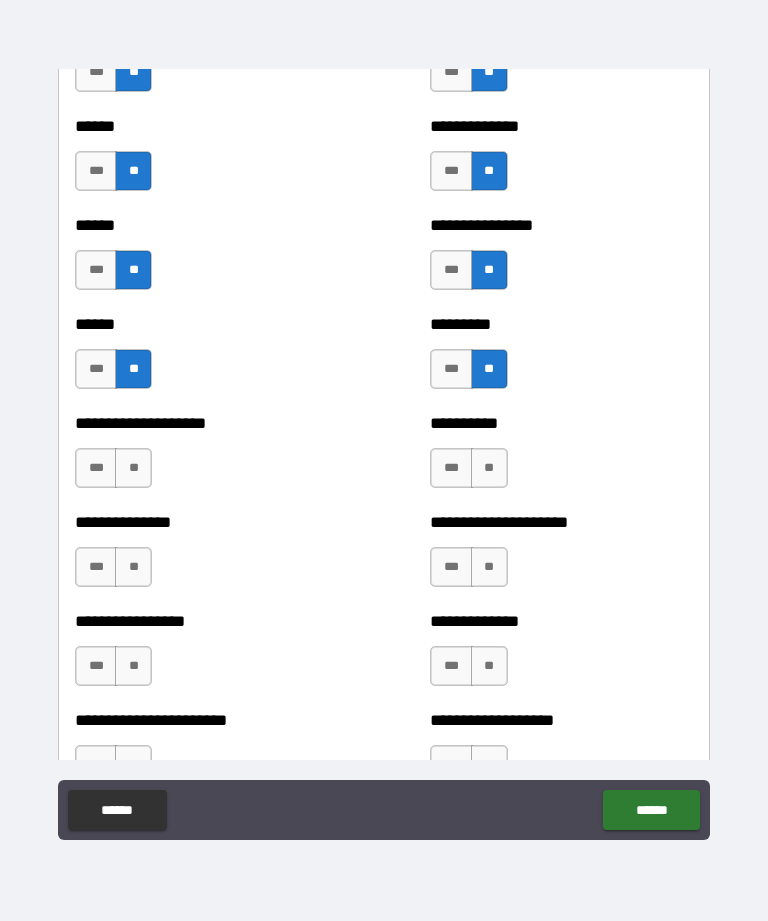 scroll, scrollTop: 3108, scrollLeft: 0, axis: vertical 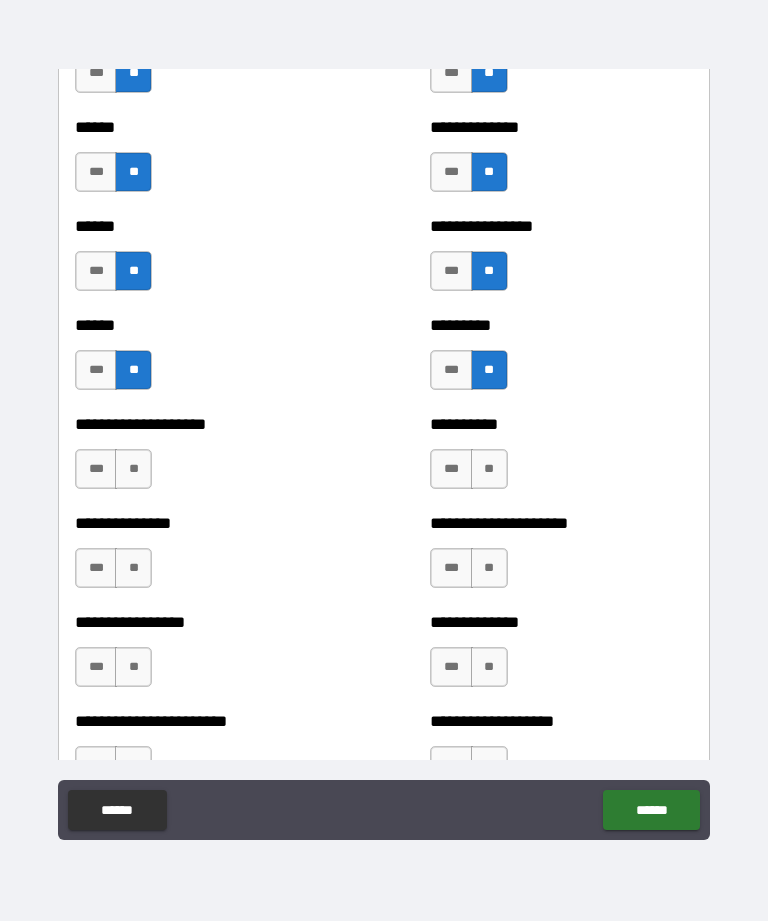 click on "**********" at bounding box center [561, 459] 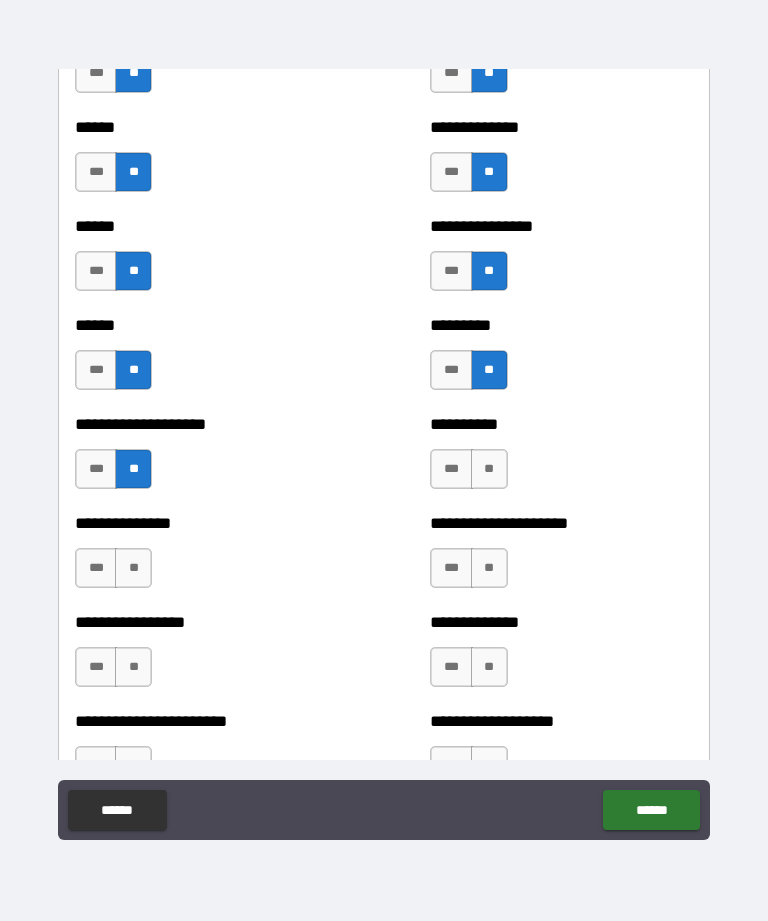 click on "**" at bounding box center [489, 469] 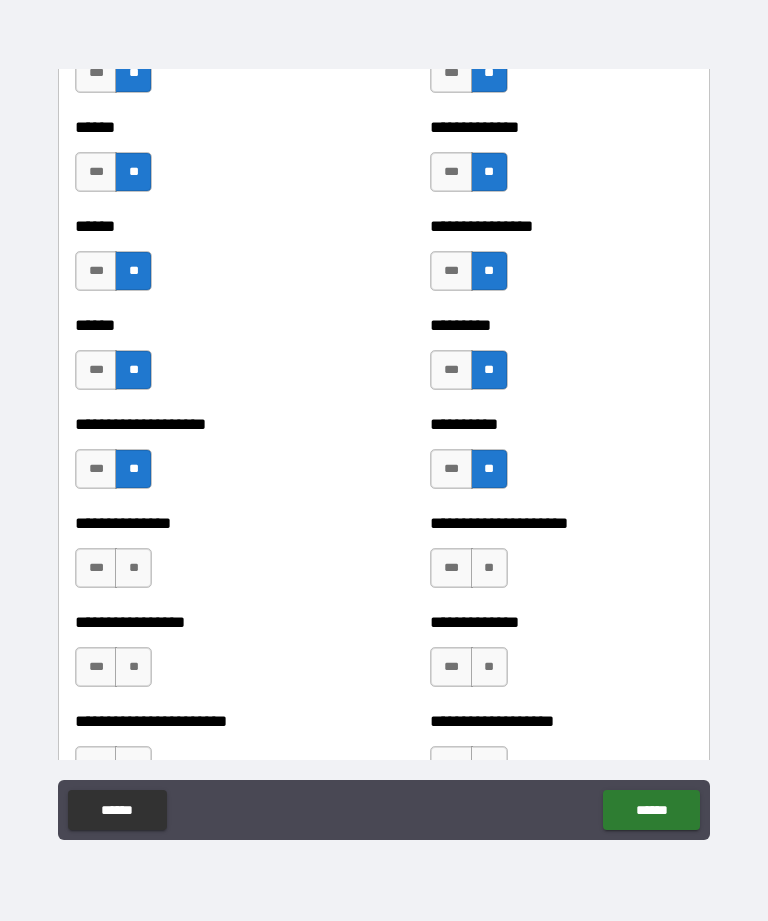 click on "**" at bounding box center (133, 568) 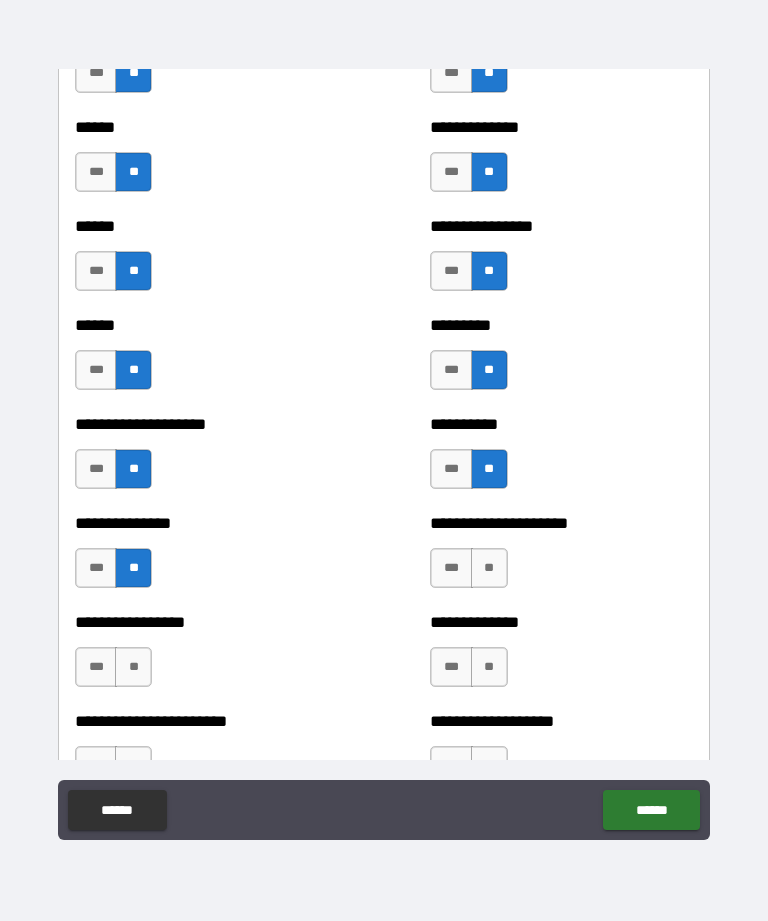 click on "**" at bounding box center (489, 568) 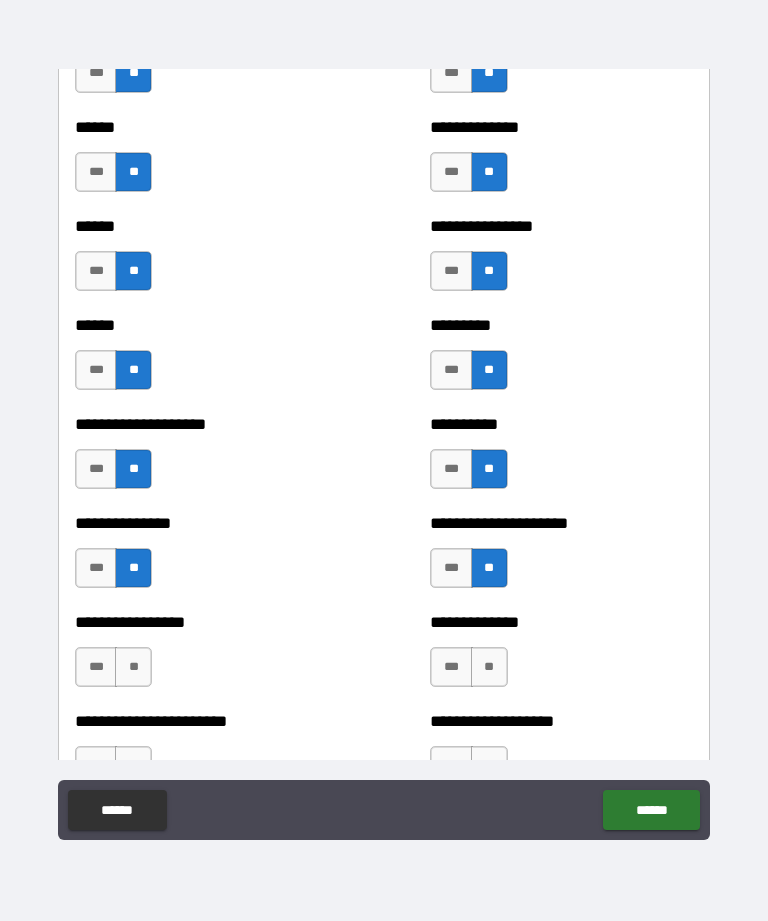 click on "**********" at bounding box center (561, 657) 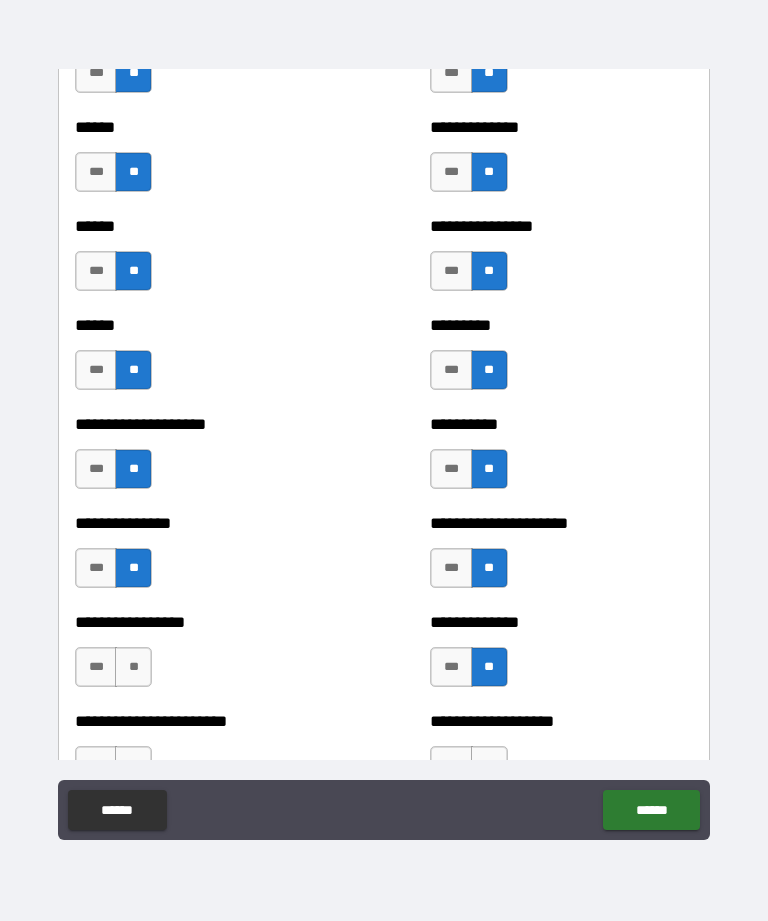 click on "**" at bounding box center (133, 667) 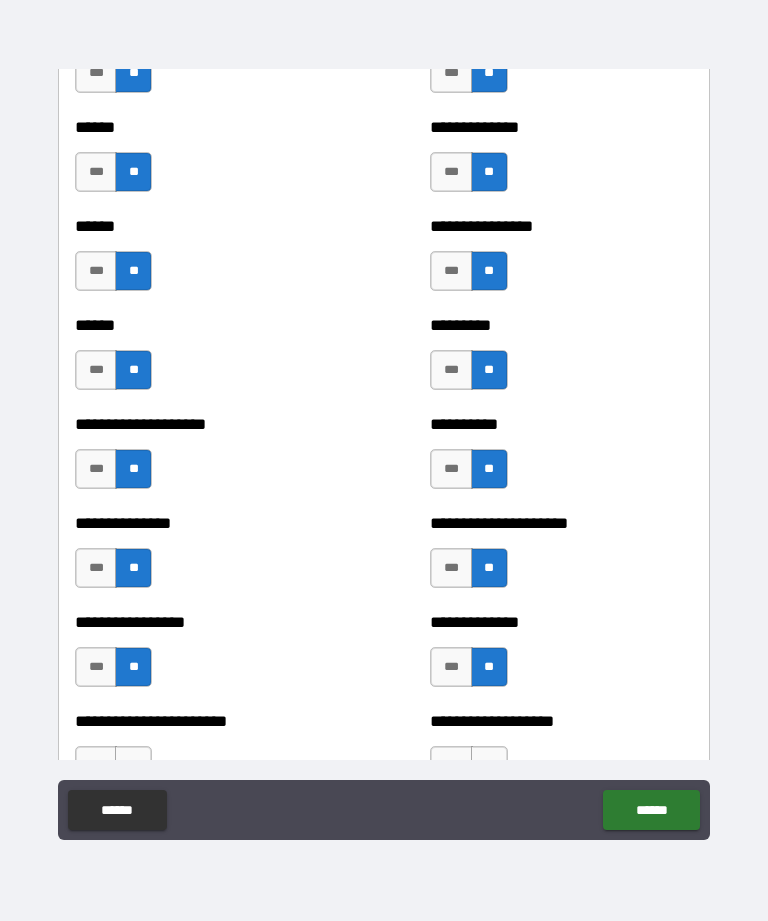 click on "**" at bounding box center (133, 667) 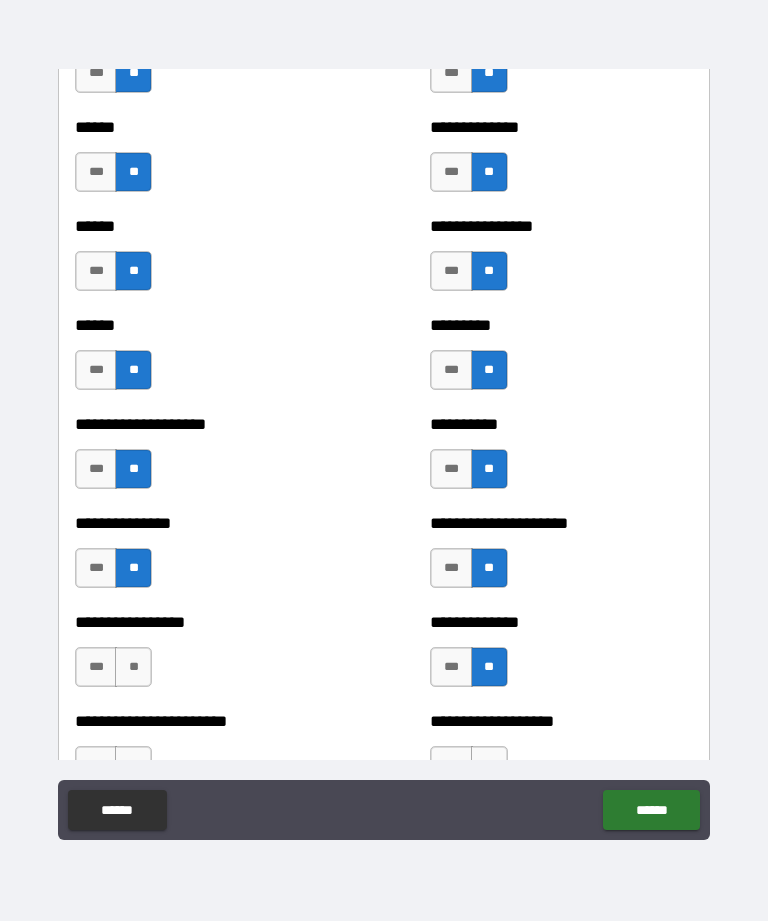 click on "**" at bounding box center [133, 667] 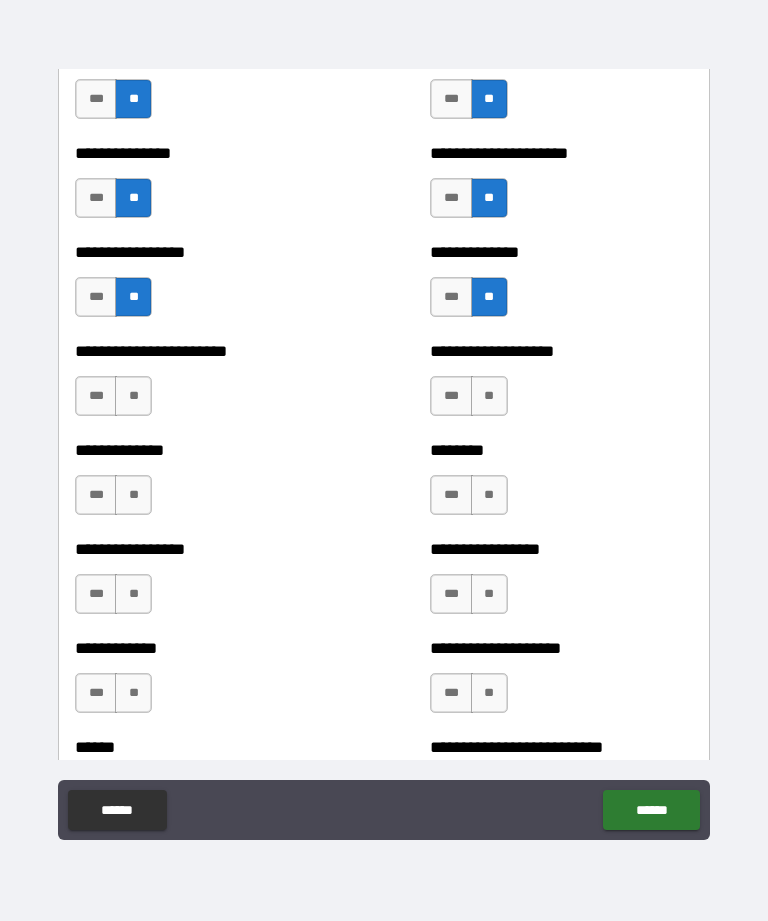 scroll, scrollTop: 3478, scrollLeft: 0, axis: vertical 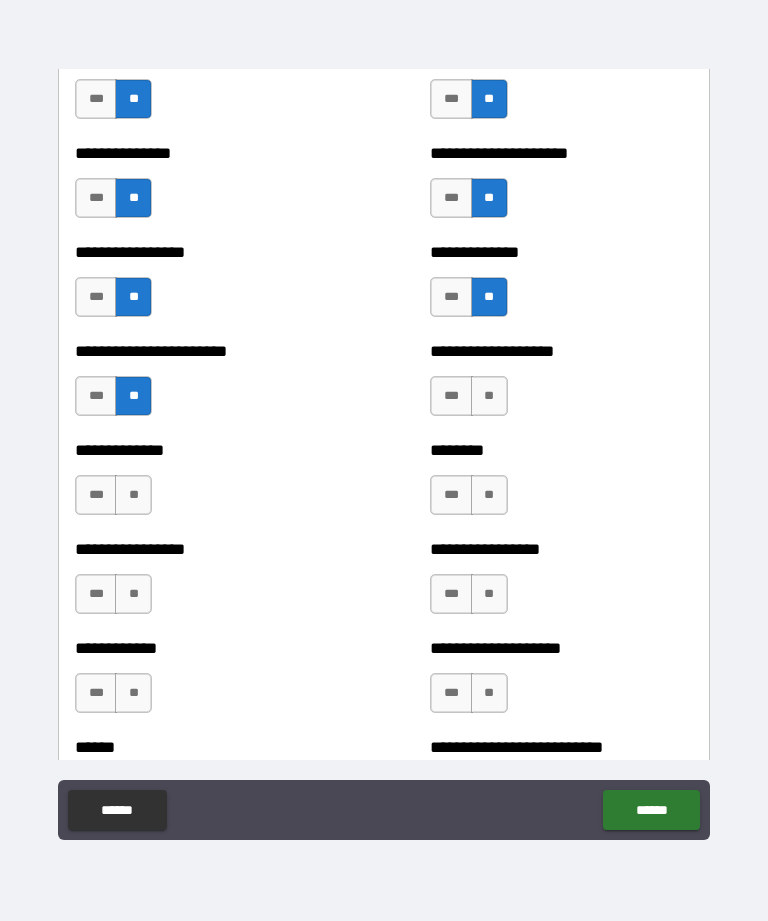 click on "**" at bounding box center (489, 396) 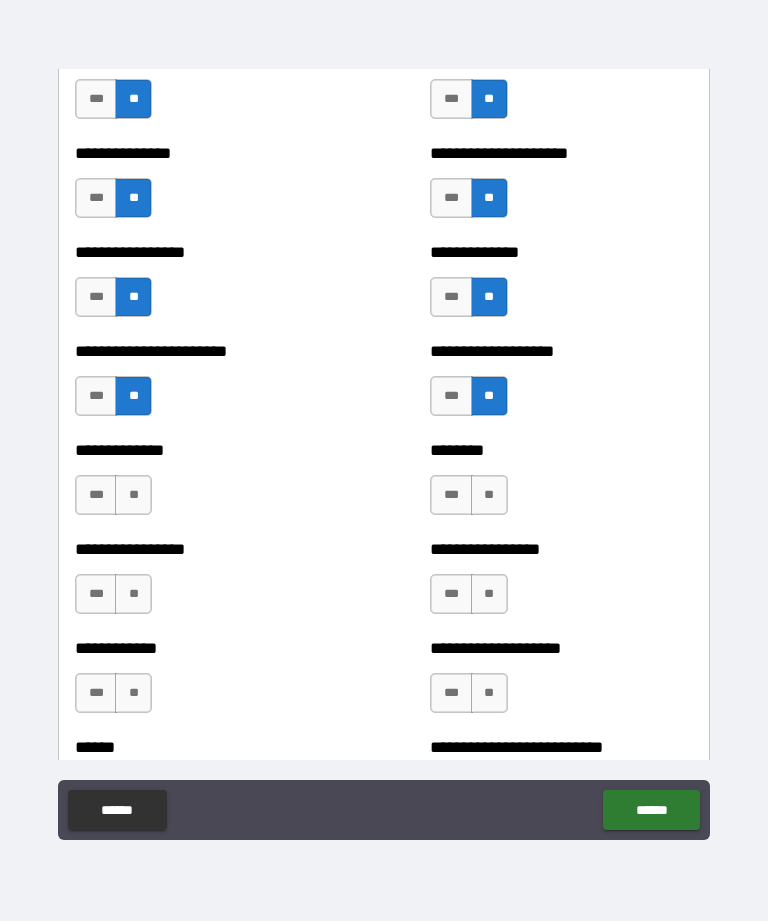 click on "**" at bounding box center [489, 495] 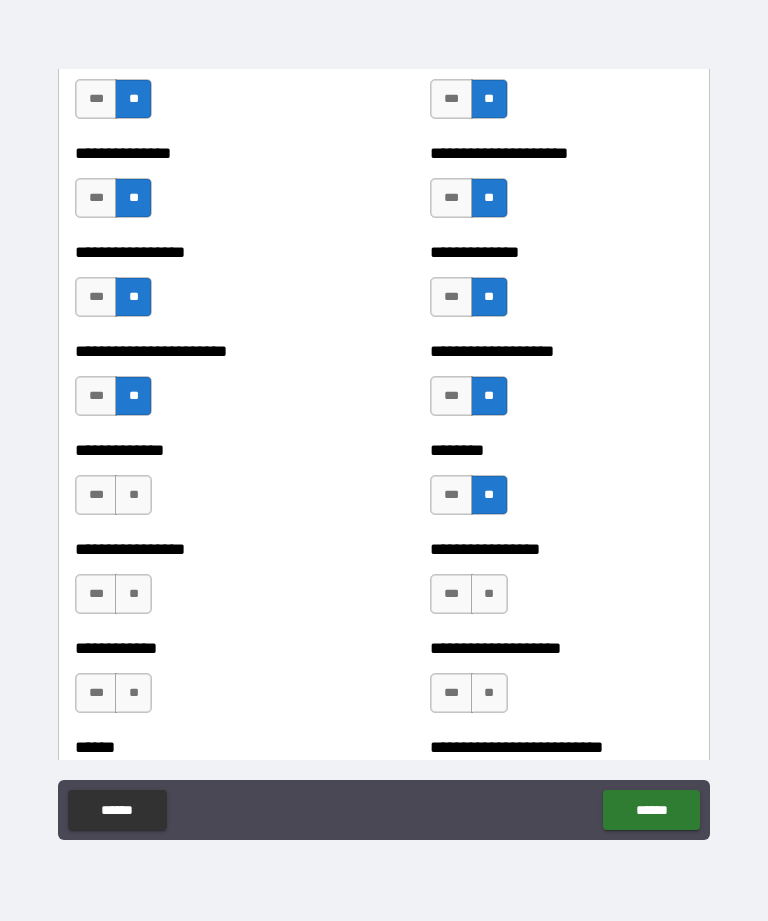 click on "**" at bounding box center (133, 495) 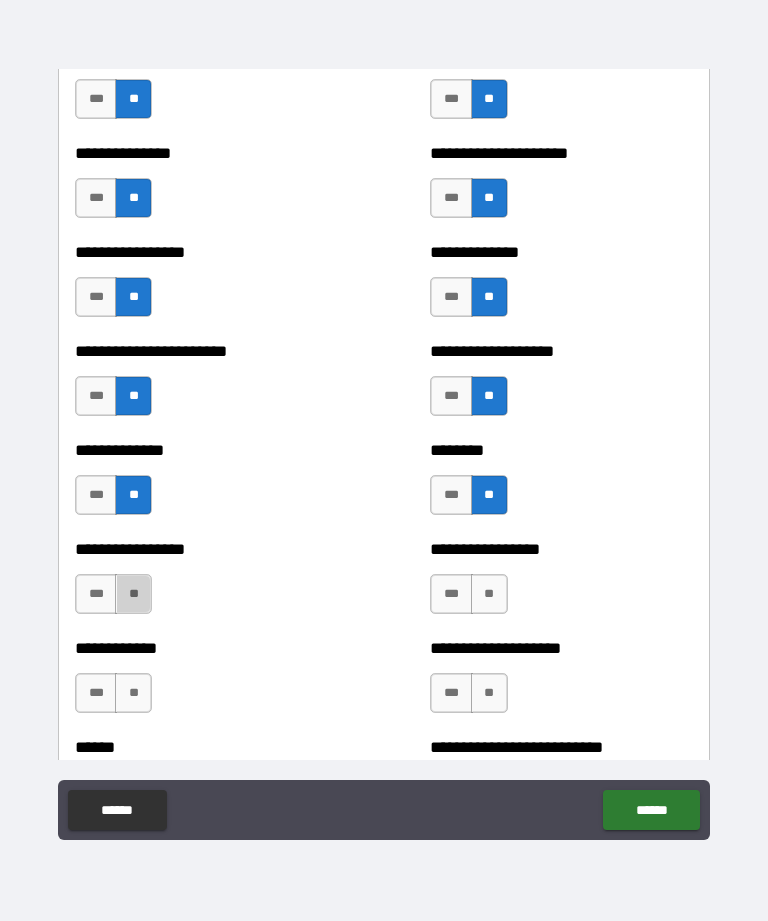 click on "**" at bounding box center [133, 594] 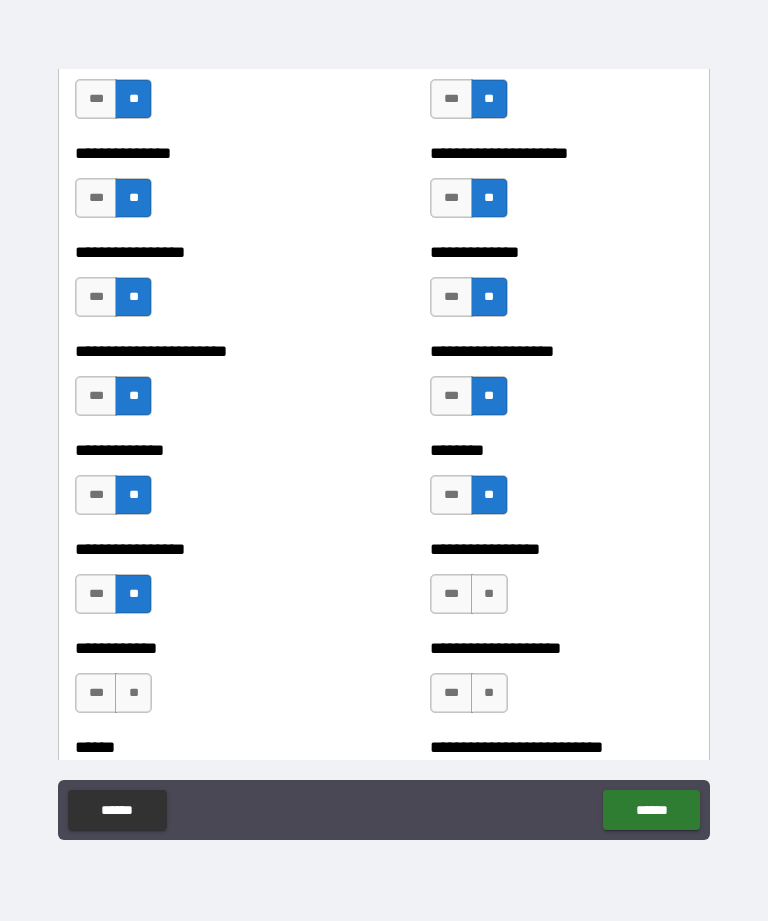 click on "**" at bounding box center [489, 594] 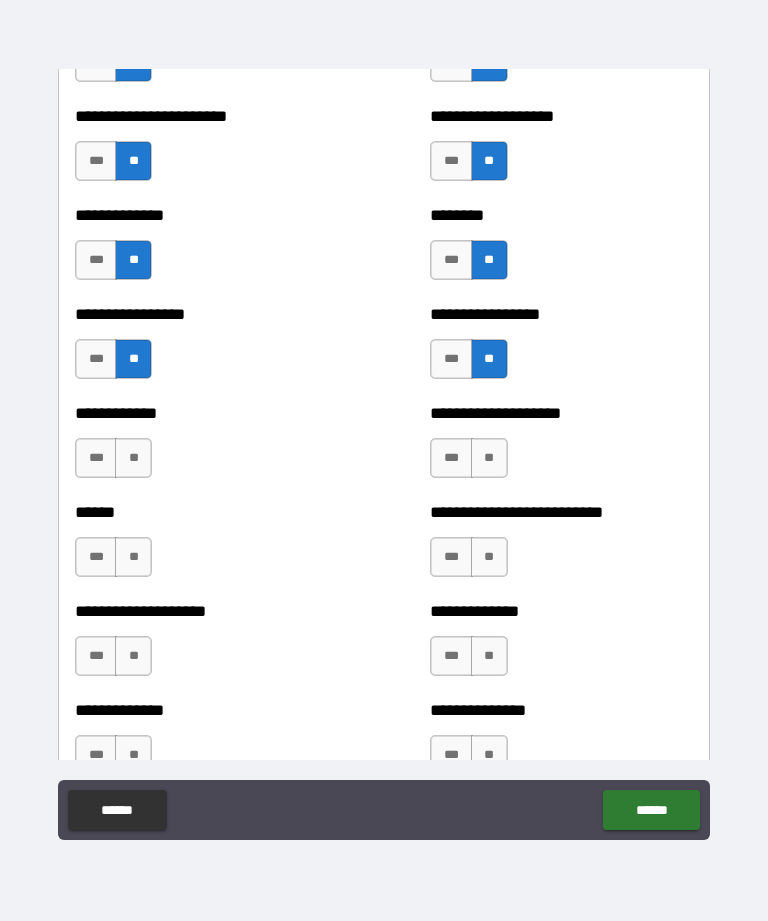 scroll, scrollTop: 3707, scrollLeft: 0, axis: vertical 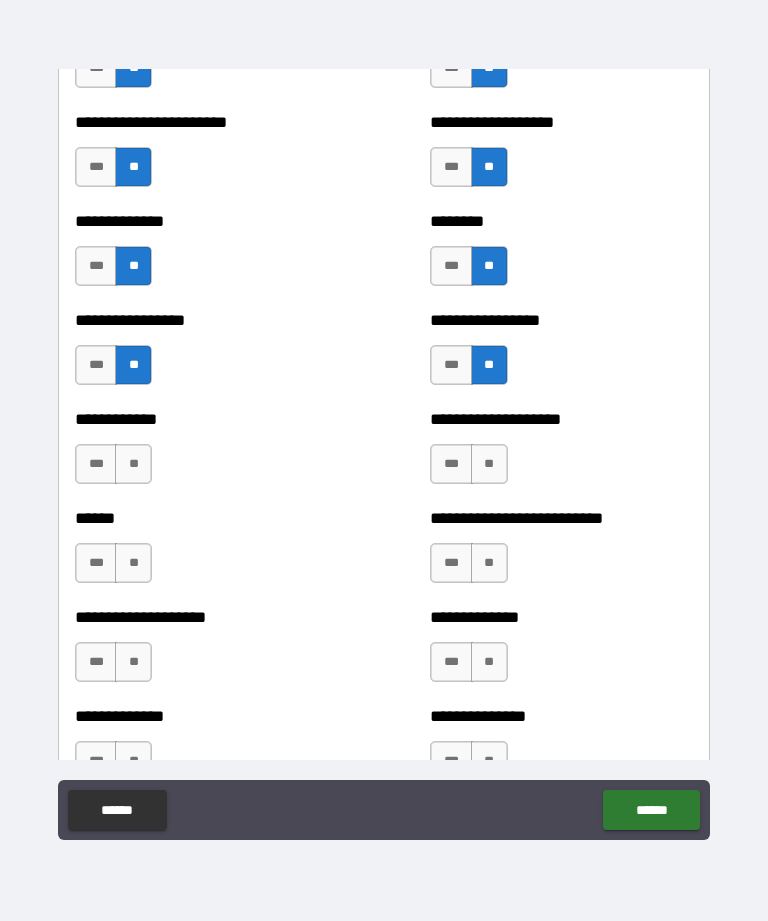 click on "**" at bounding box center (133, 464) 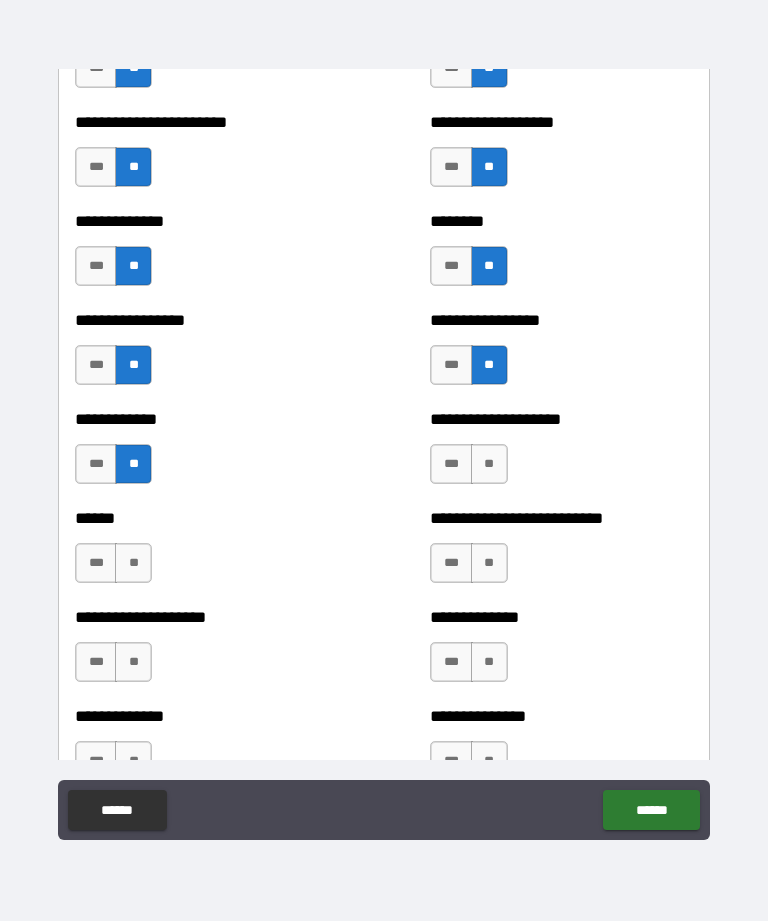 click on "**" at bounding box center [489, 464] 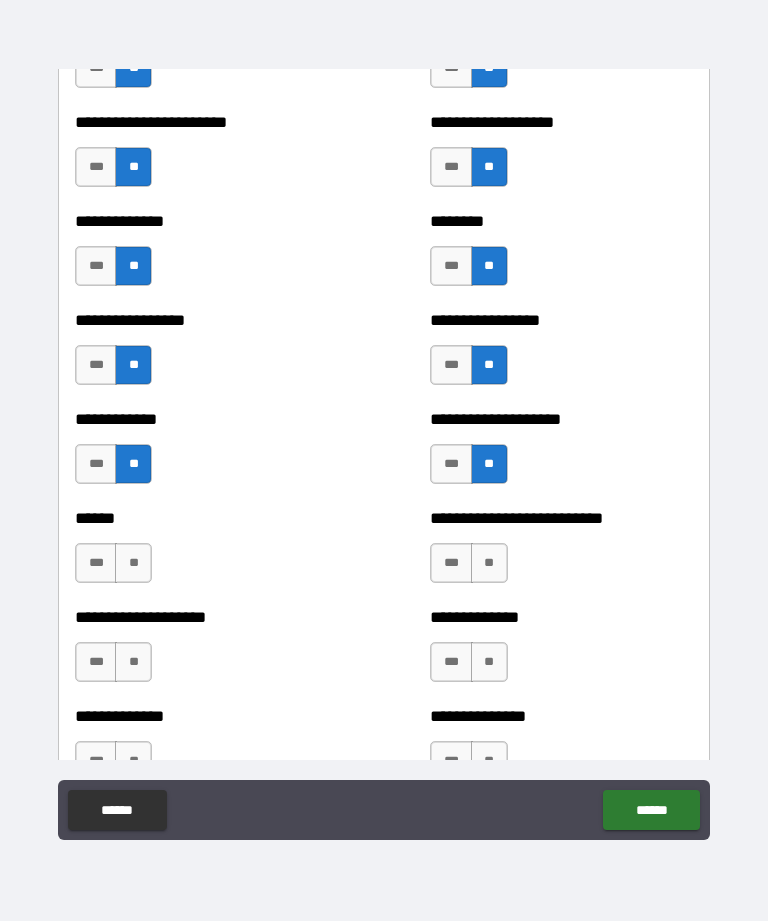 click on "**" at bounding box center [489, 563] 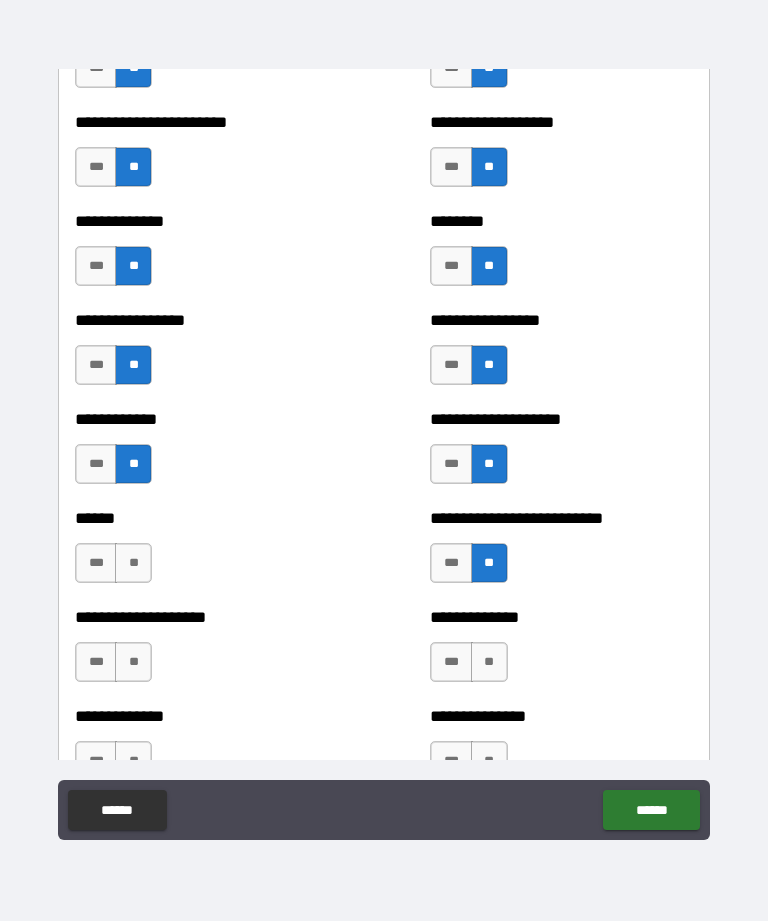 click on "**" at bounding box center (133, 563) 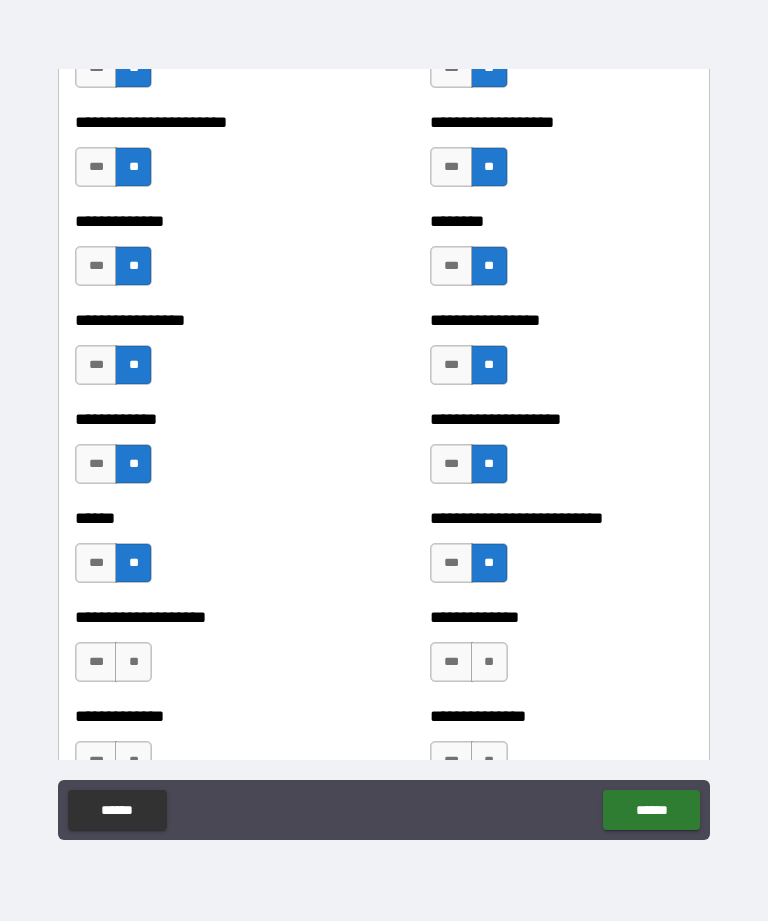 click on "**" at bounding box center [133, 662] 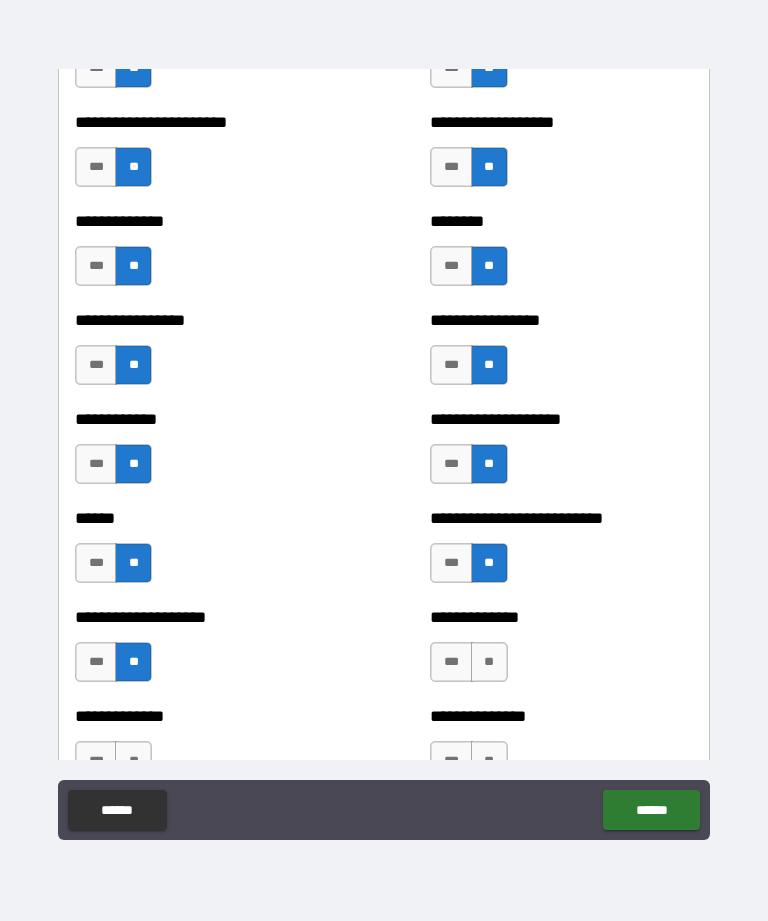click on "**" at bounding box center (489, 662) 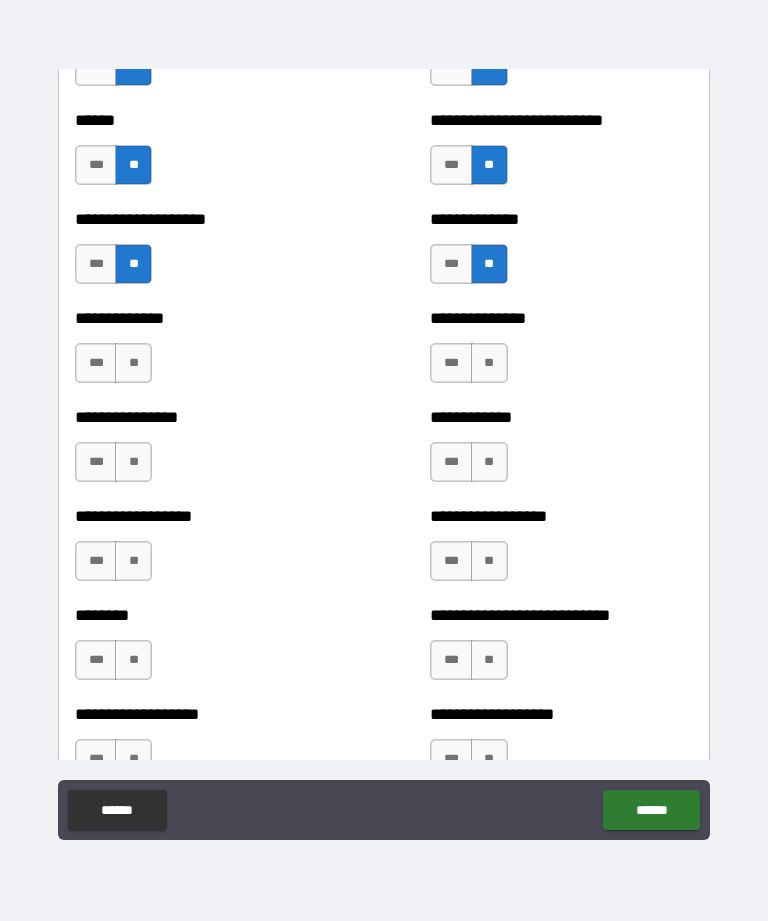 scroll, scrollTop: 4105, scrollLeft: 0, axis: vertical 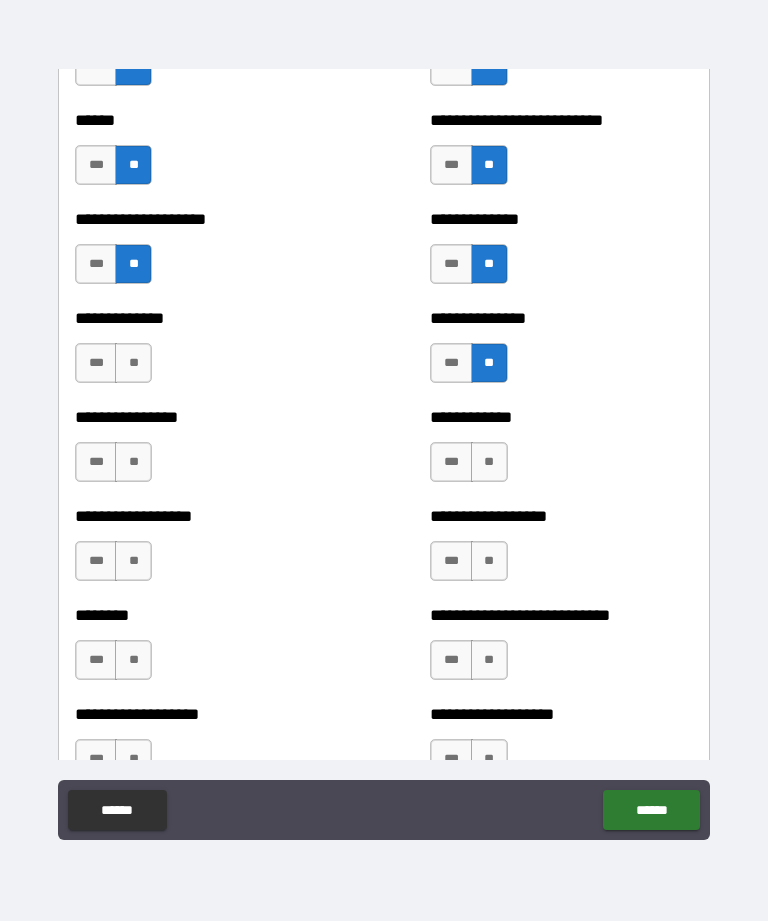 click on "**" at bounding box center [489, 462] 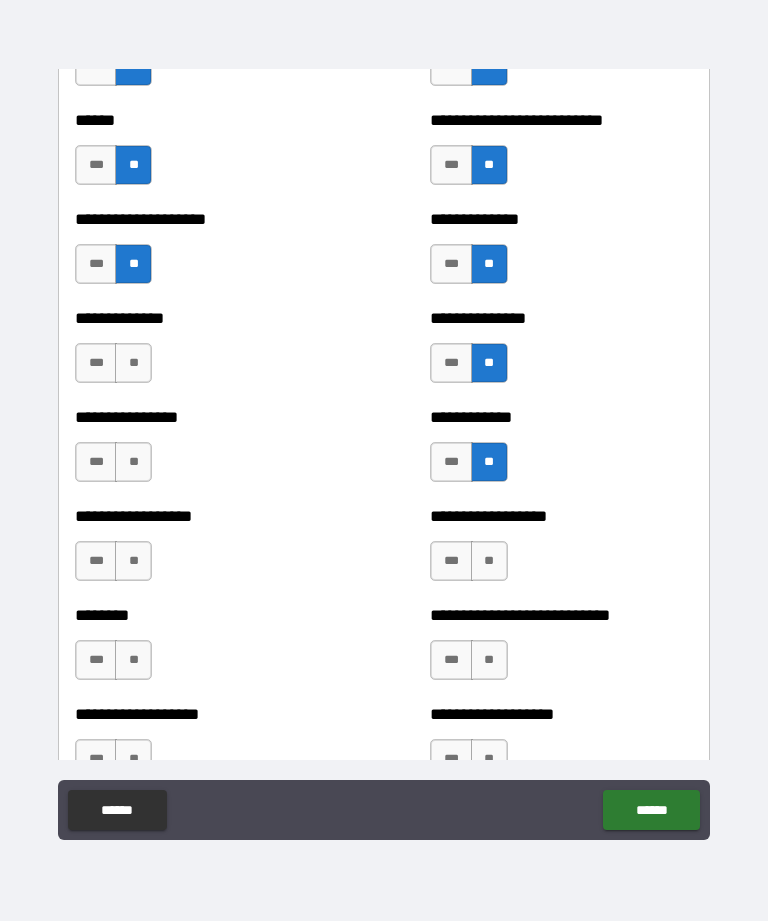 click on "**" at bounding box center [133, 462] 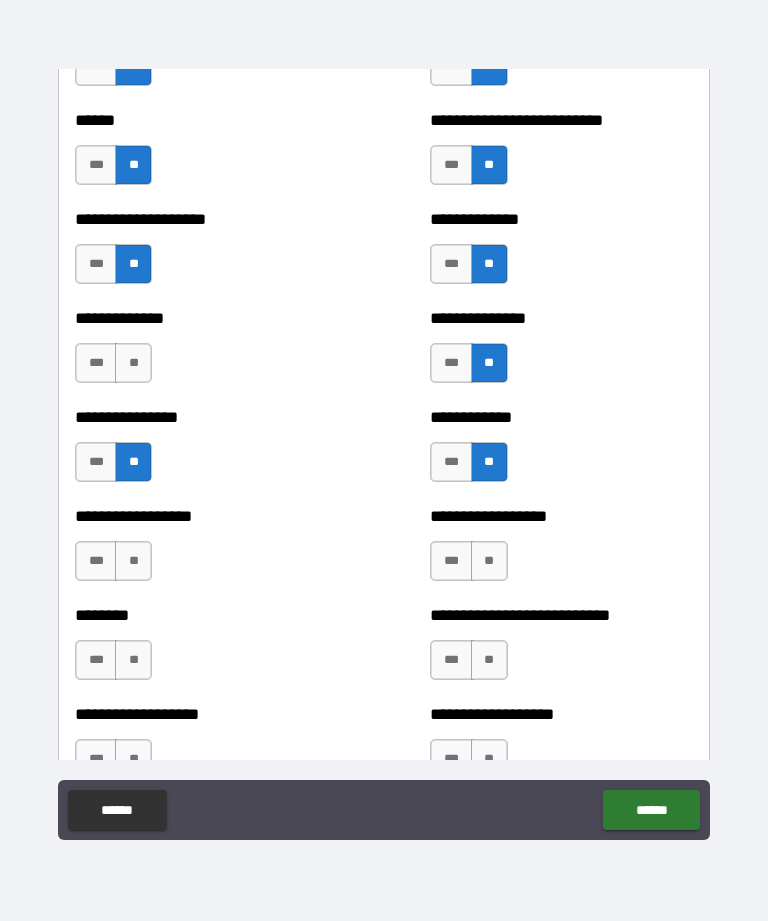 click on "**" at bounding box center (133, 363) 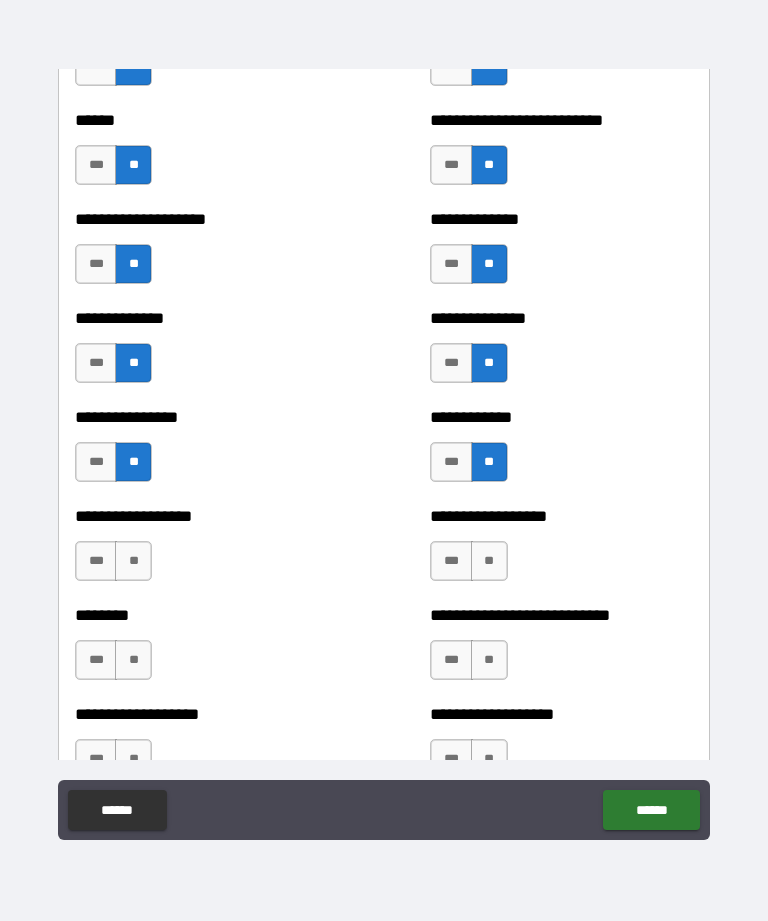 click on "**" at bounding box center [133, 561] 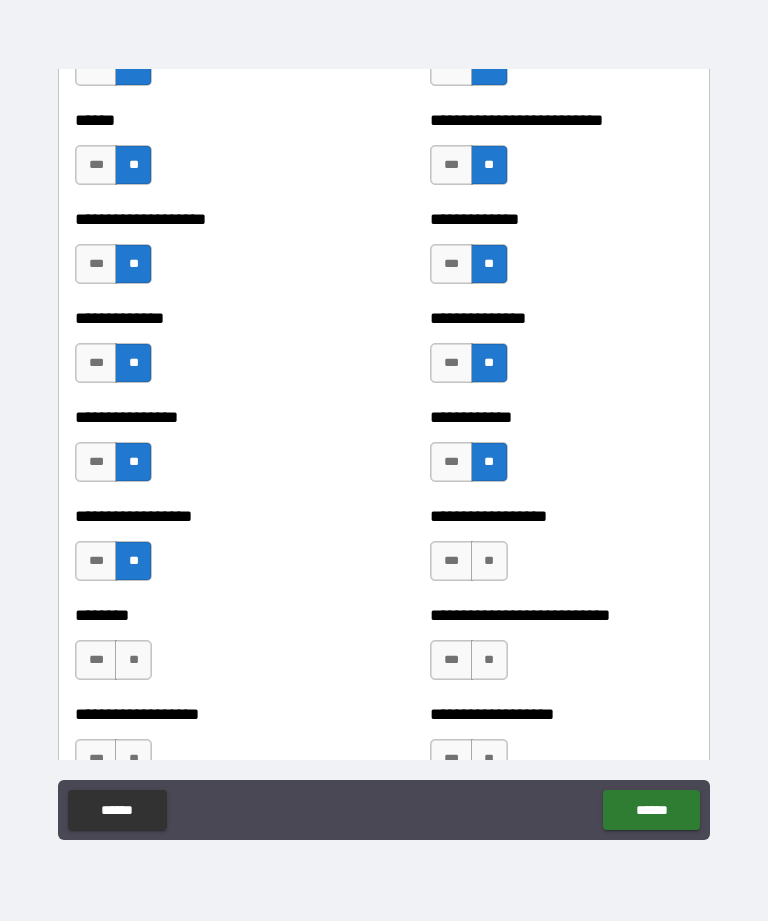 click on "**" at bounding box center [489, 561] 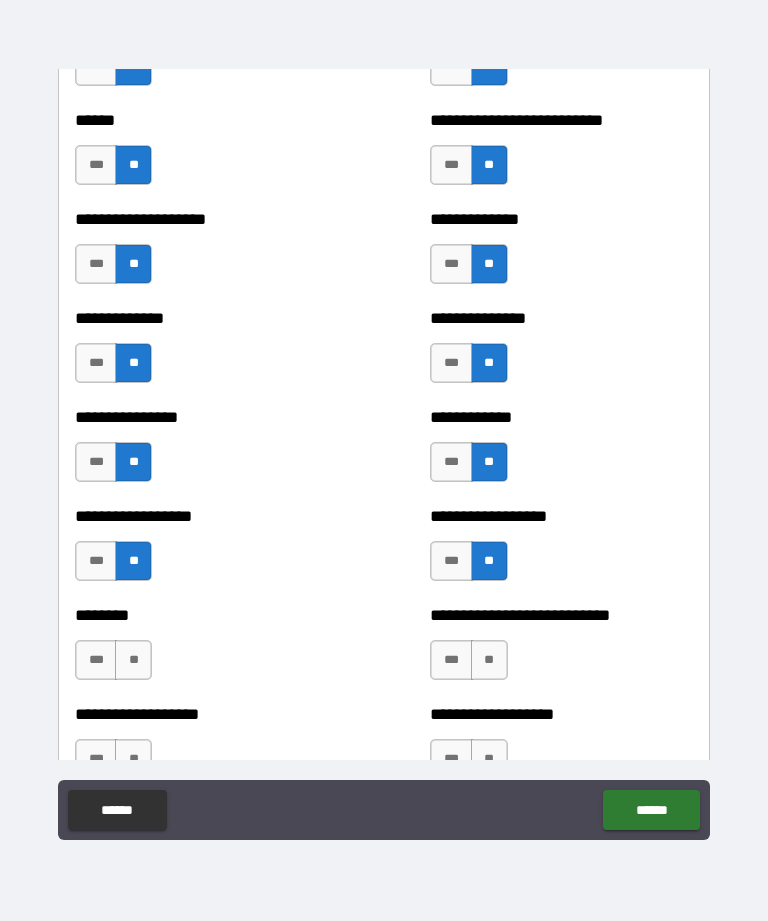 click on "**" at bounding box center [489, 660] 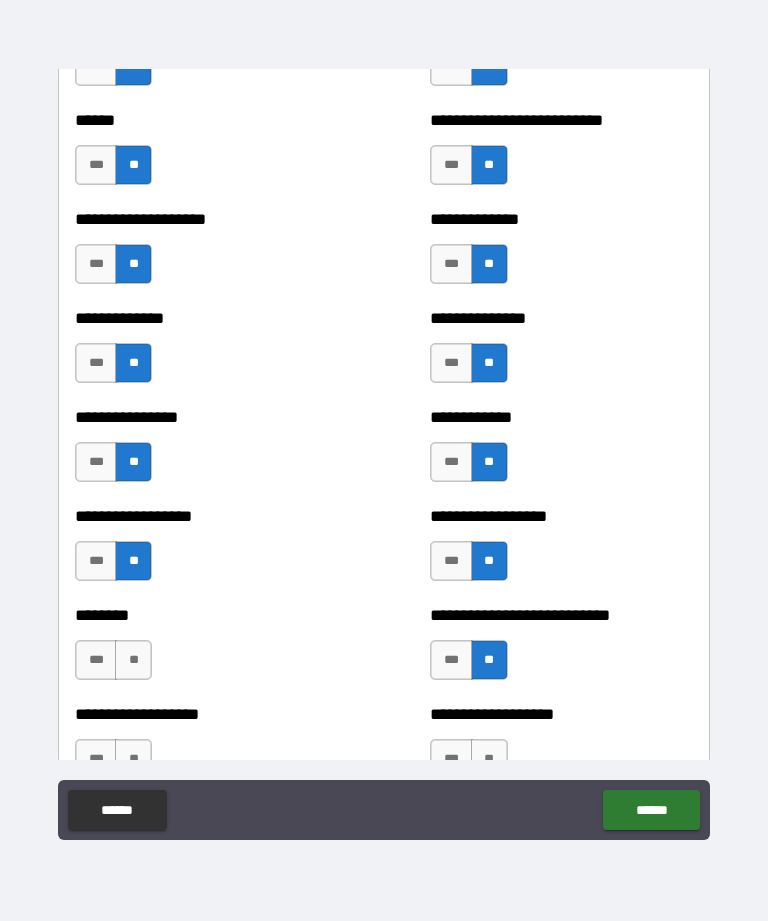click on "**" at bounding box center [133, 660] 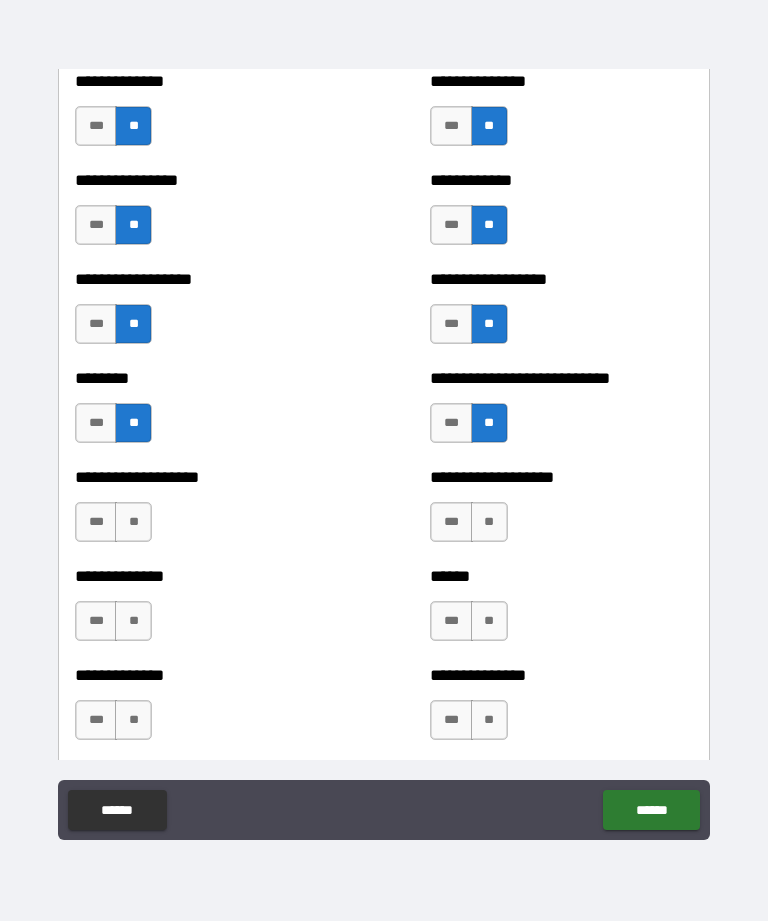 scroll, scrollTop: 4339, scrollLeft: 0, axis: vertical 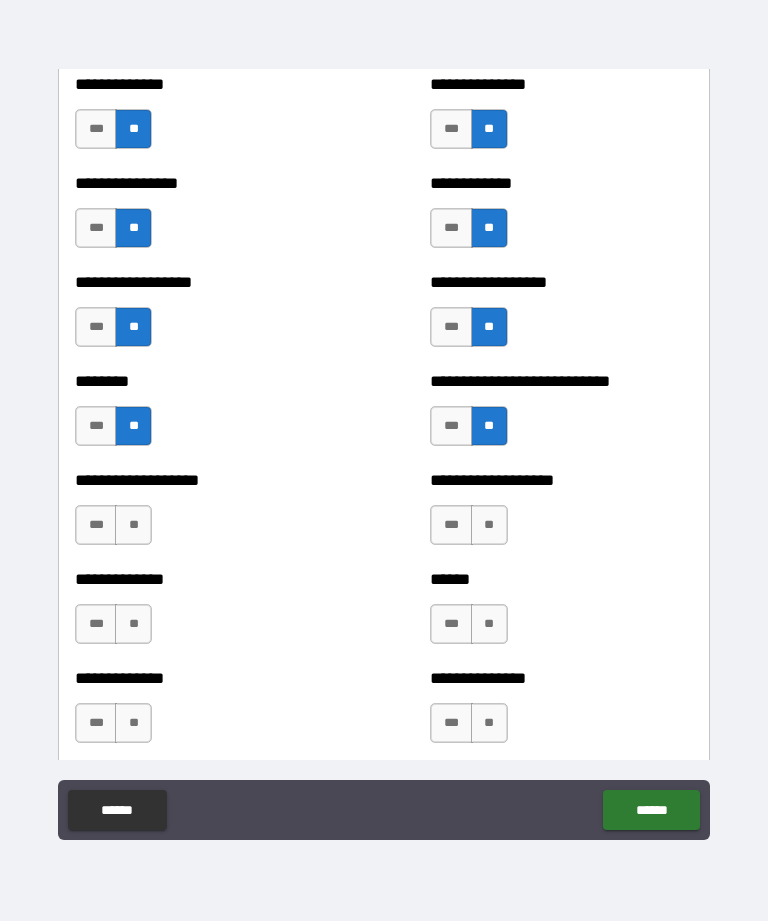 click on "**" at bounding box center [133, 624] 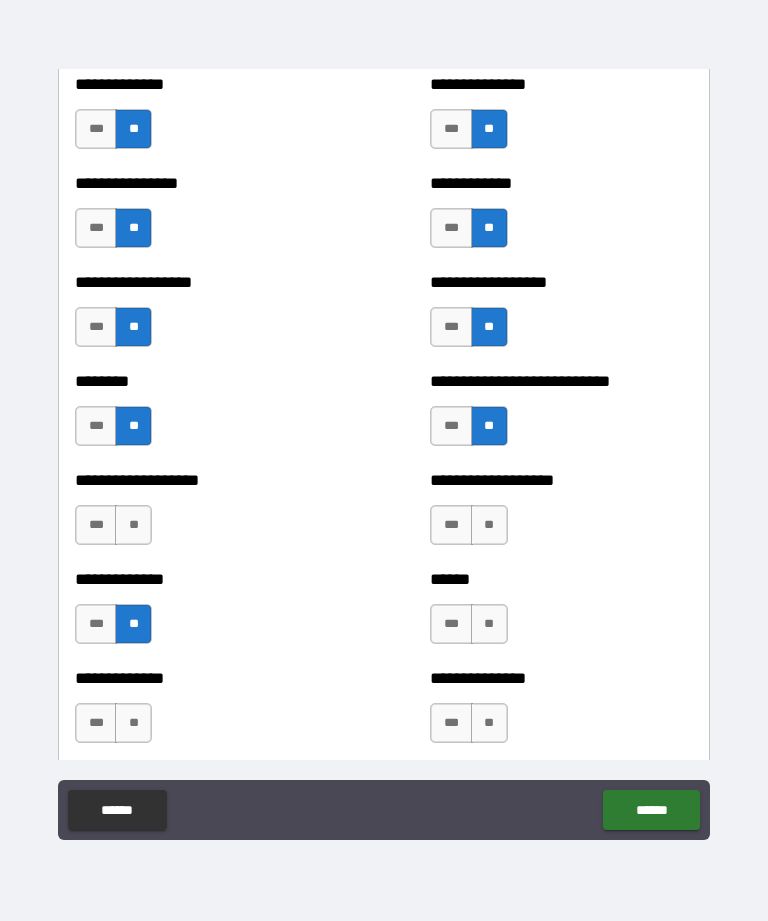 click on "**" at bounding box center [133, 525] 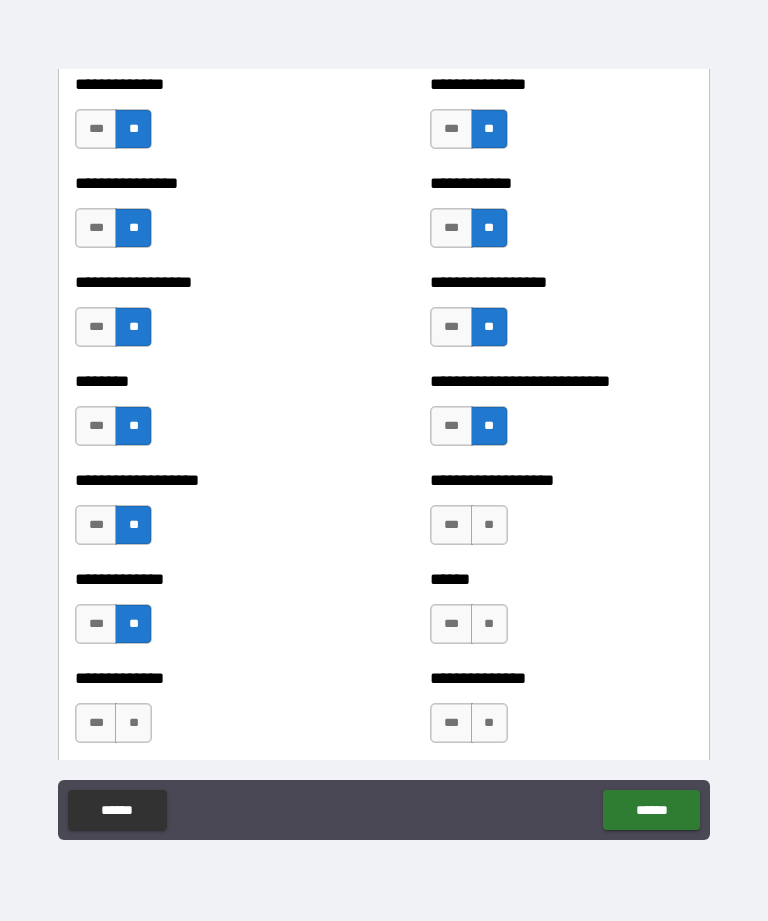 click on "**" at bounding box center (489, 723) 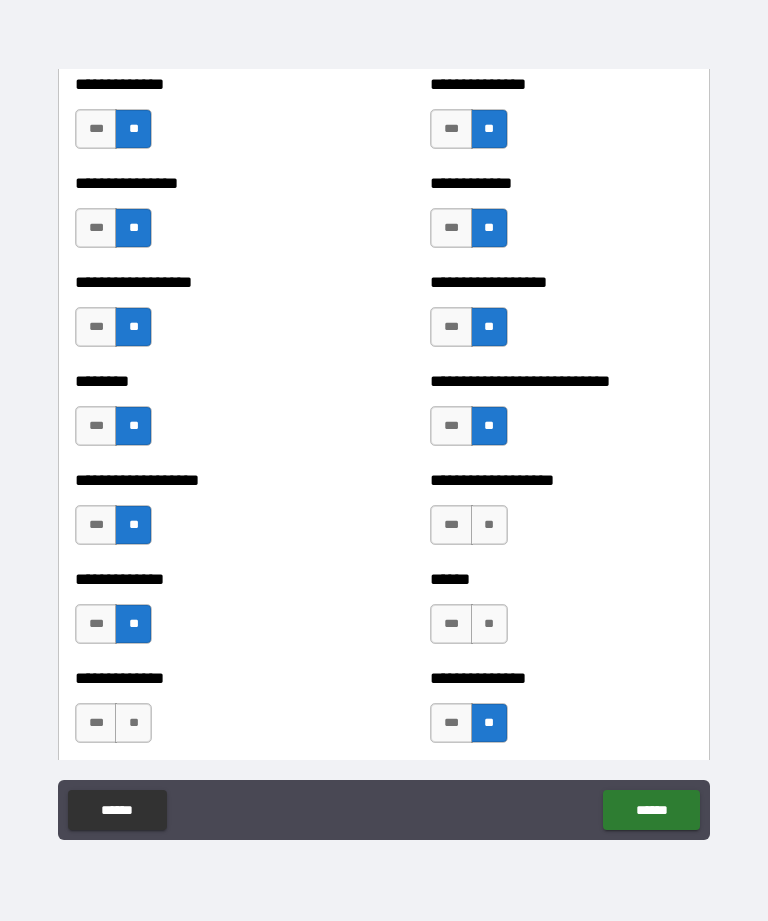 click on "**" at bounding box center (489, 624) 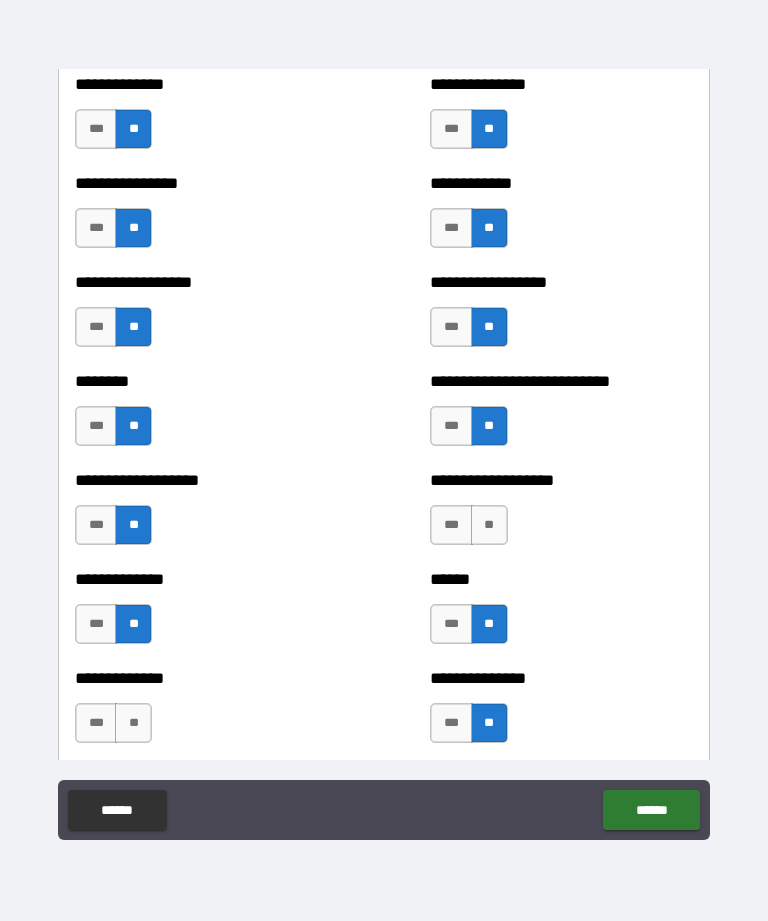 click on "**" at bounding box center [489, 525] 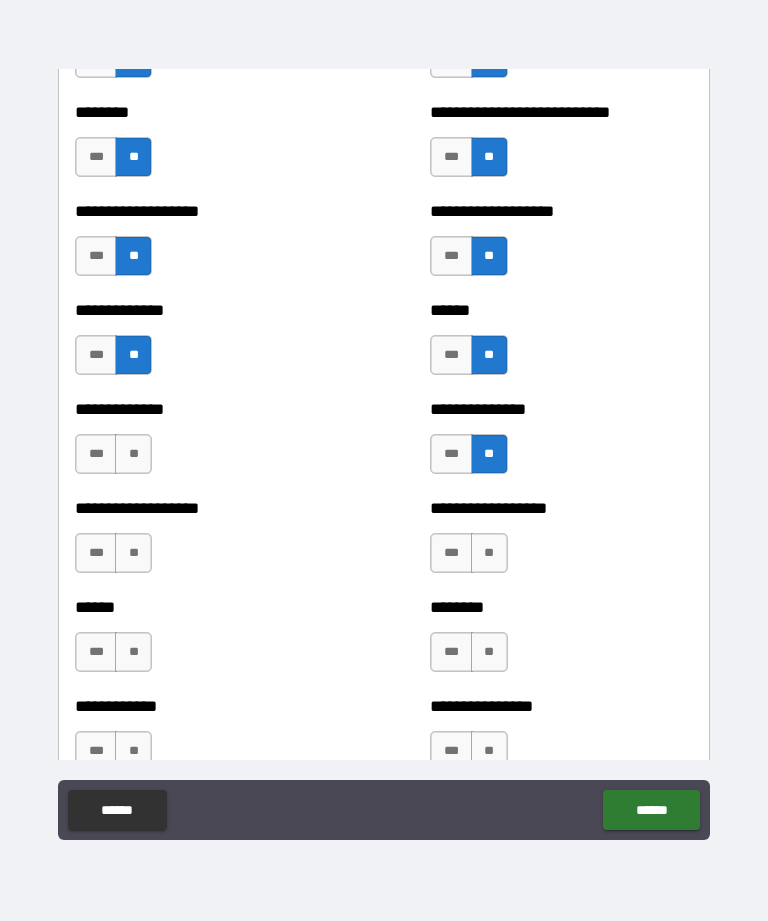scroll, scrollTop: 4610, scrollLeft: 0, axis: vertical 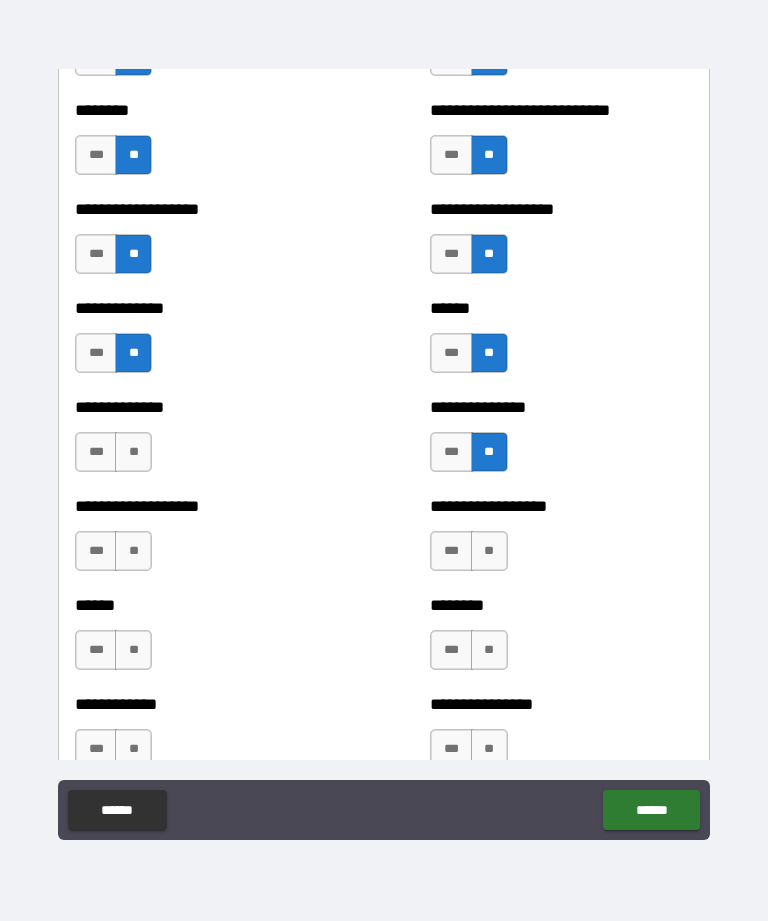click on "**" at bounding box center (133, 452) 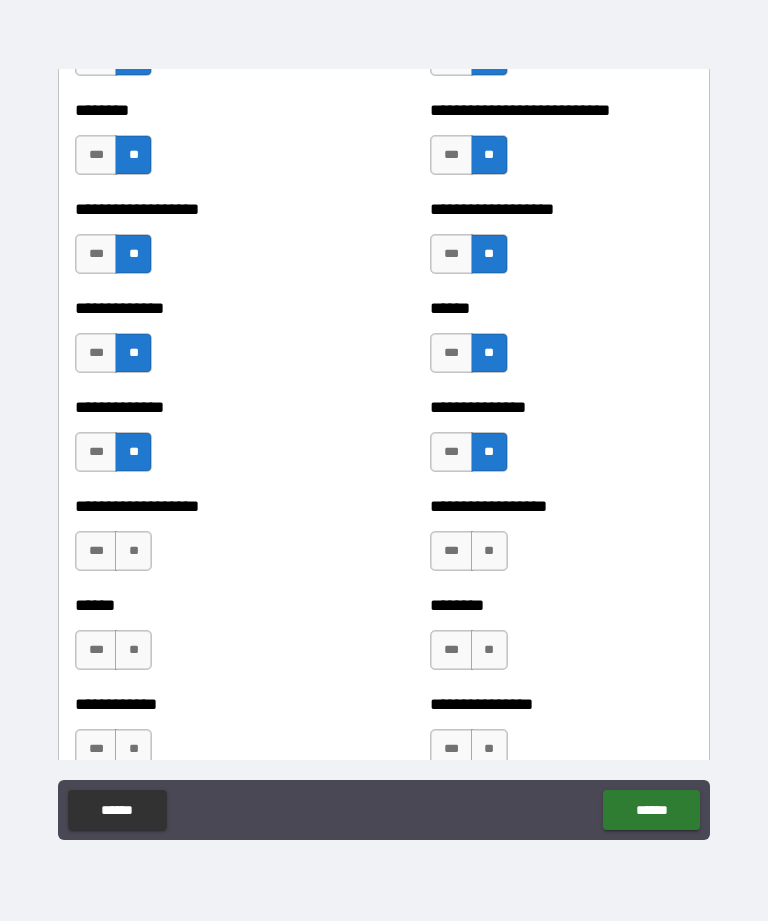 click on "**" at bounding box center [133, 551] 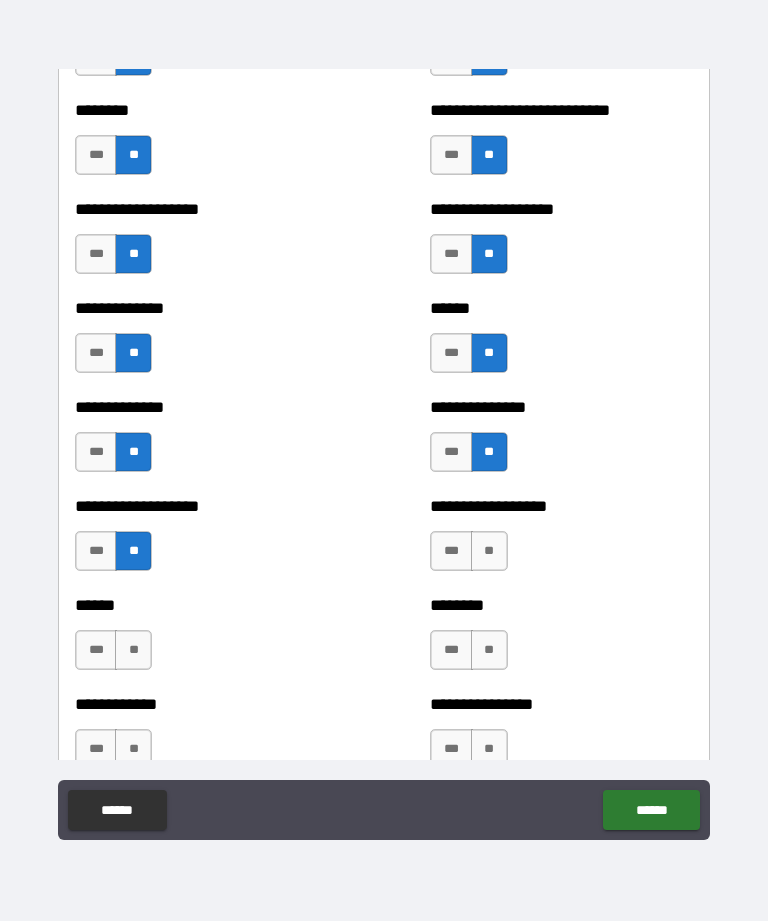click on "**" at bounding box center [489, 551] 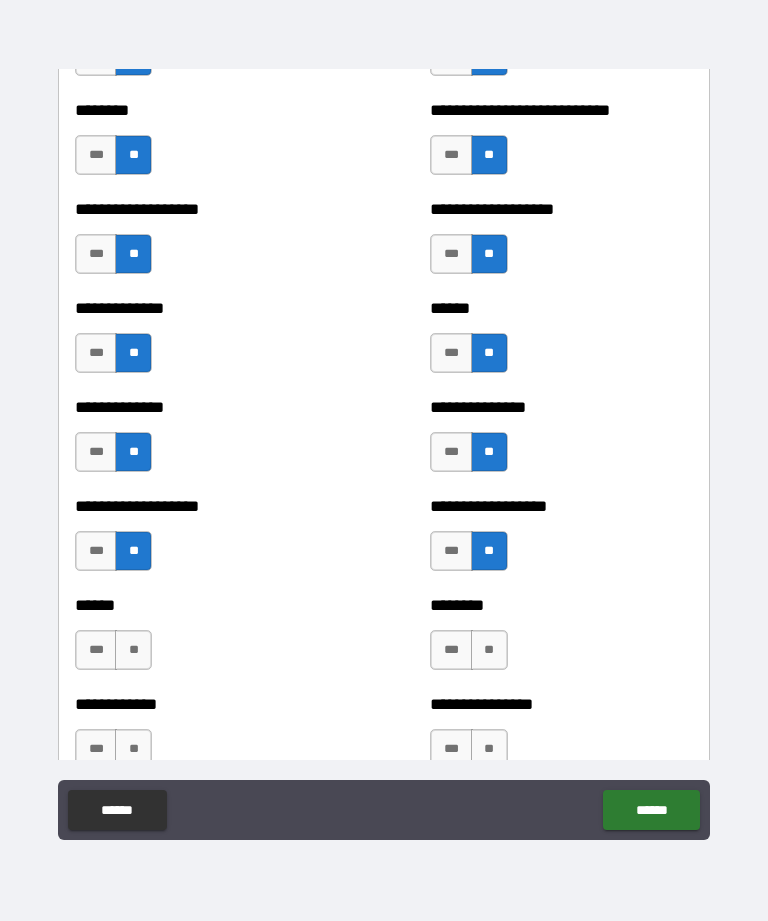 click on "**" at bounding box center [489, 650] 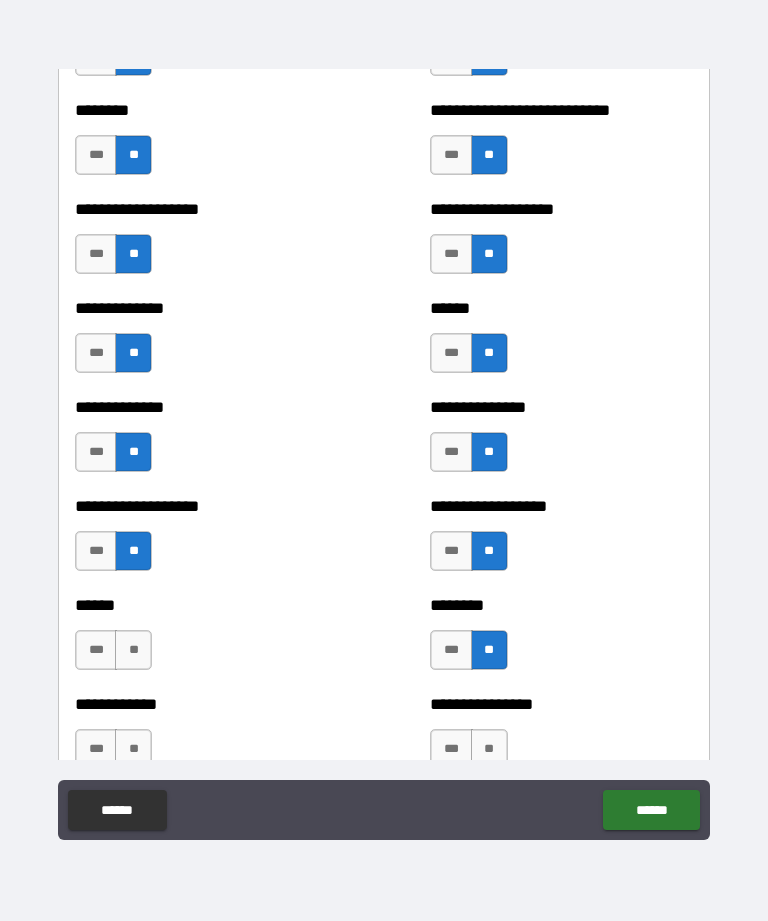 click on "**" at bounding box center [133, 650] 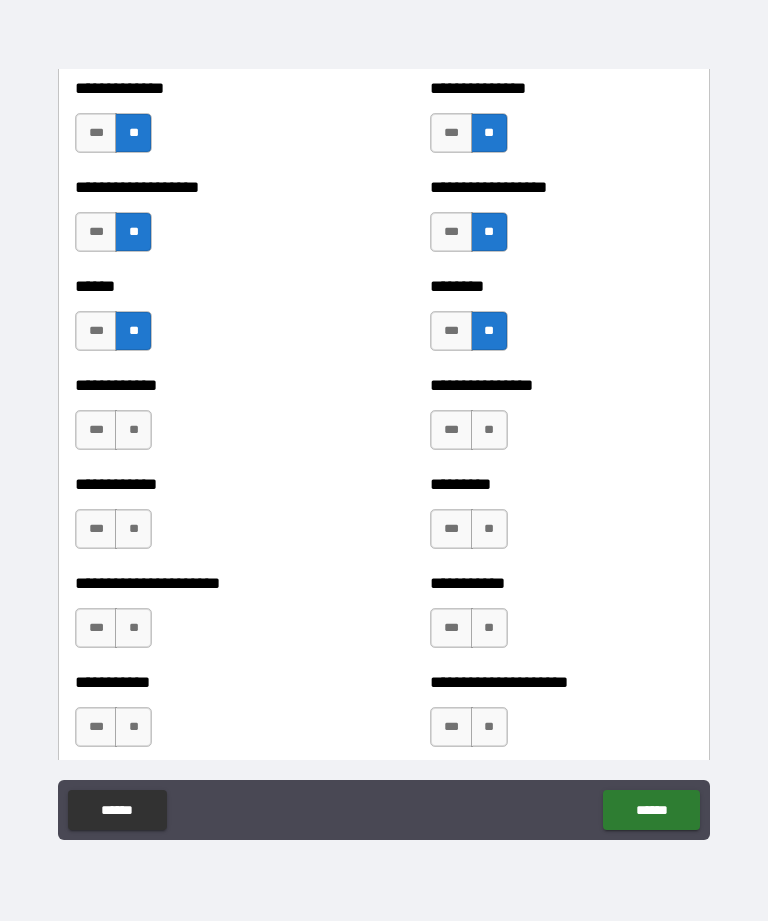 scroll, scrollTop: 4942, scrollLeft: 0, axis: vertical 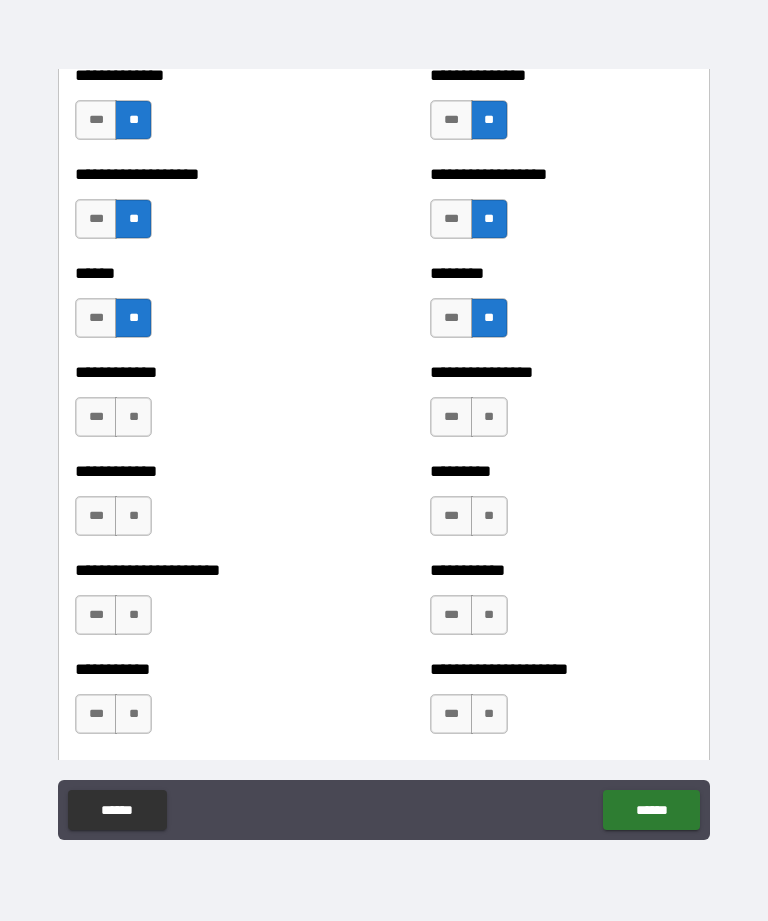 click on "*** **" at bounding box center (471, 422) 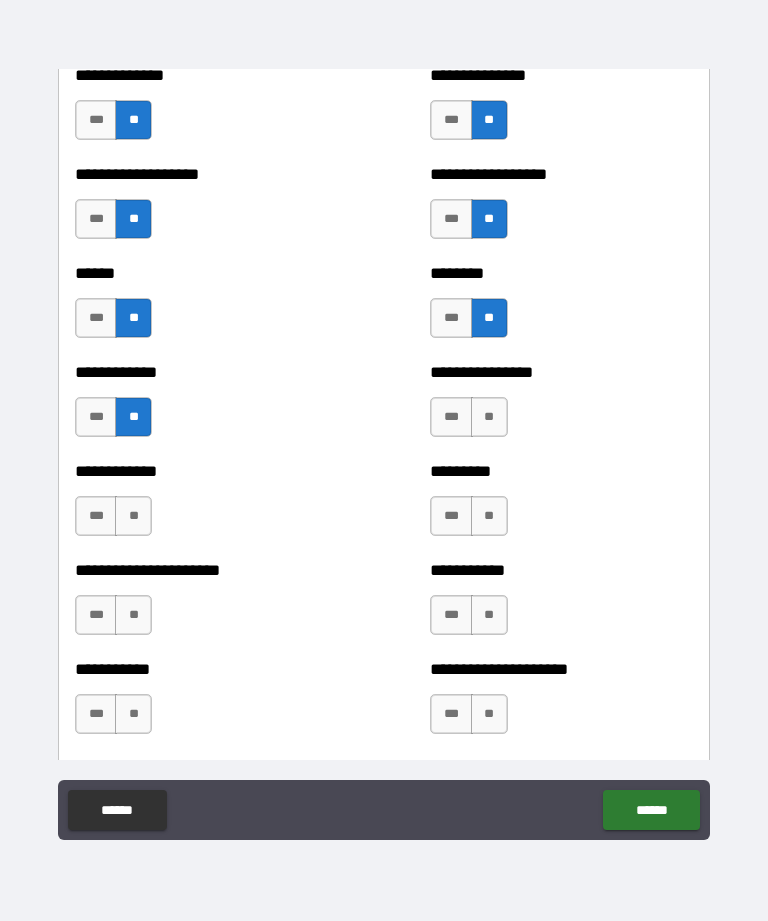 click on "**" at bounding box center (489, 417) 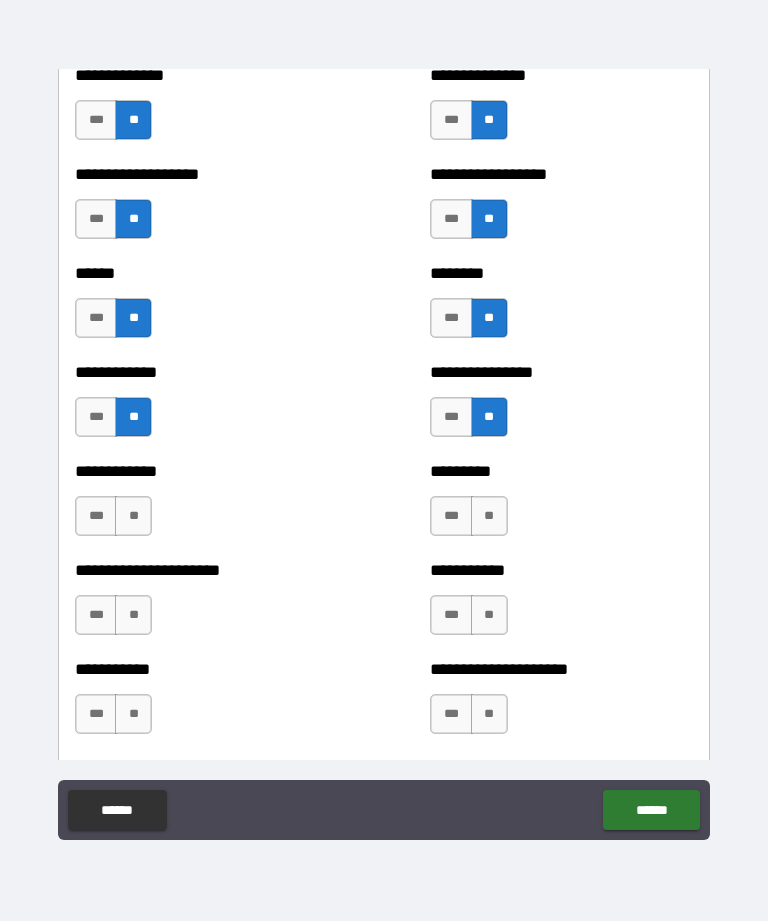 click on "**" at bounding box center [133, 516] 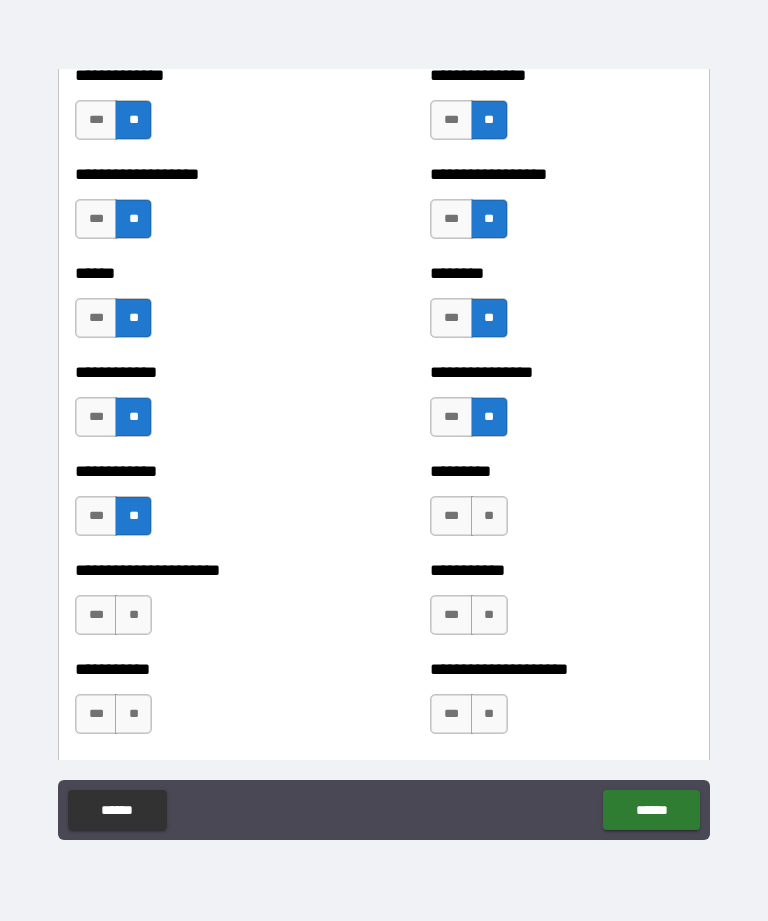 click on "**" at bounding box center (489, 516) 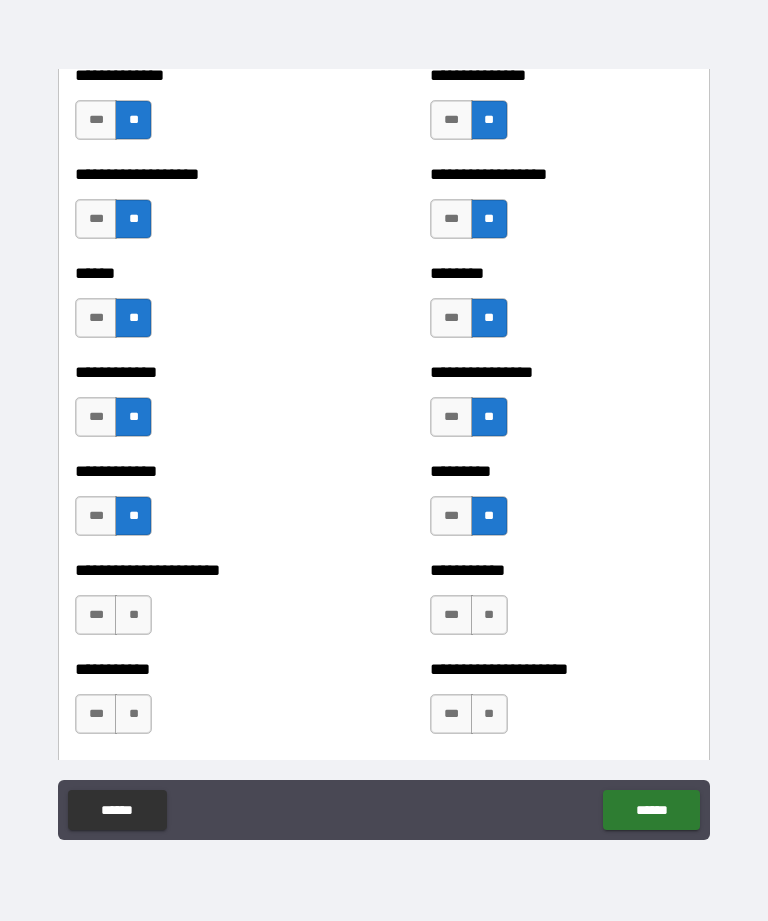 click on "**" at bounding box center (133, 615) 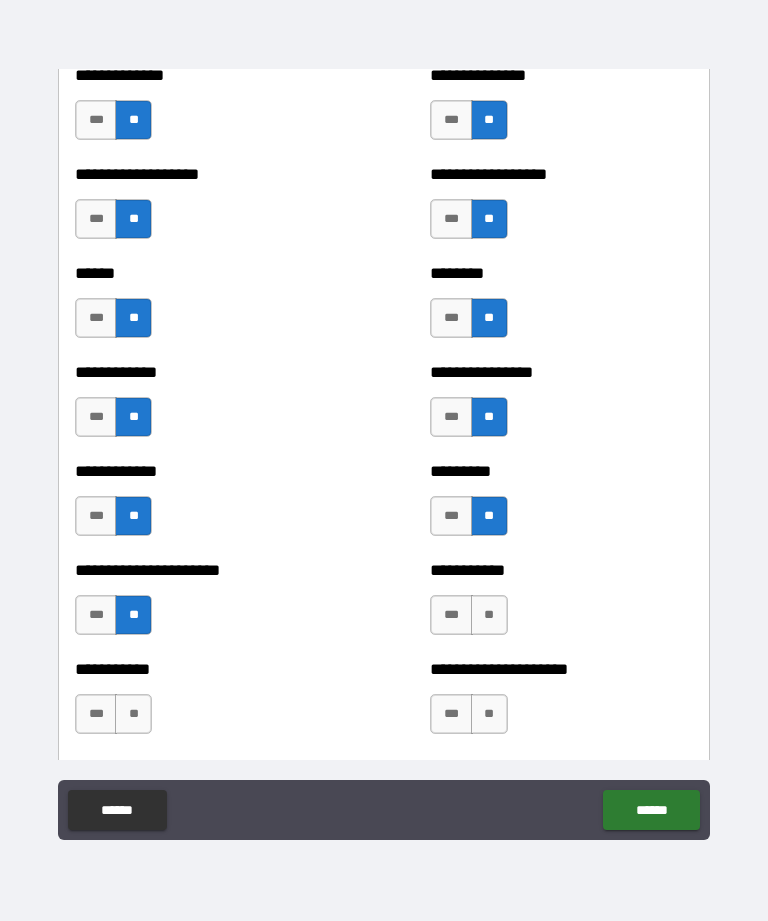 click on "**" at bounding box center [489, 615] 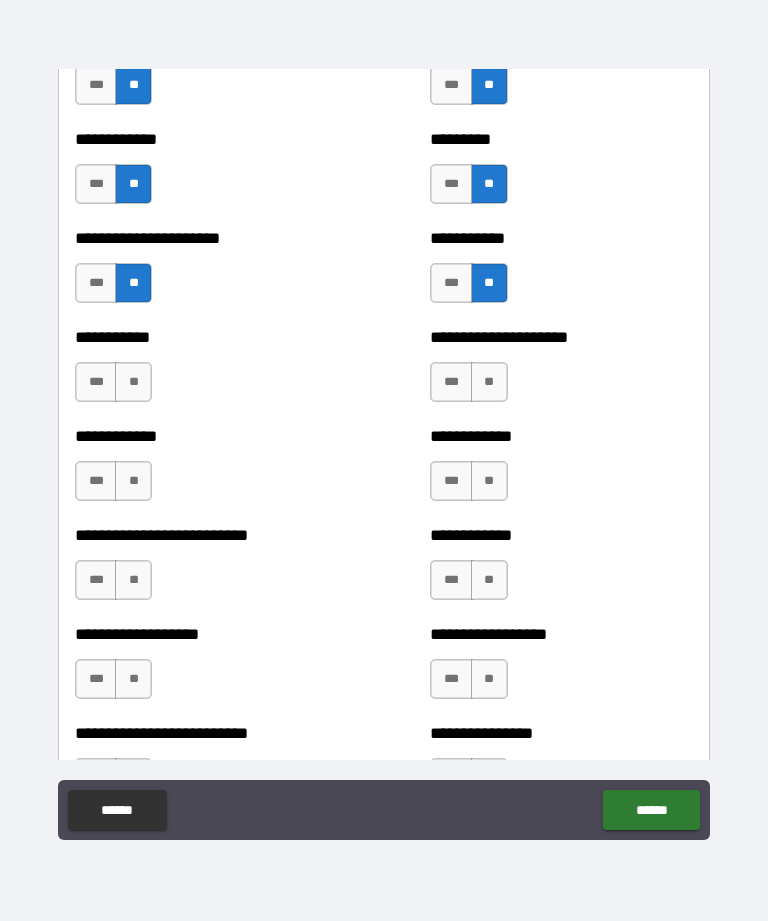 scroll, scrollTop: 5276, scrollLeft: 0, axis: vertical 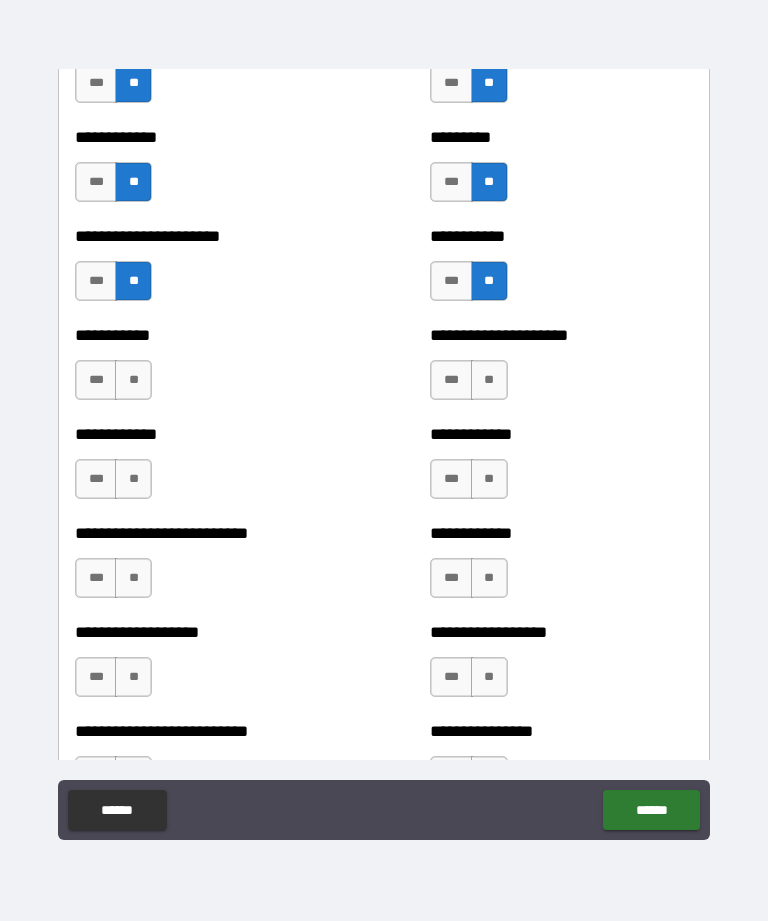 click on "**" at bounding box center (133, 380) 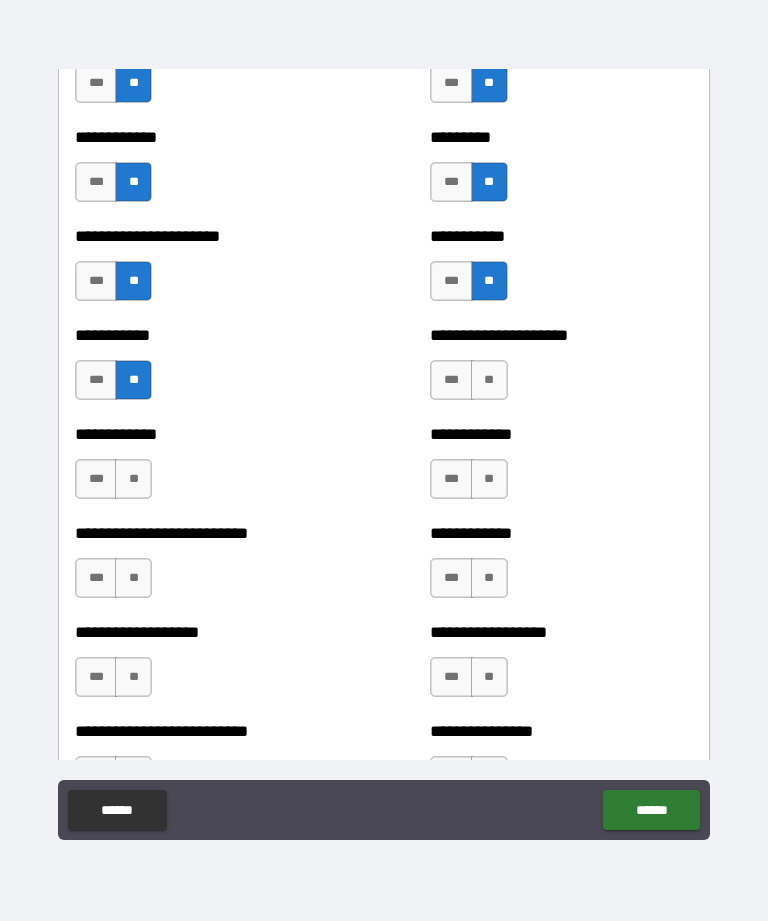 click on "**" at bounding box center (489, 380) 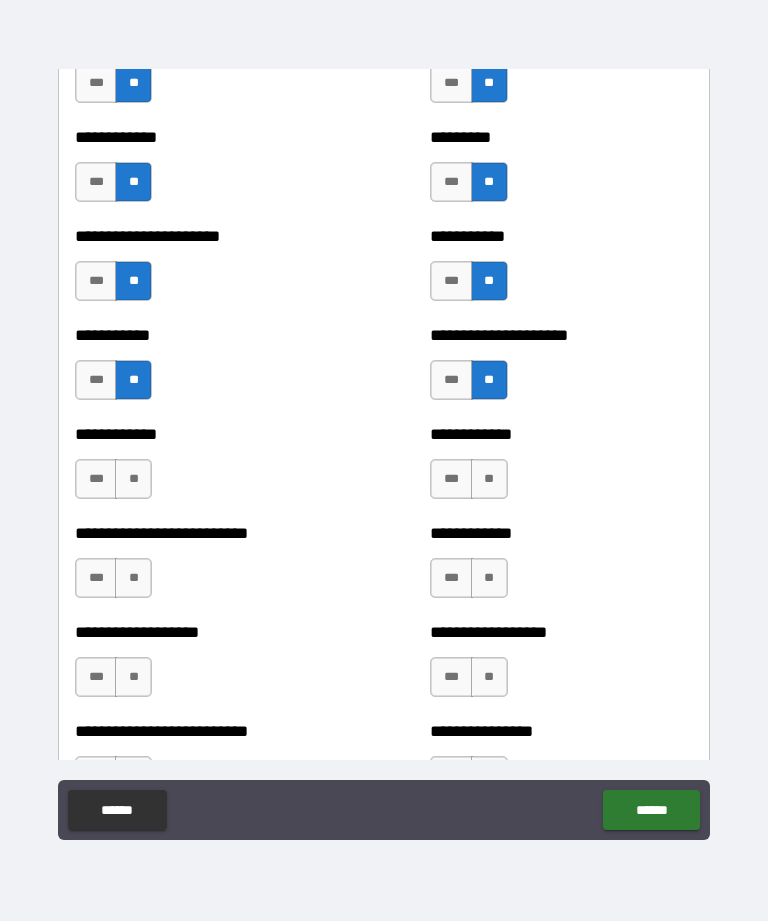 click on "**" at bounding box center [133, 479] 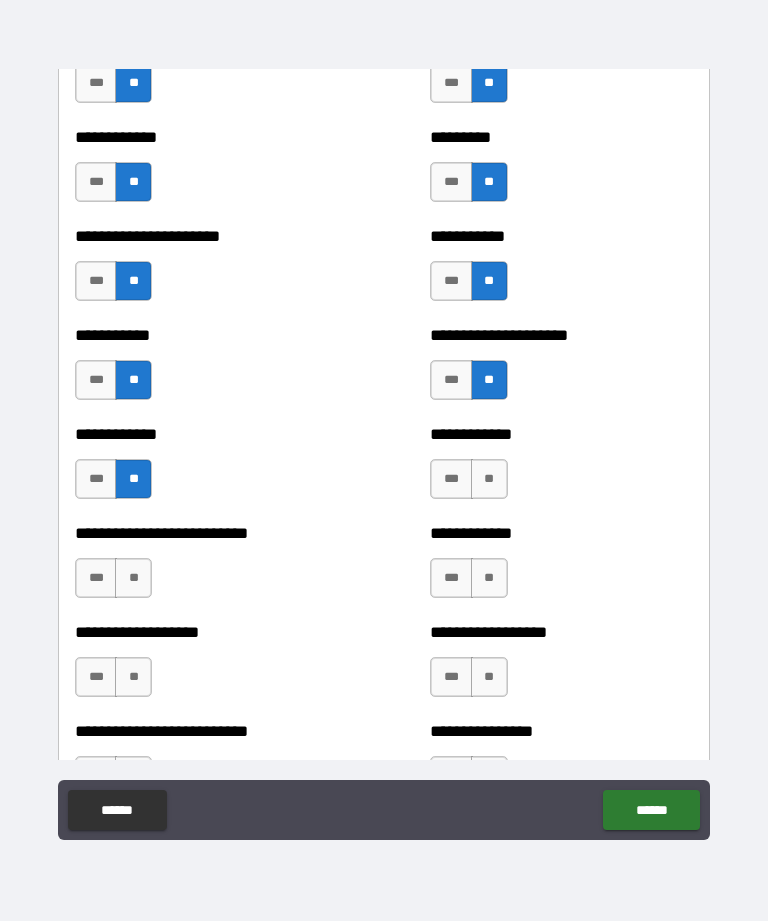 click on "**" at bounding box center (489, 479) 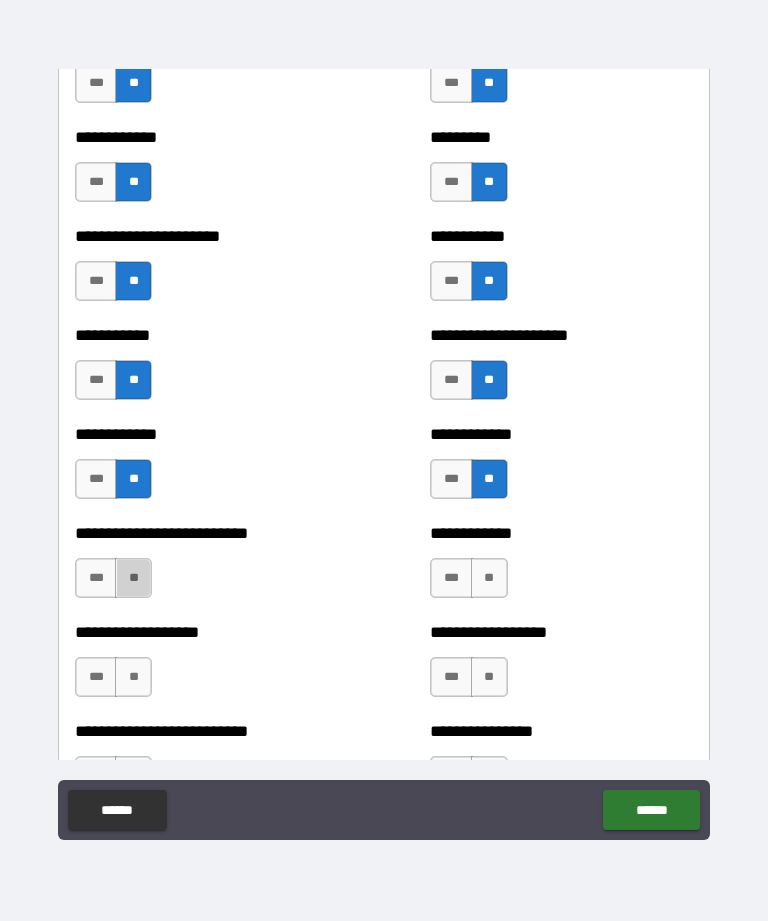 click on "**" at bounding box center (133, 578) 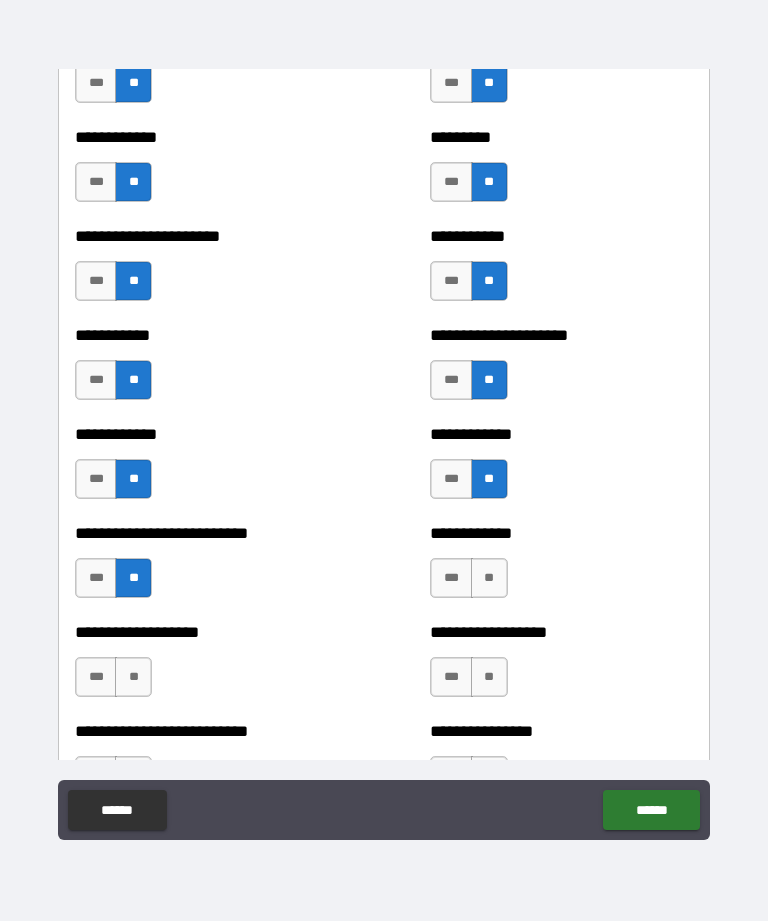 click on "**********" at bounding box center [561, 568] 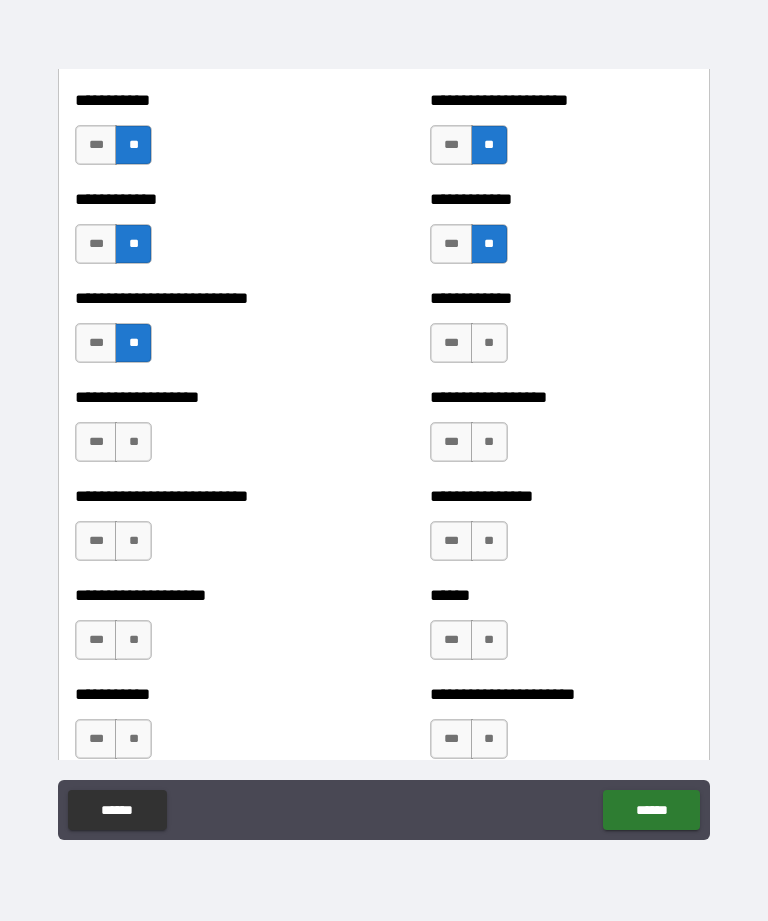 scroll, scrollTop: 5514, scrollLeft: 0, axis: vertical 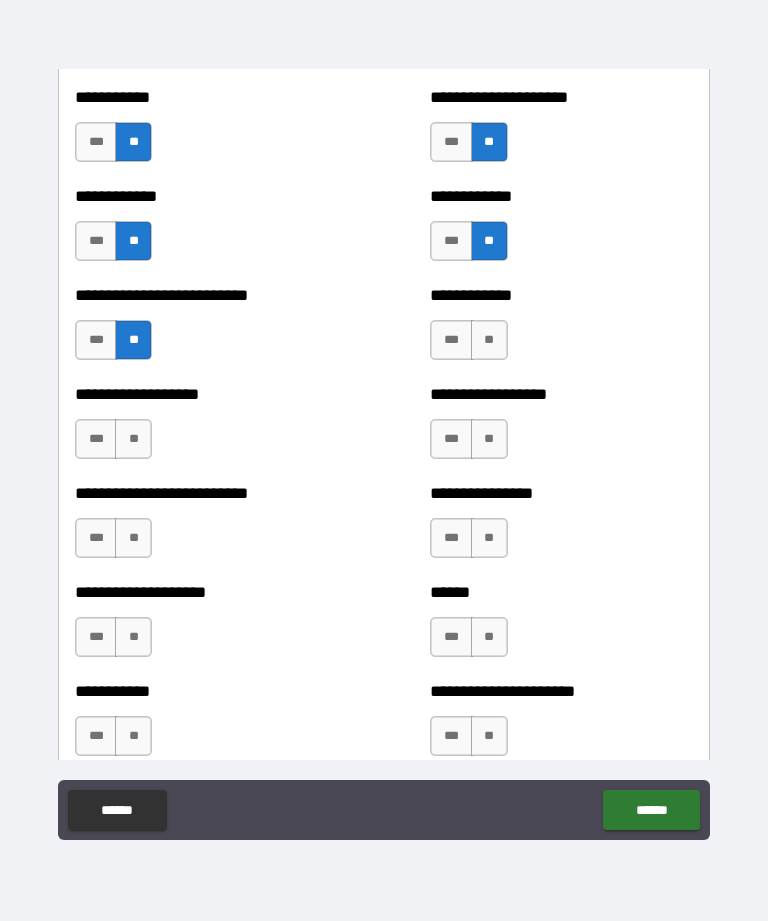 click on "**" at bounding box center (489, 340) 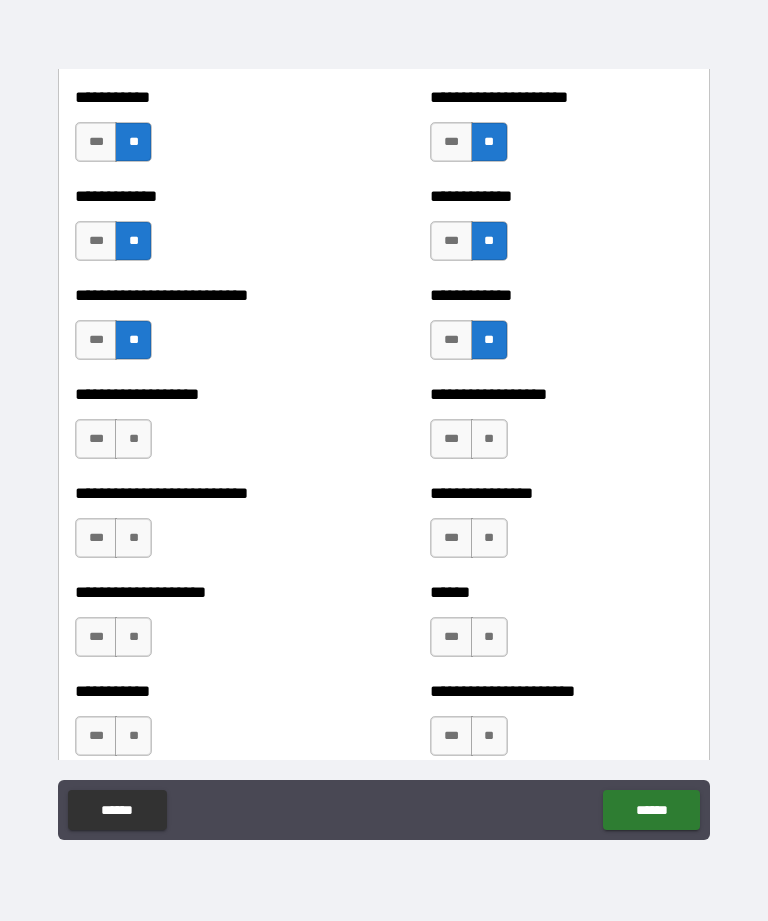 click on "**" at bounding box center [489, 439] 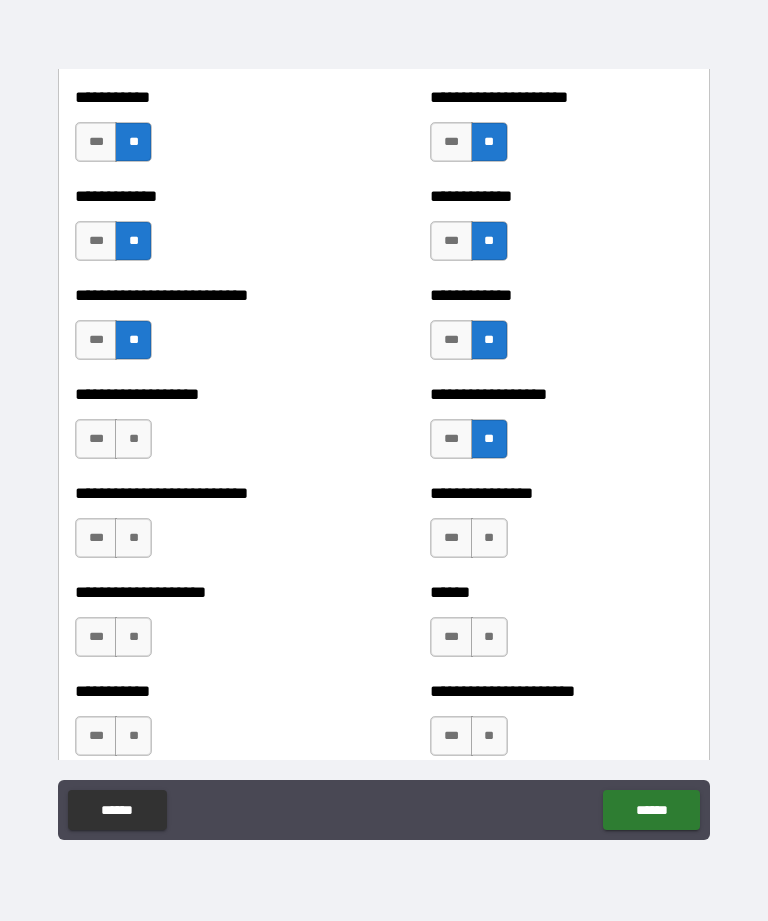 click on "**" at bounding box center (133, 439) 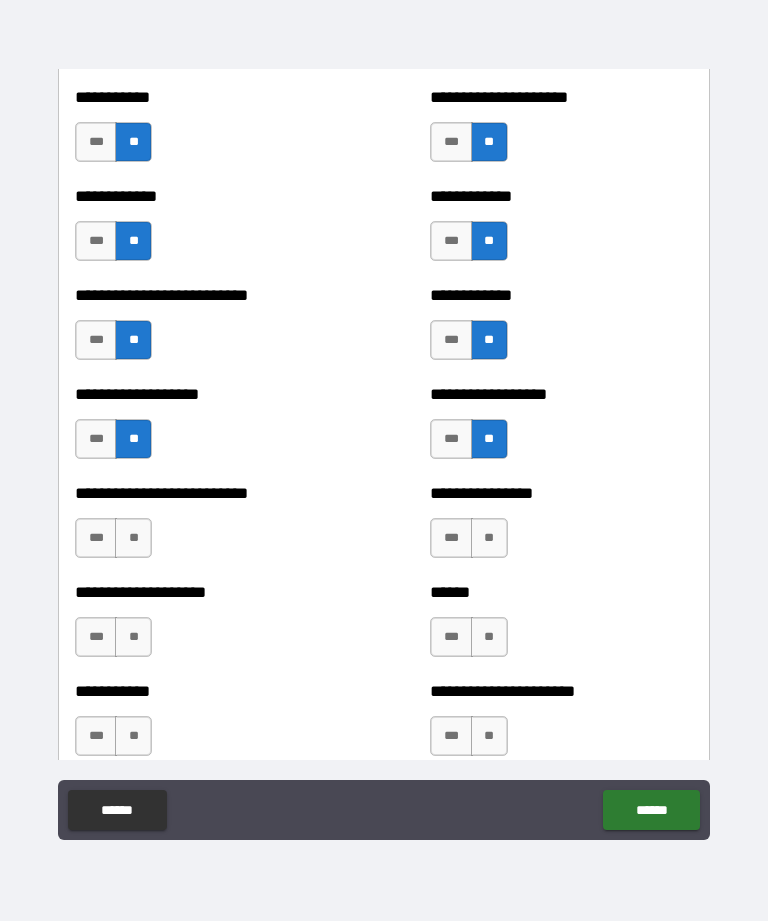 click on "**" at bounding box center (489, 538) 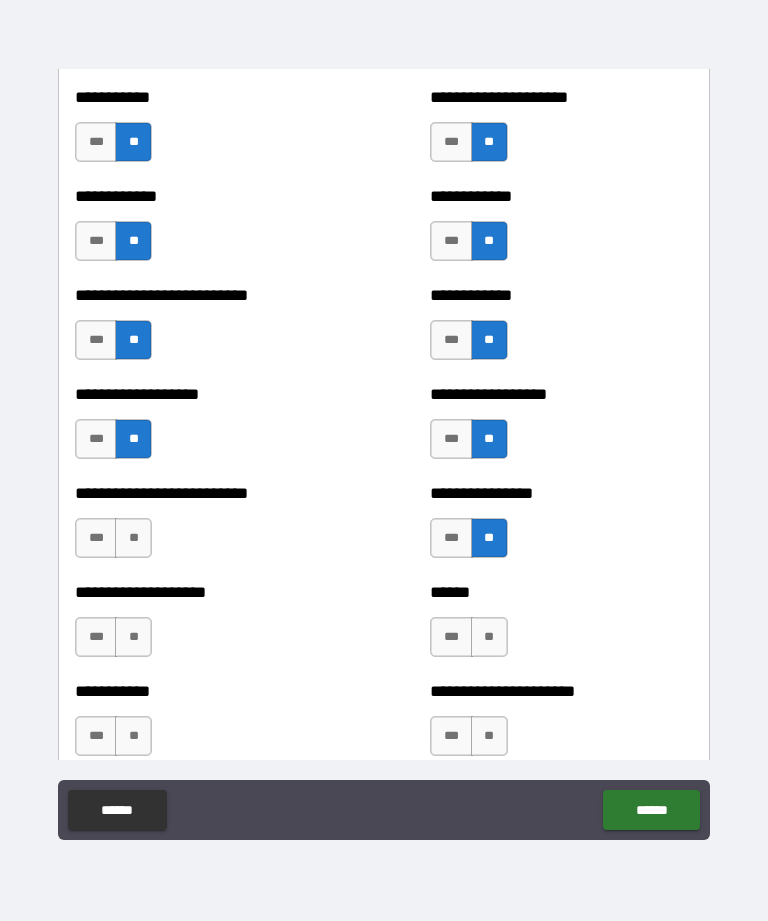 click on "**" at bounding box center [133, 538] 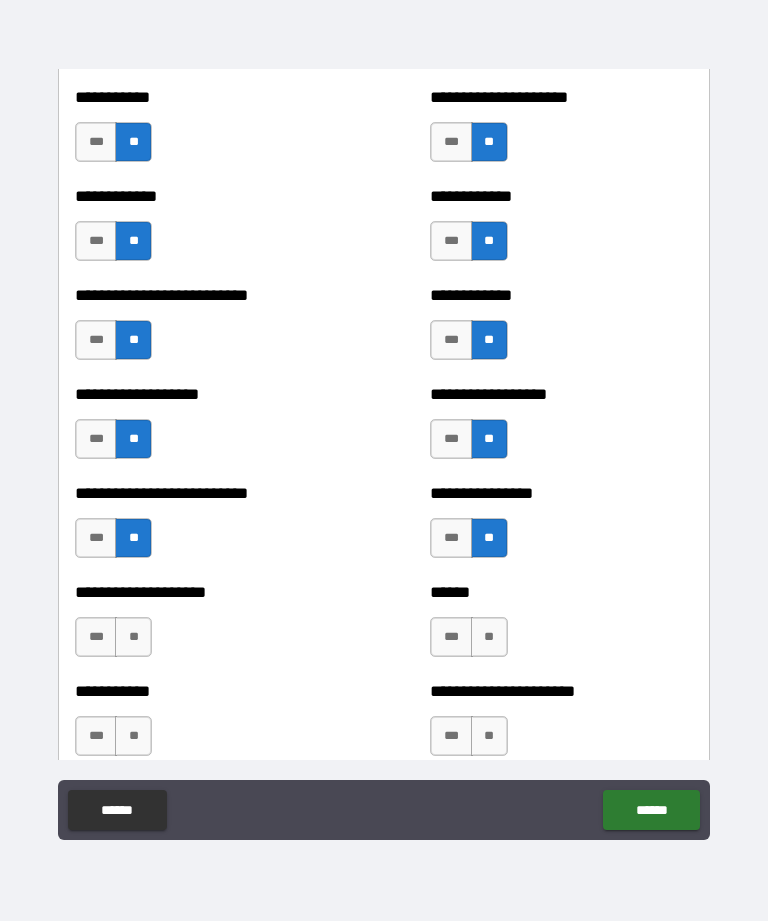 click on "**" at bounding box center (133, 637) 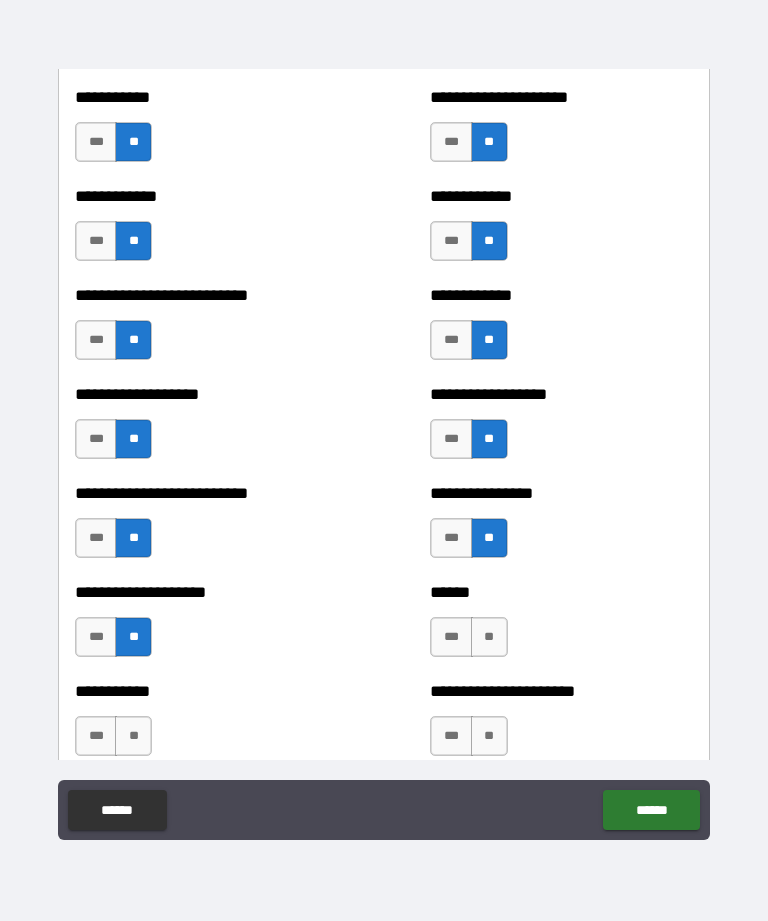 click on "**" at bounding box center [489, 637] 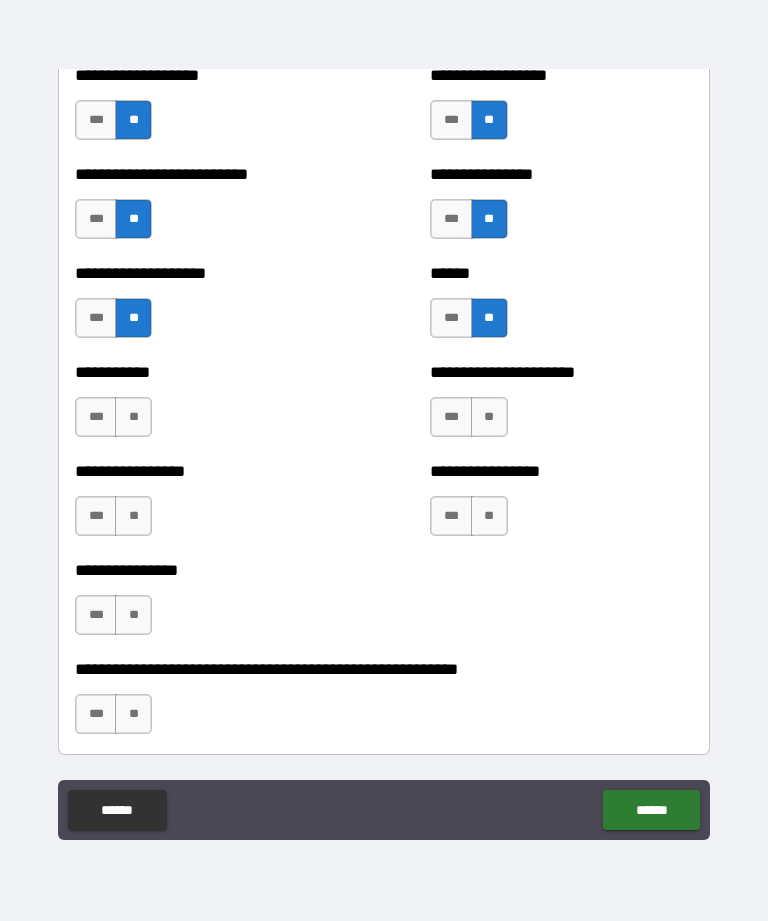 scroll, scrollTop: 5841, scrollLeft: 0, axis: vertical 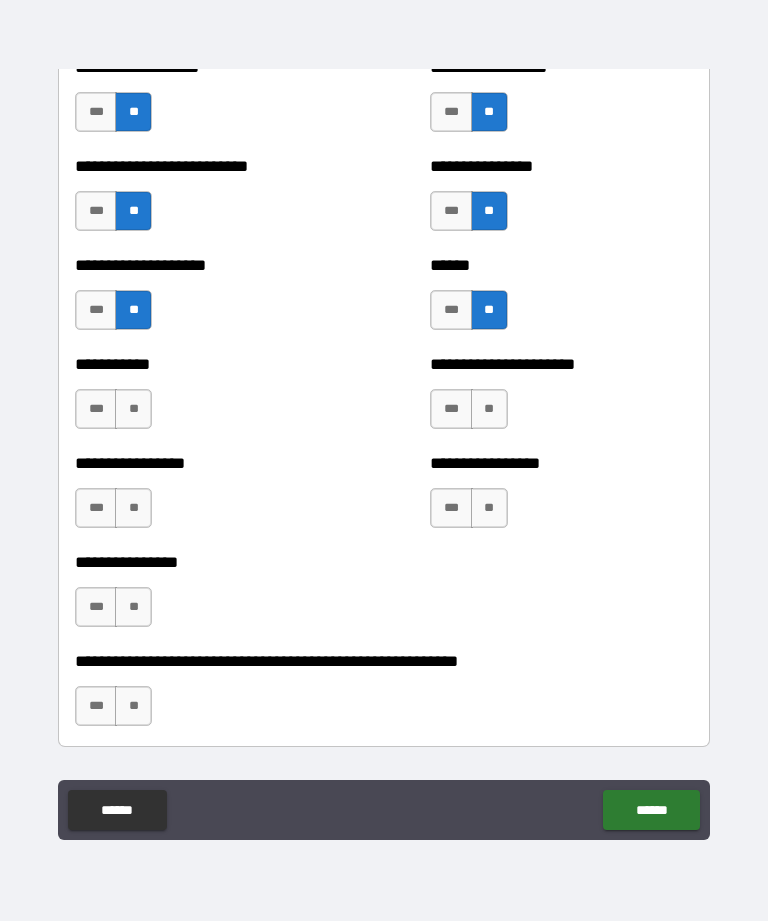 click on "**" at bounding box center [133, 409] 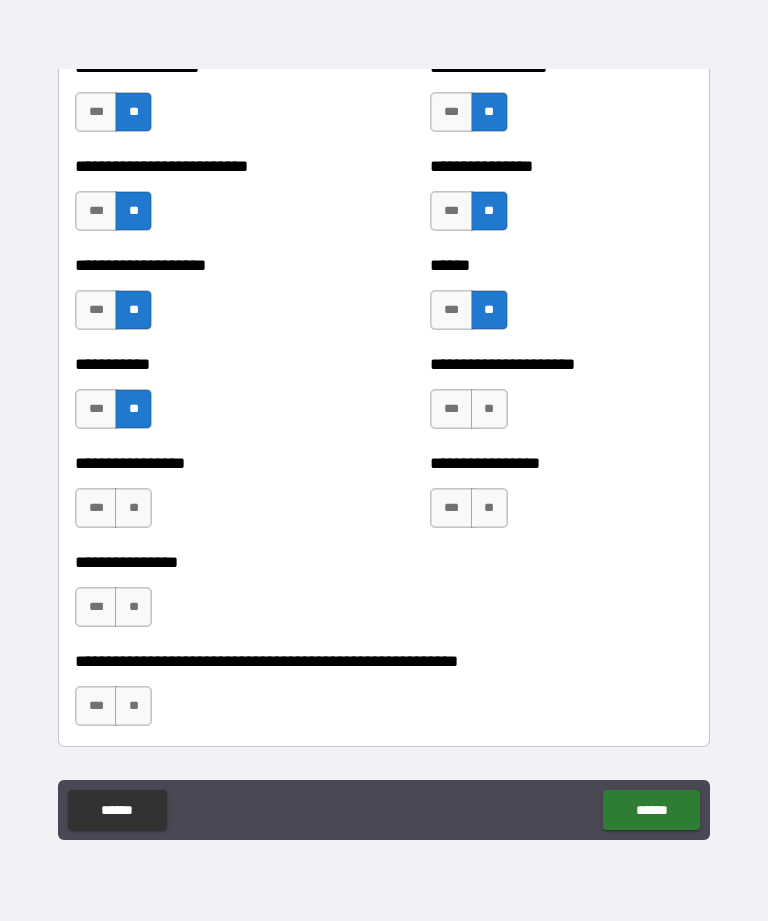 click on "**" at bounding box center [489, 409] 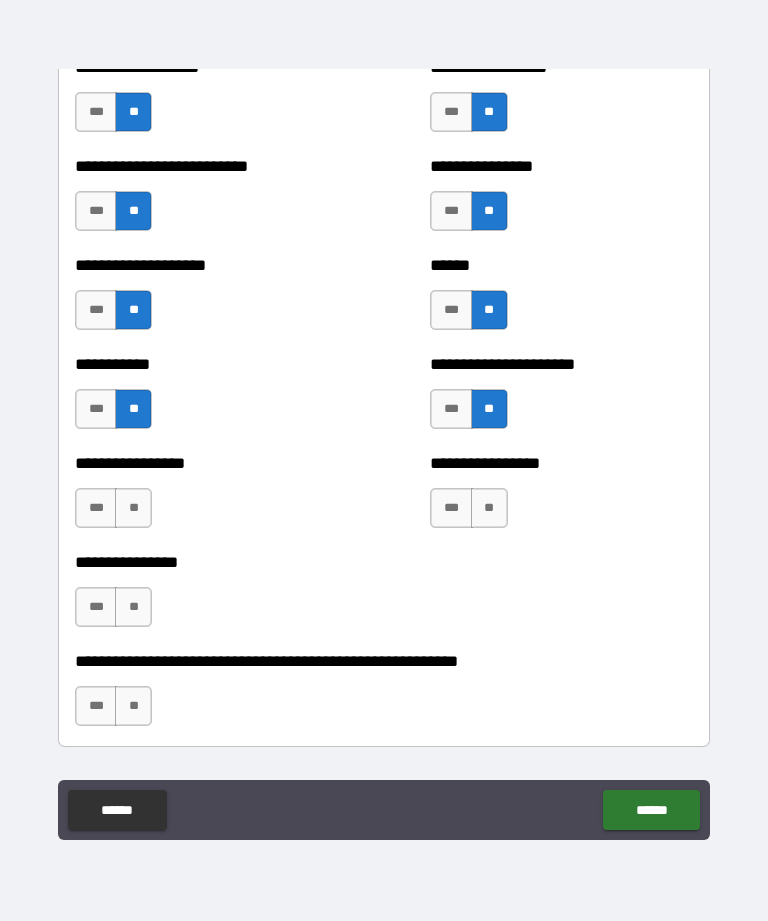 click on "**" at bounding box center [489, 508] 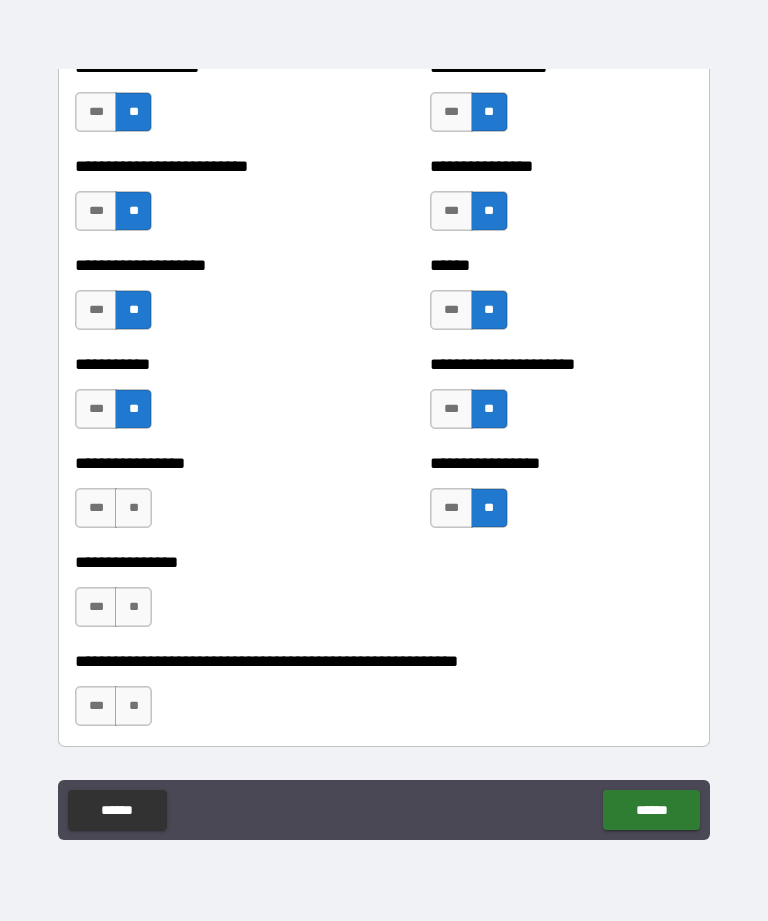 click on "**" at bounding box center (133, 508) 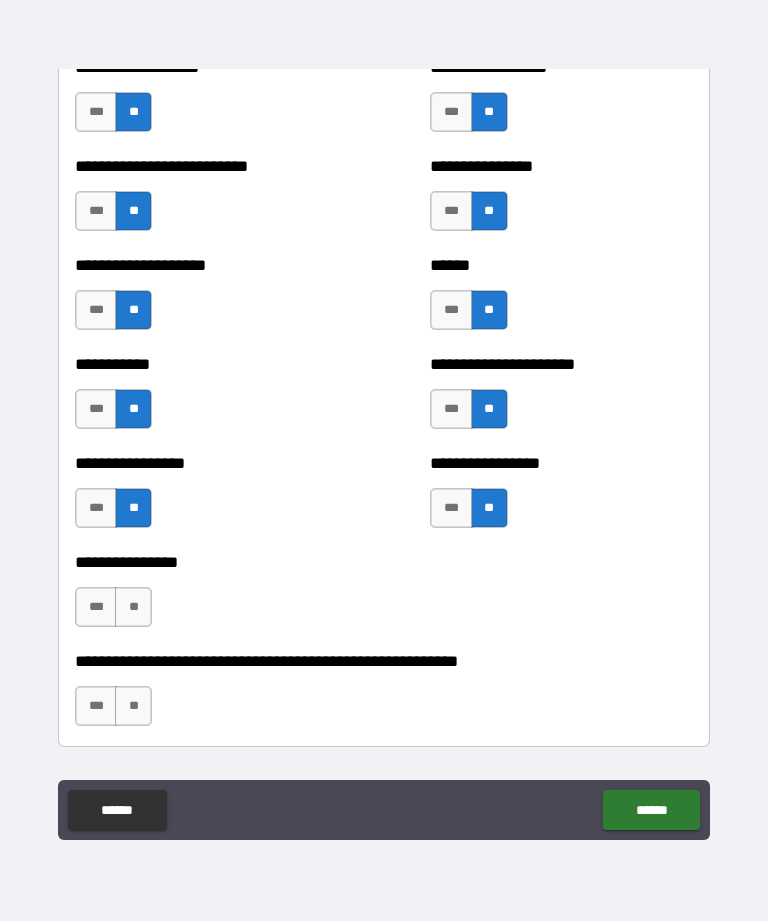 click on "**" at bounding box center (133, 607) 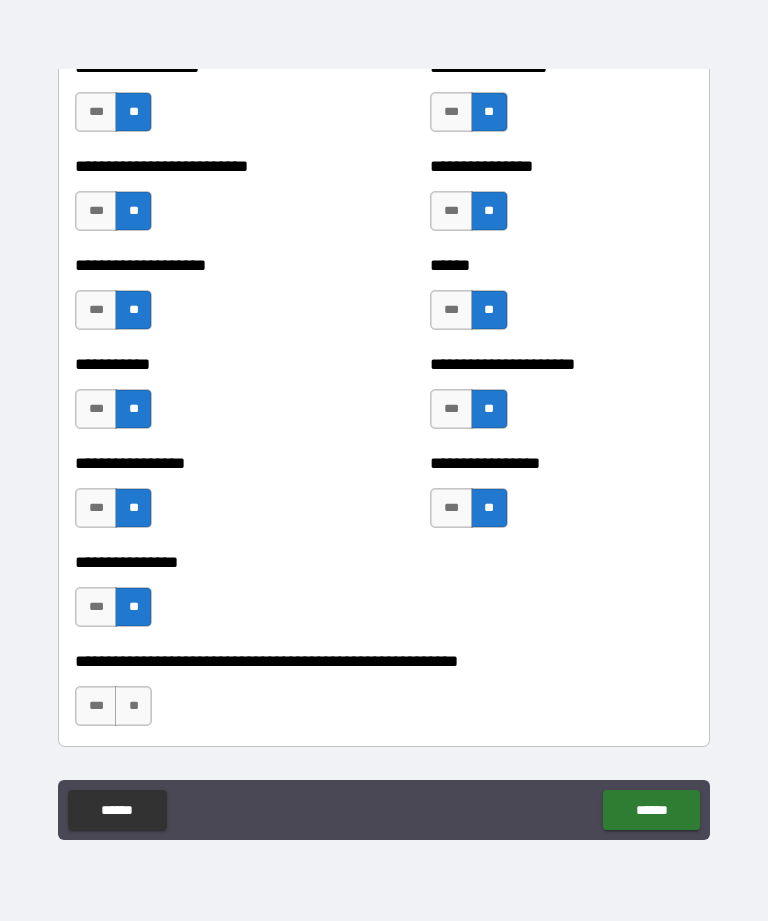 click on "**" at bounding box center [133, 706] 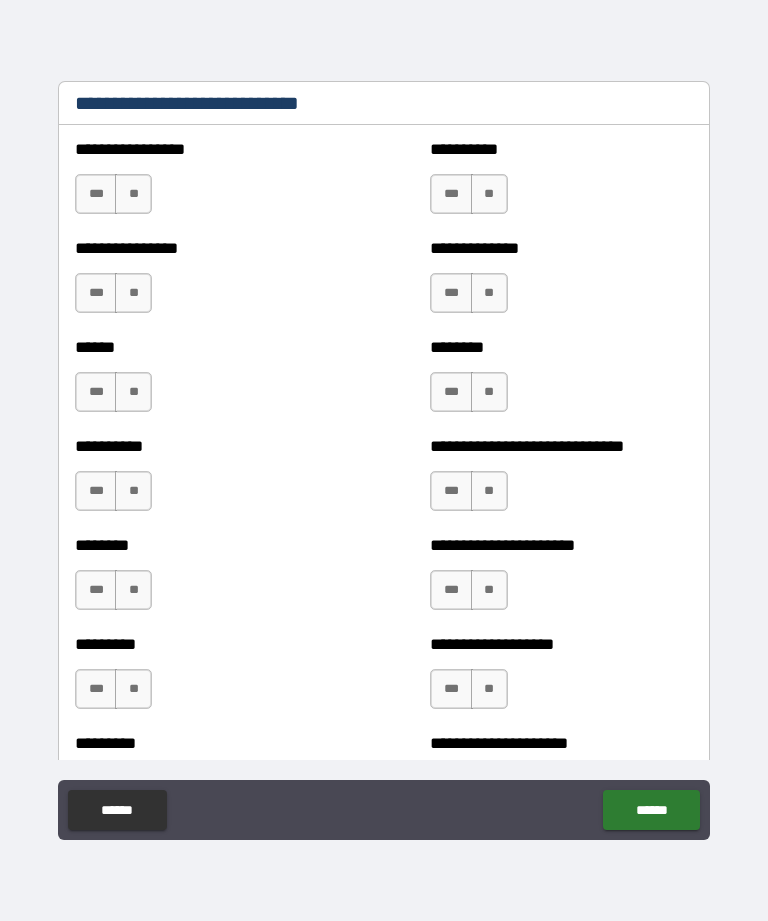 scroll, scrollTop: 6794, scrollLeft: 0, axis: vertical 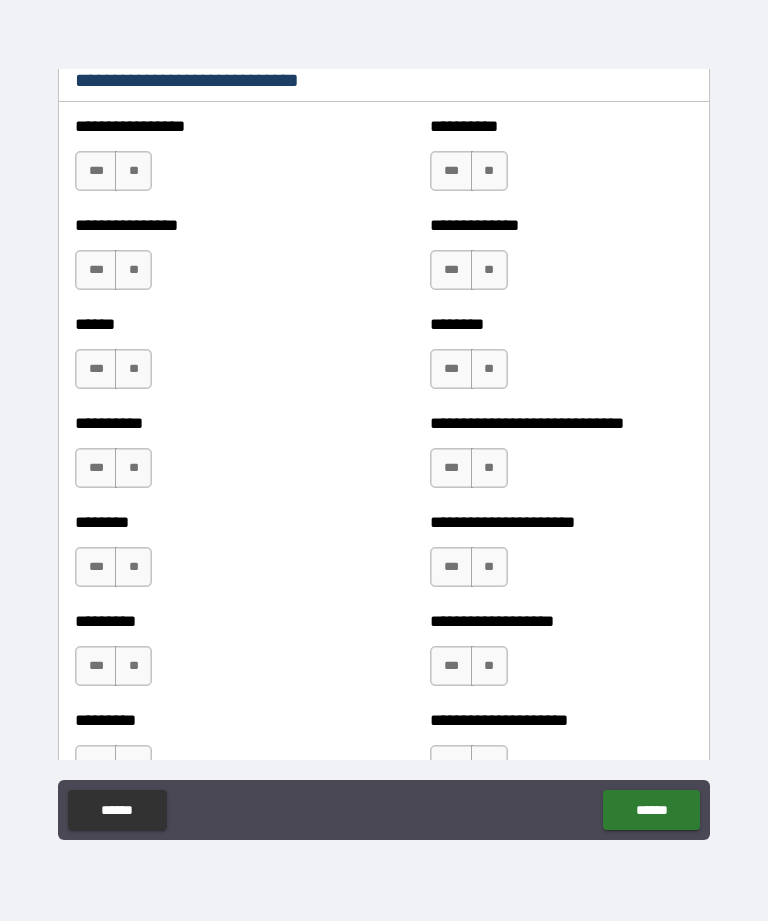click on "**" at bounding box center [133, 171] 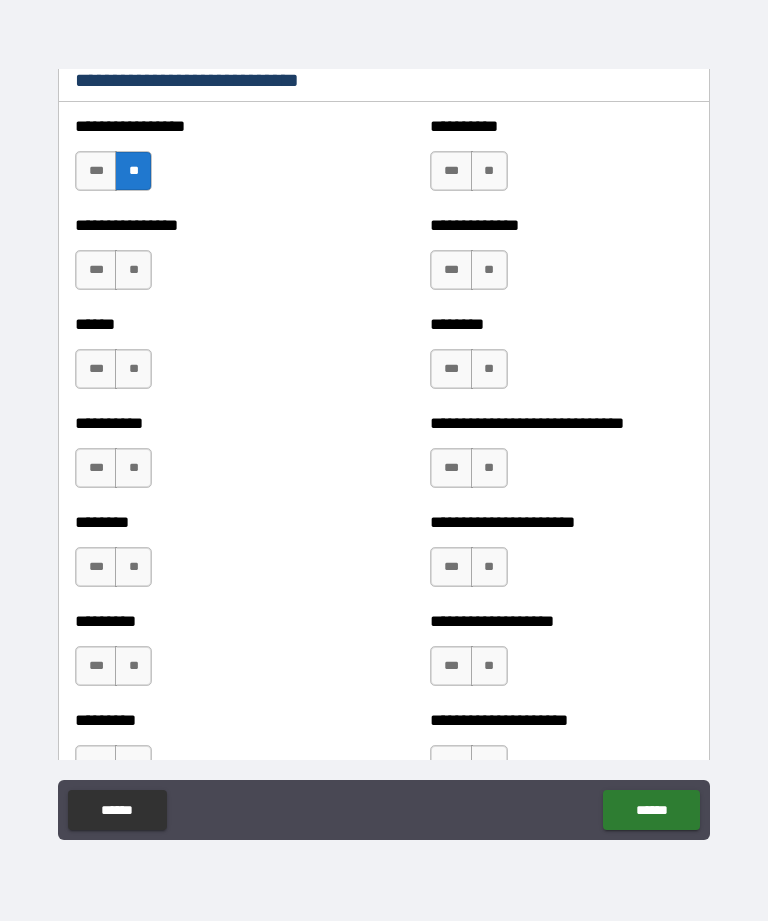 click on "**" at bounding box center (489, 171) 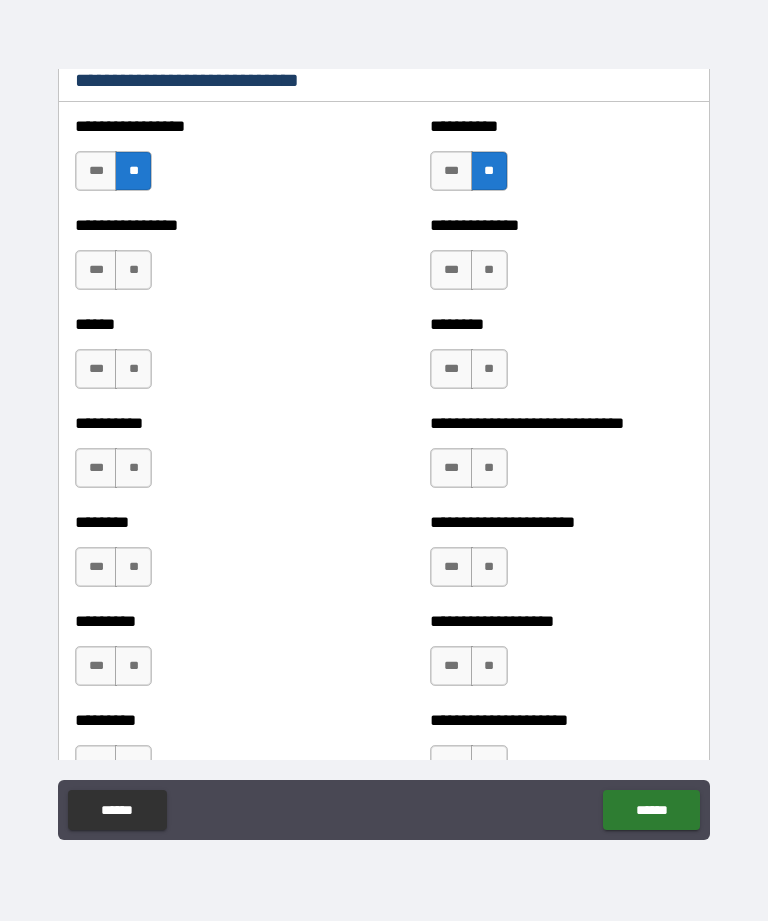 click on "**" at bounding box center (489, 270) 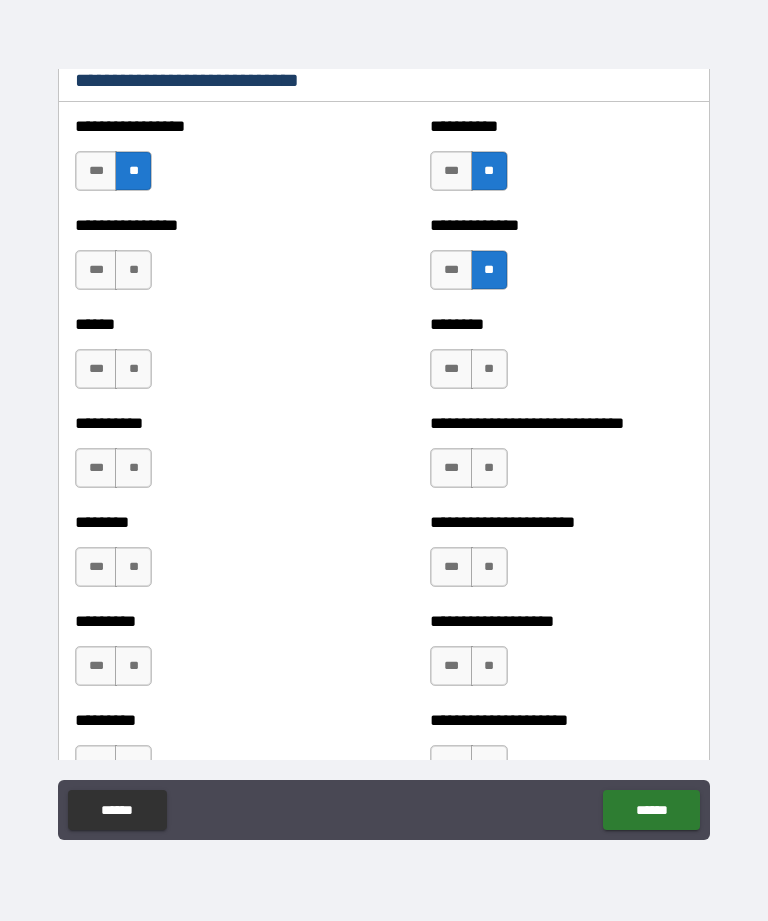 click on "**" at bounding box center (133, 270) 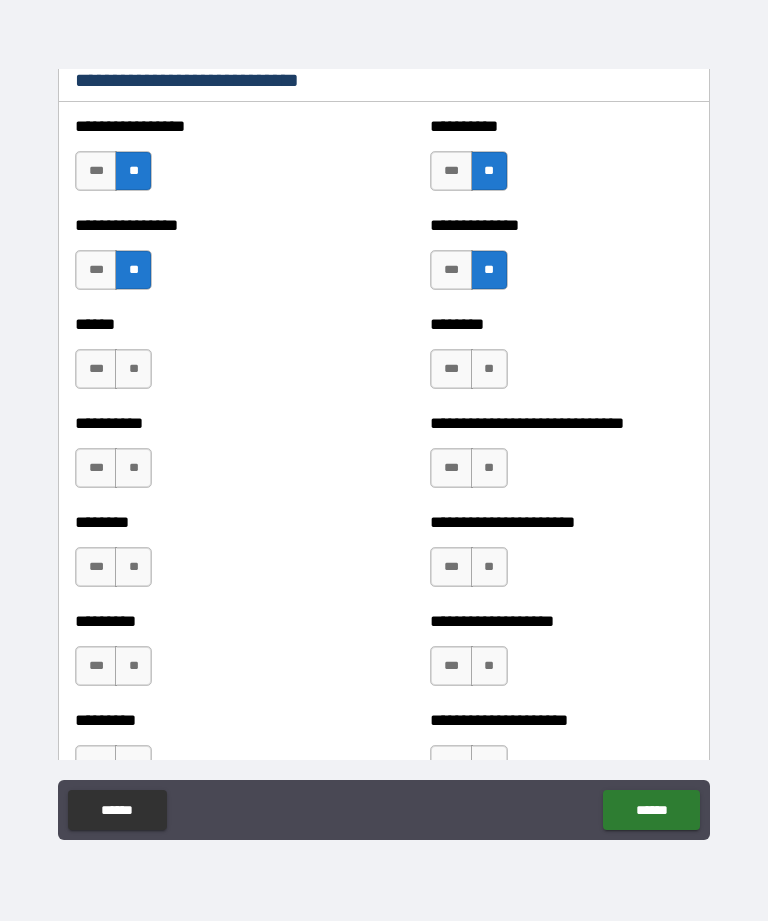 click on "***" at bounding box center [451, 468] 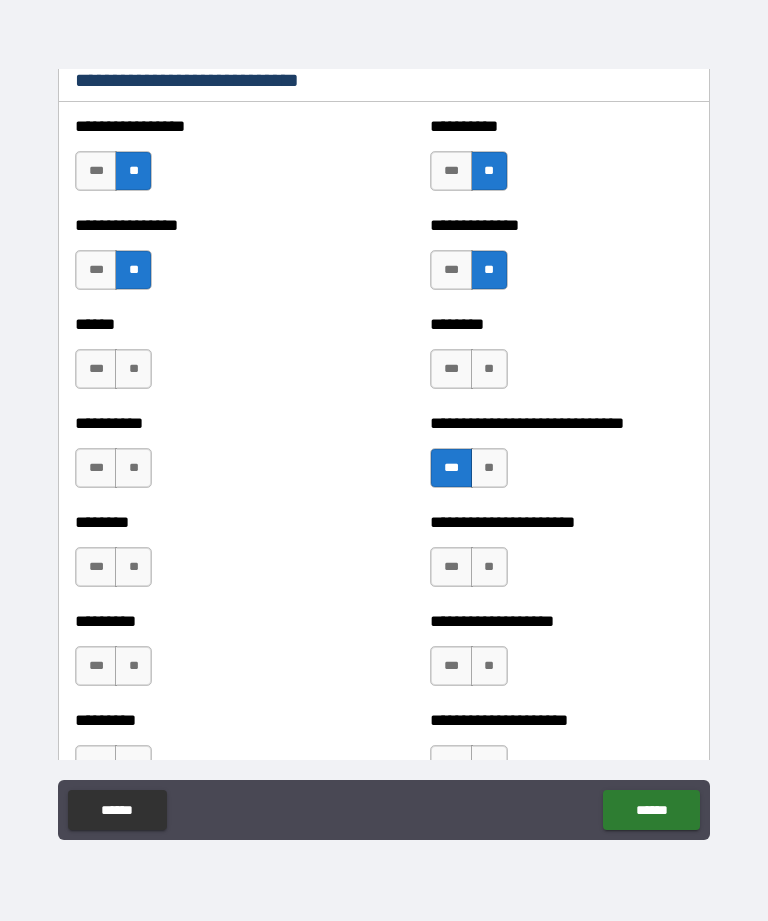 click on "***" at bounding box center (451, 567) 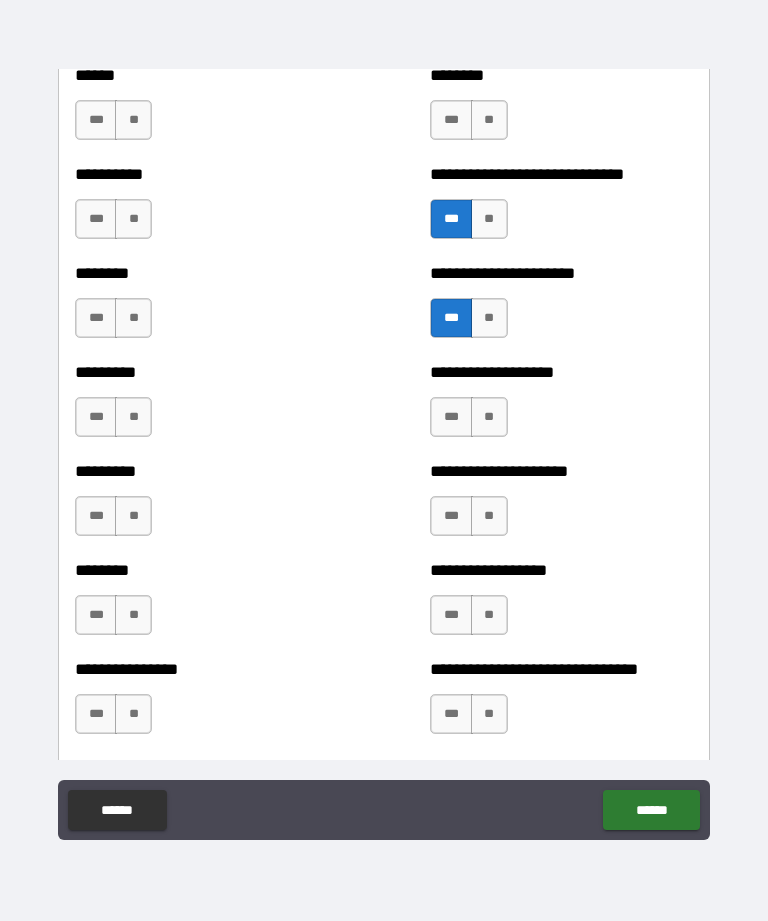 scroll, scrollTop: 7046, scrollLeft: 0, axis: vertical 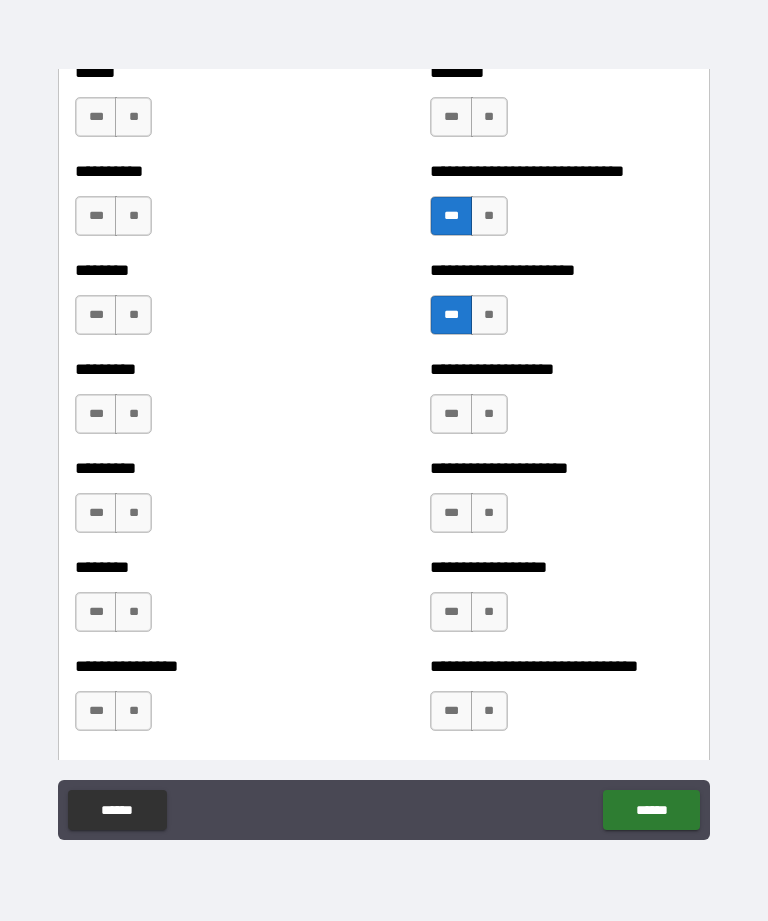 click on "**" at bounding box center (489, 513) 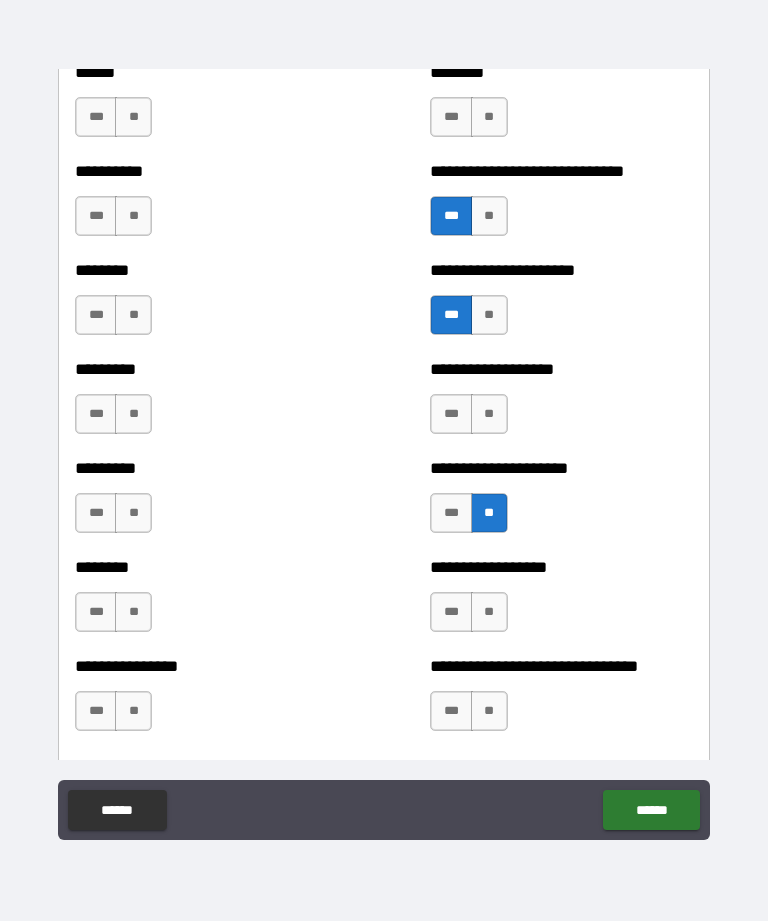 click on "**" at bounding box center (489, 612) 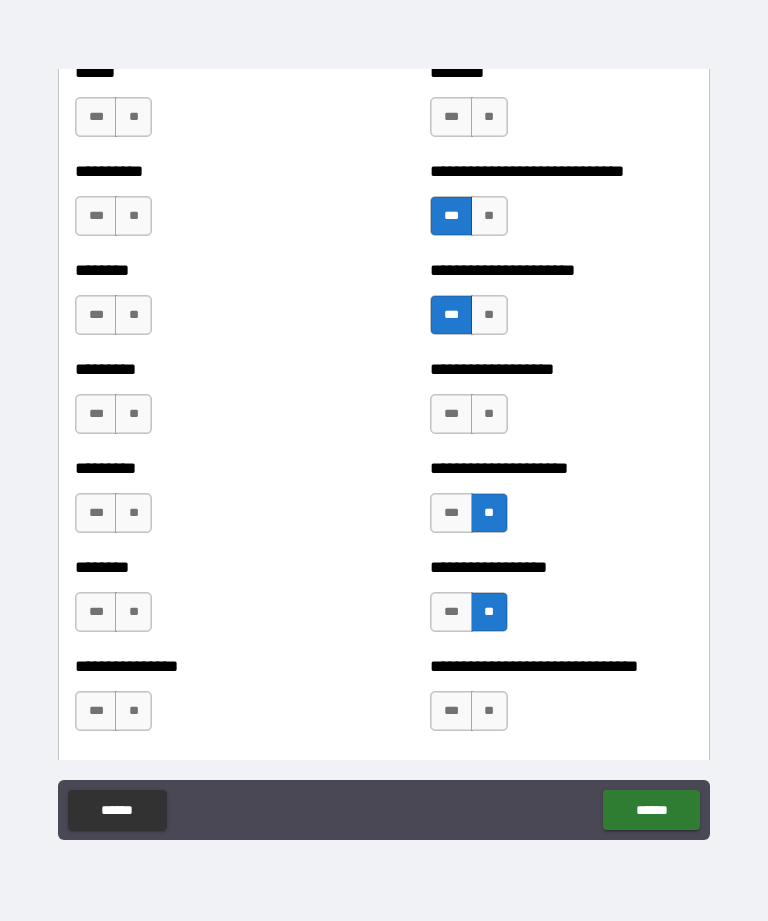 click on "**" at bounding box center [489, 711] 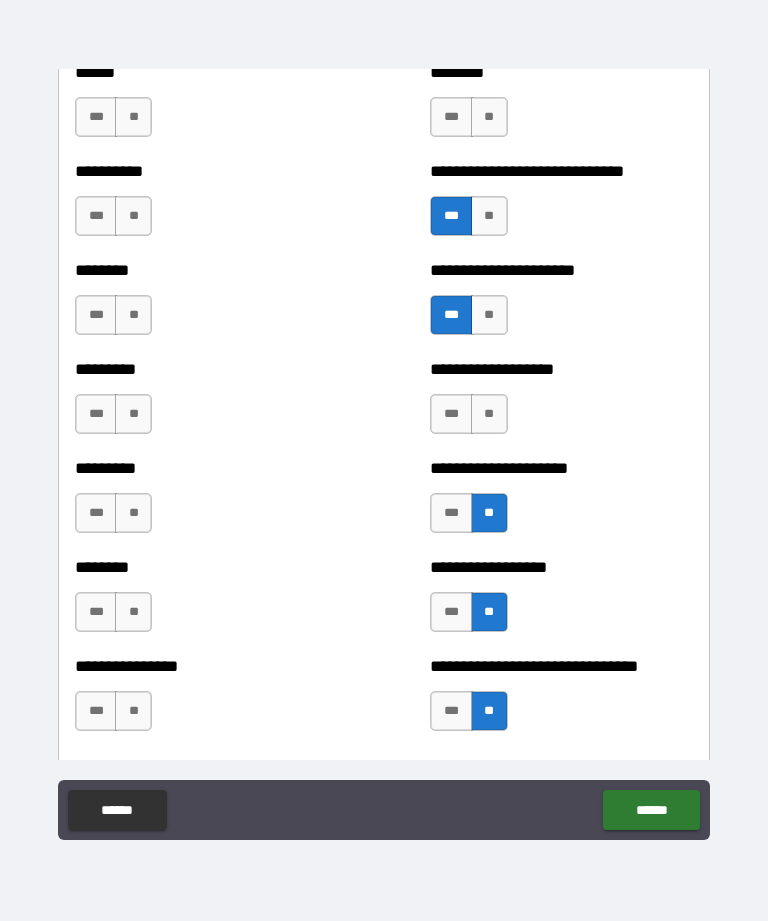 click on "**" at bounding box center [133, 711] 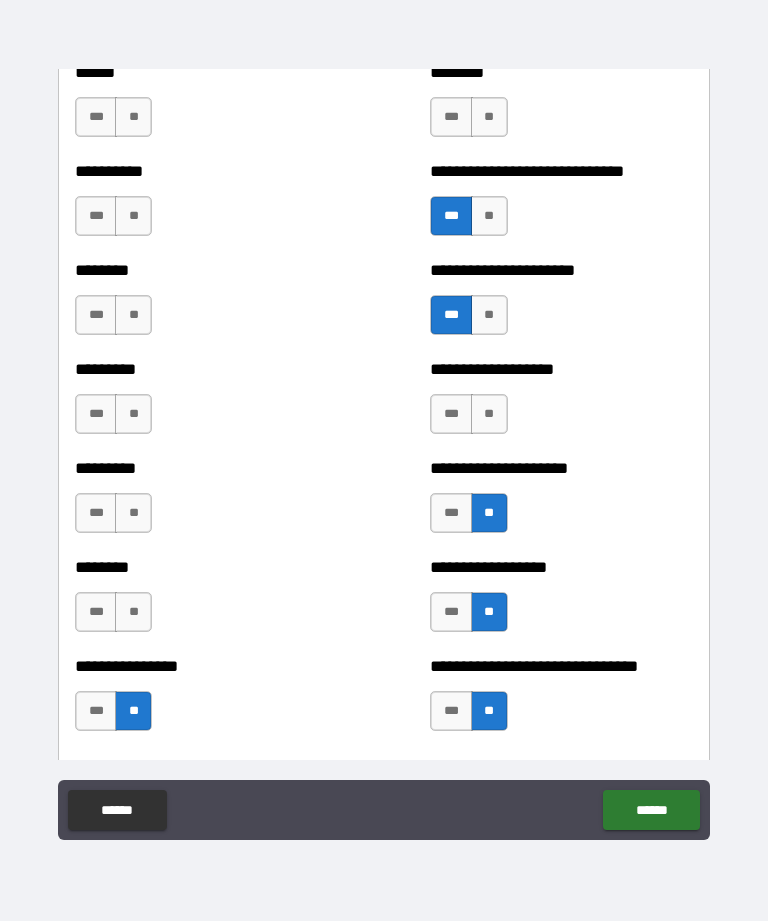 click on "**" at bounding box center [133, 612] 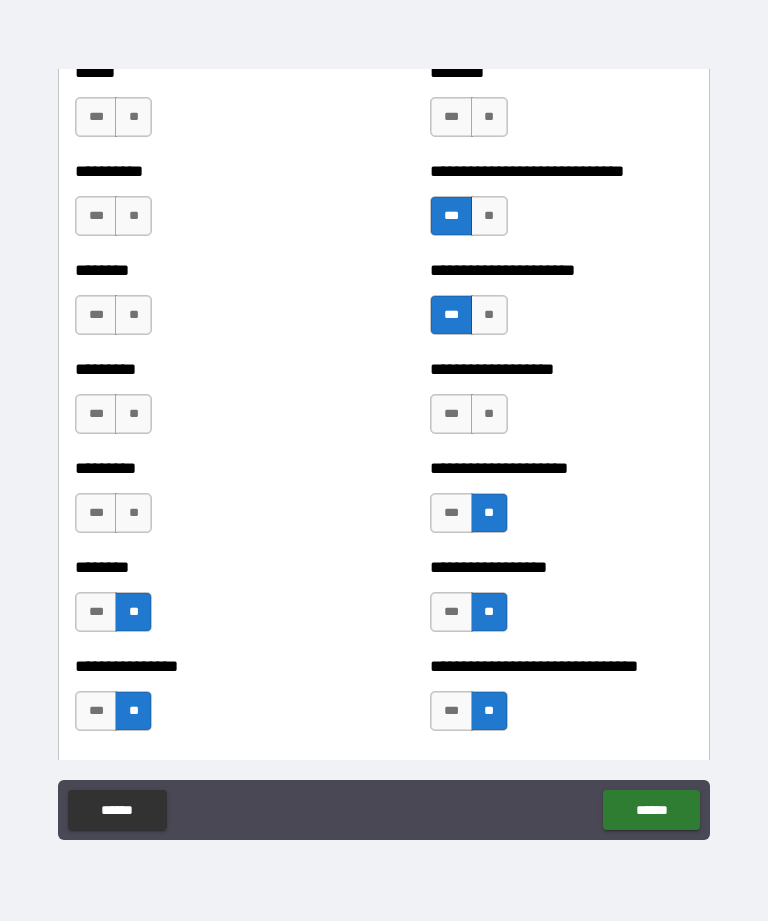click on "**" at bounding box center (133, 513) 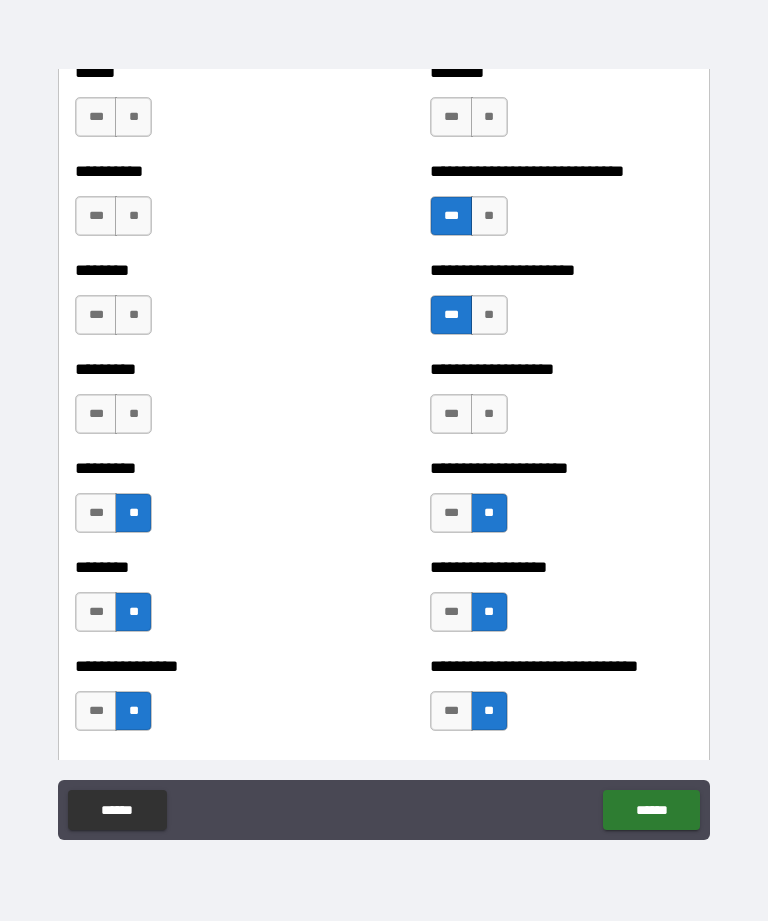 click on "**" at bounding box center (133, 414) 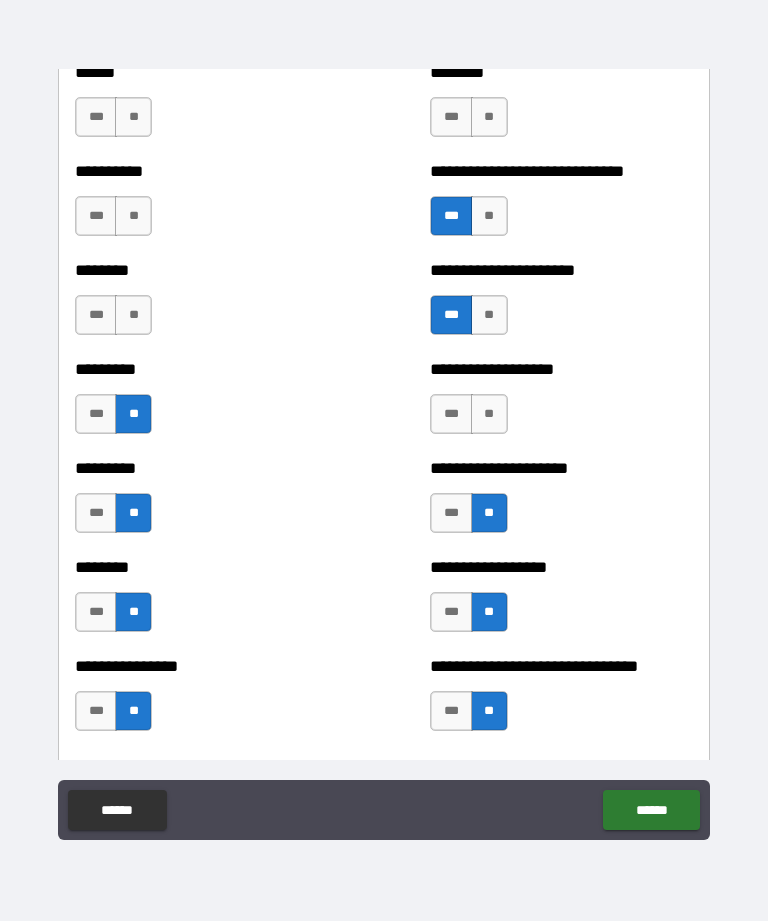 click on "**" at bounding box center (133, 315) 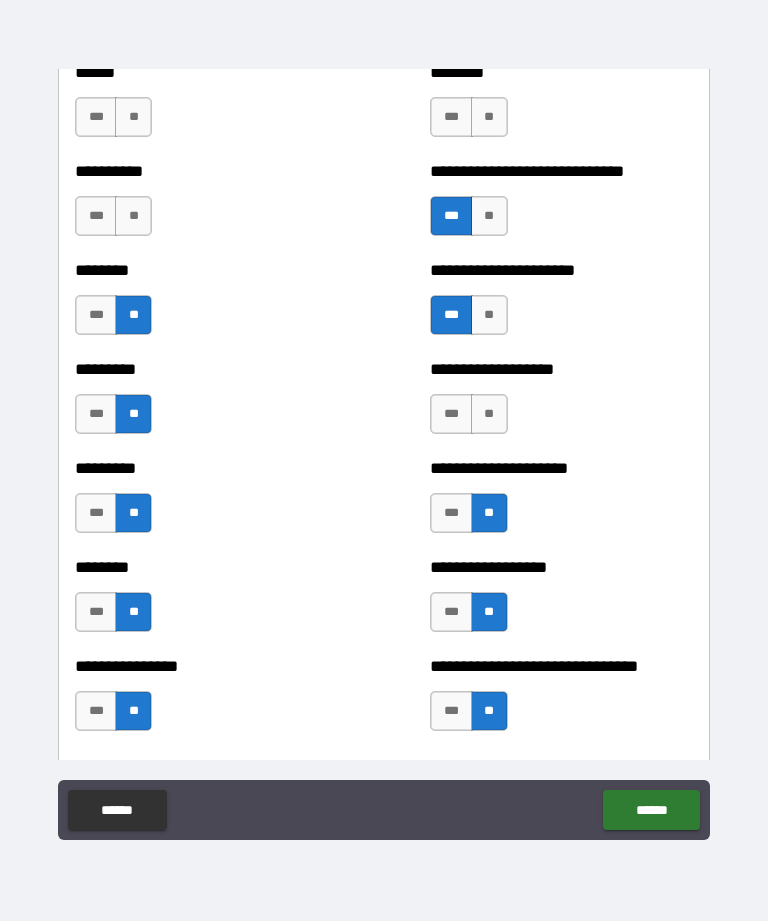 click on "**" at bounding box center [133, 216] 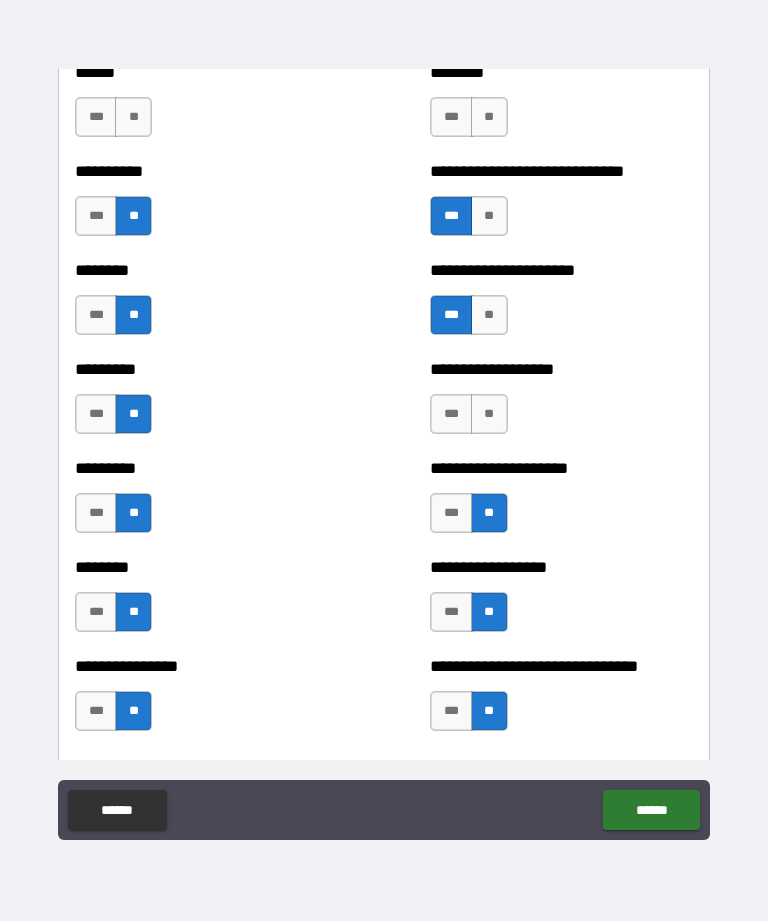 click on "**" at bounding box center [133, 117] 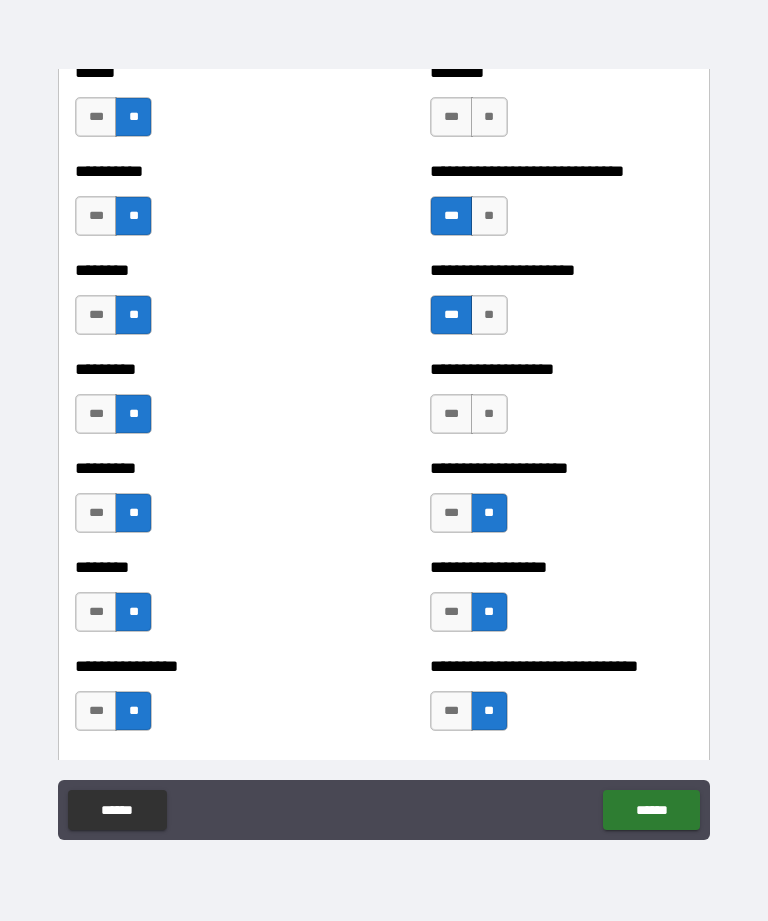 click on "**" at bounding box center (489, 117) 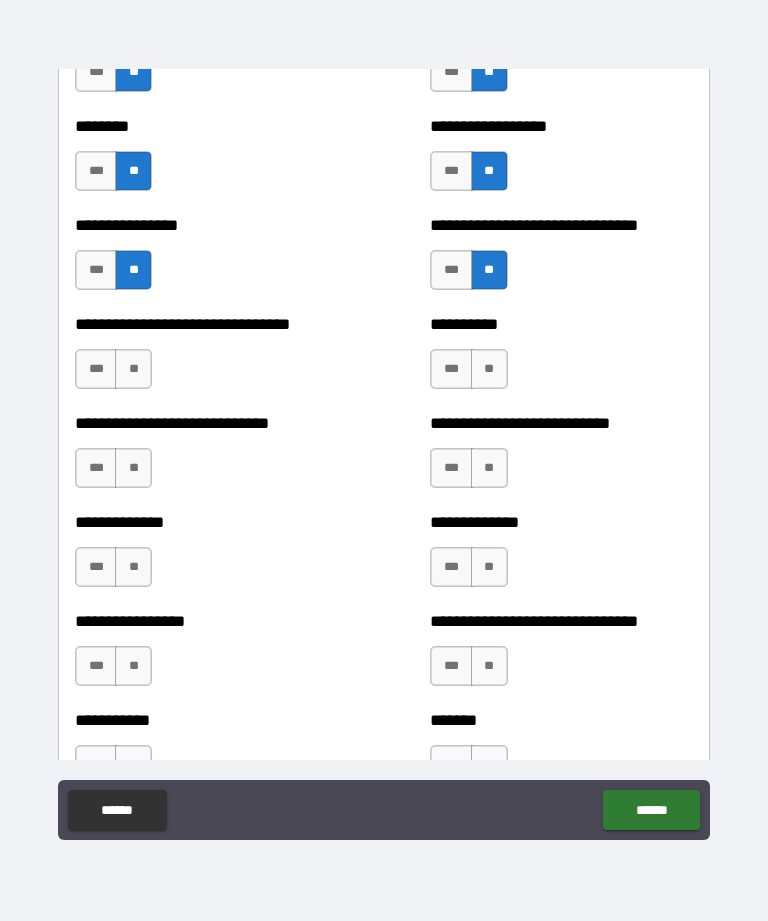 scroll, scrollTop: 7494, scrollLeft: 0, axis: vertical 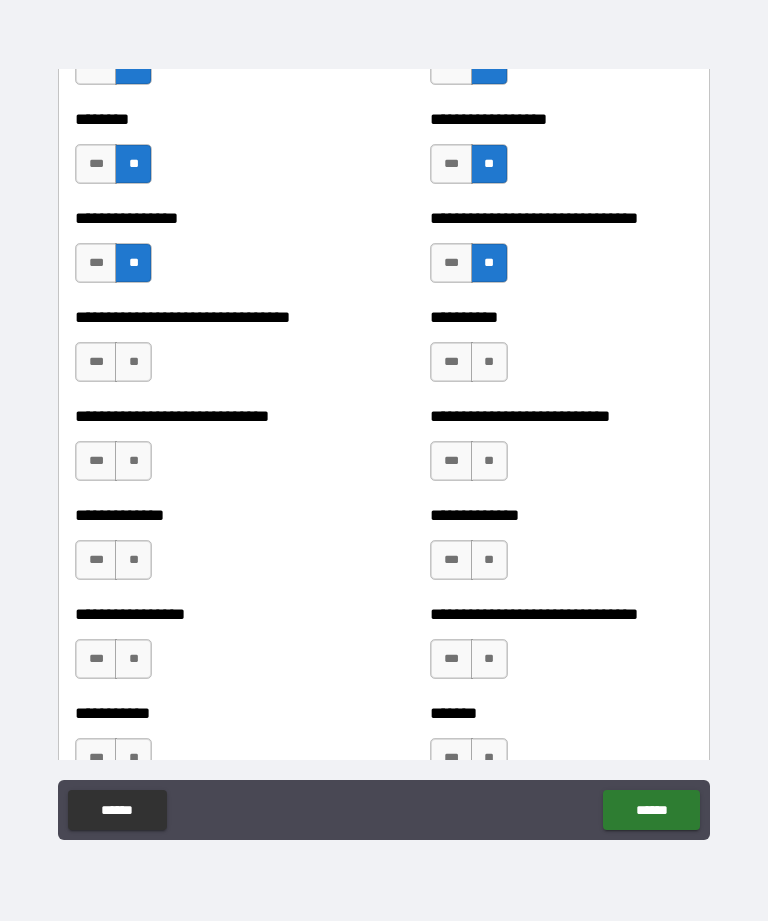 click on "***" at bounding box center (96, 362) 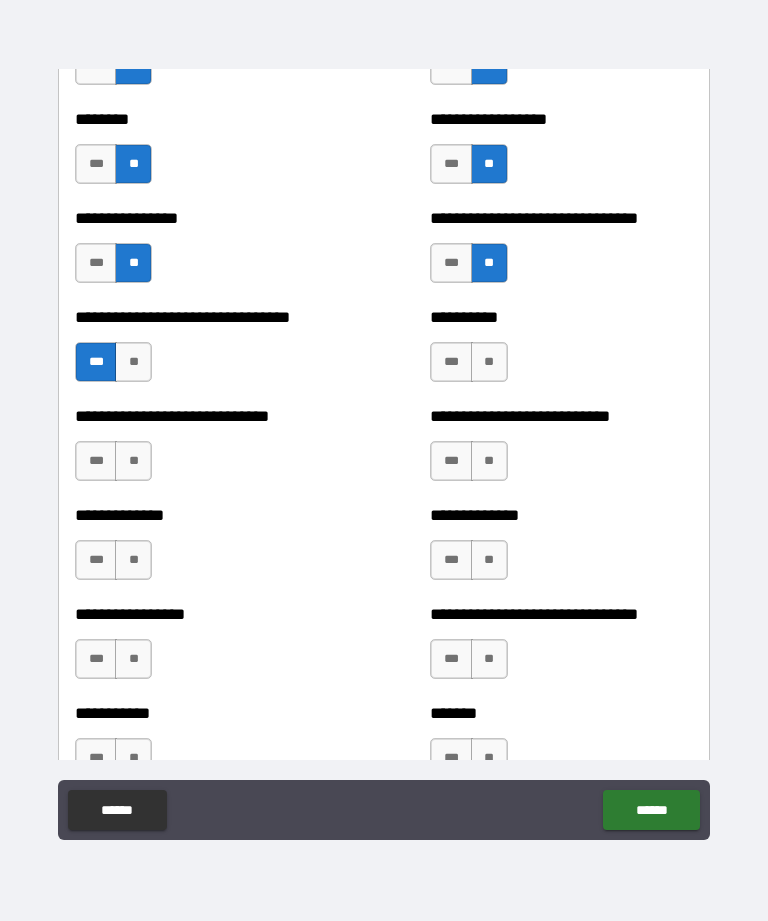 click on "***" at bounding box center [451, 362] 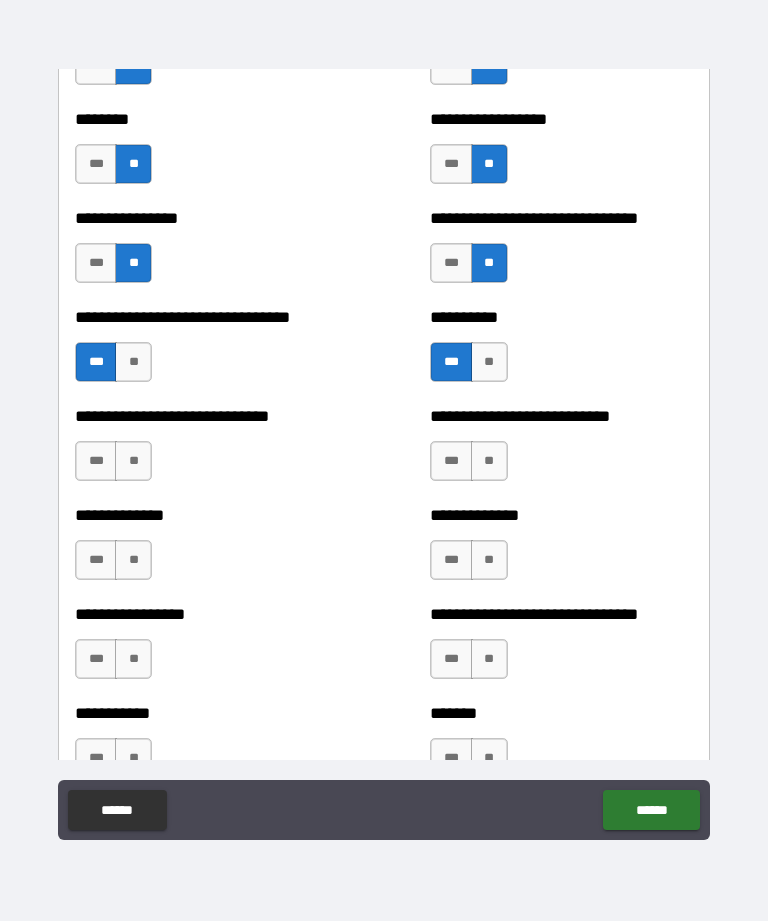click on "**" at bounding box center [489, 461] 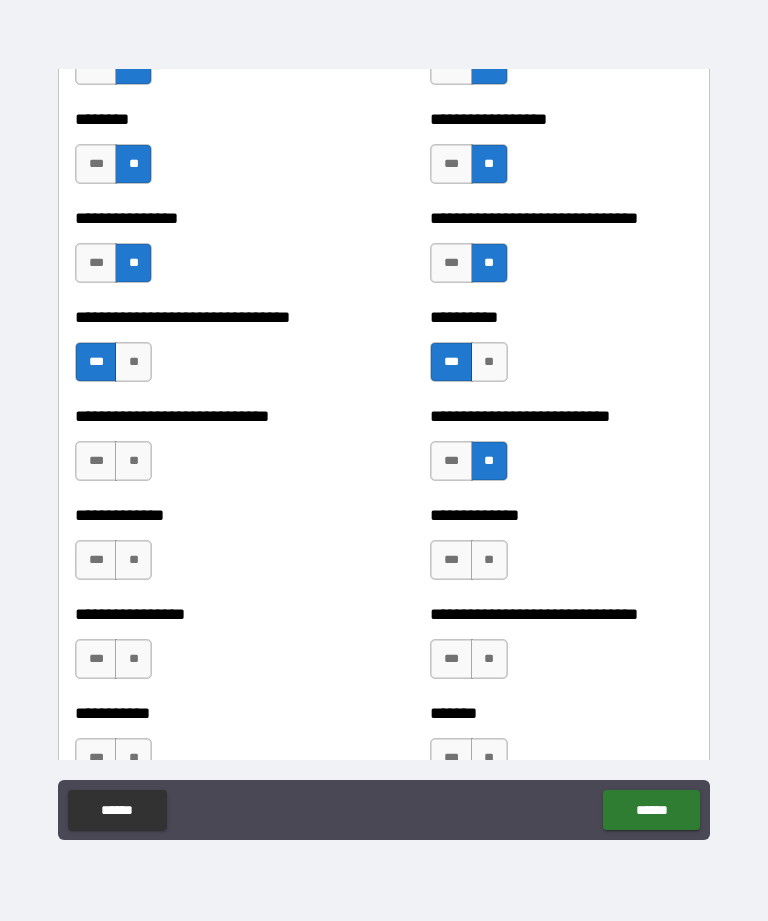 click on "**********" at bounding box center (206, 451) 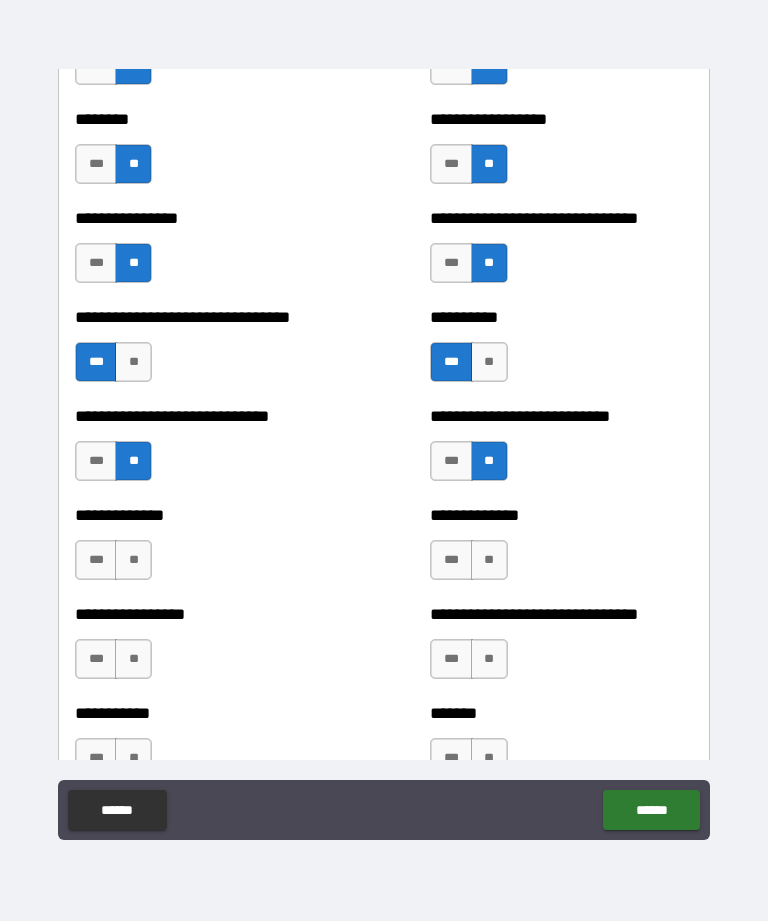 click on "**" at bounding box center [133, 560] 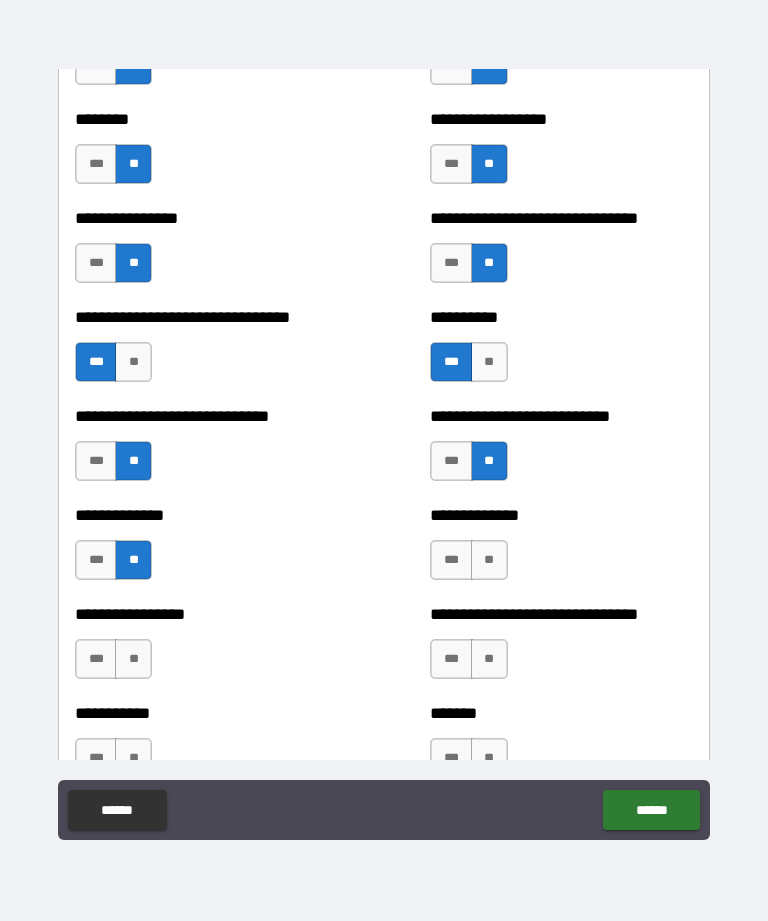 click on "**" at bounding box center [489, 560] 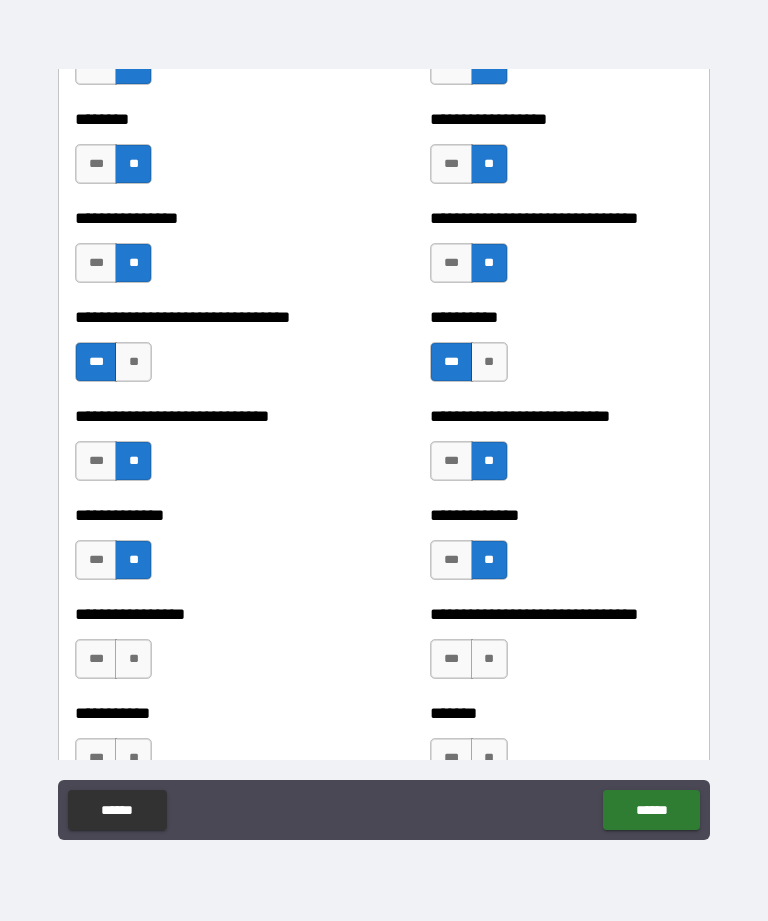 click on "**" at bounding box center (133, 659) 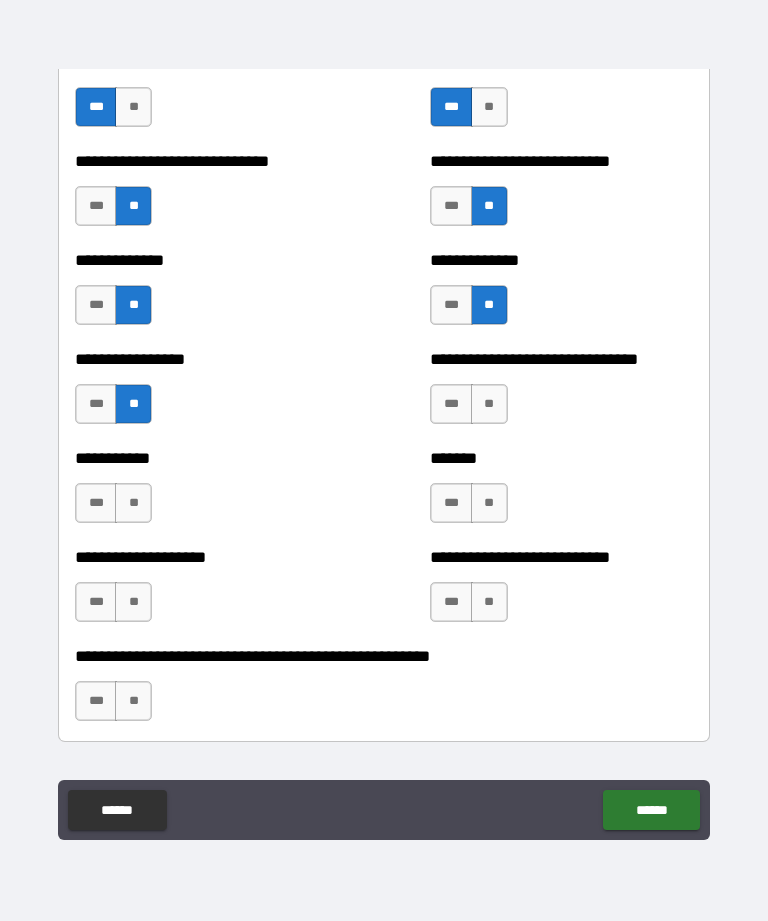 scroll, scrollTop: 7751, scrollLeft: 0, axis: vertical 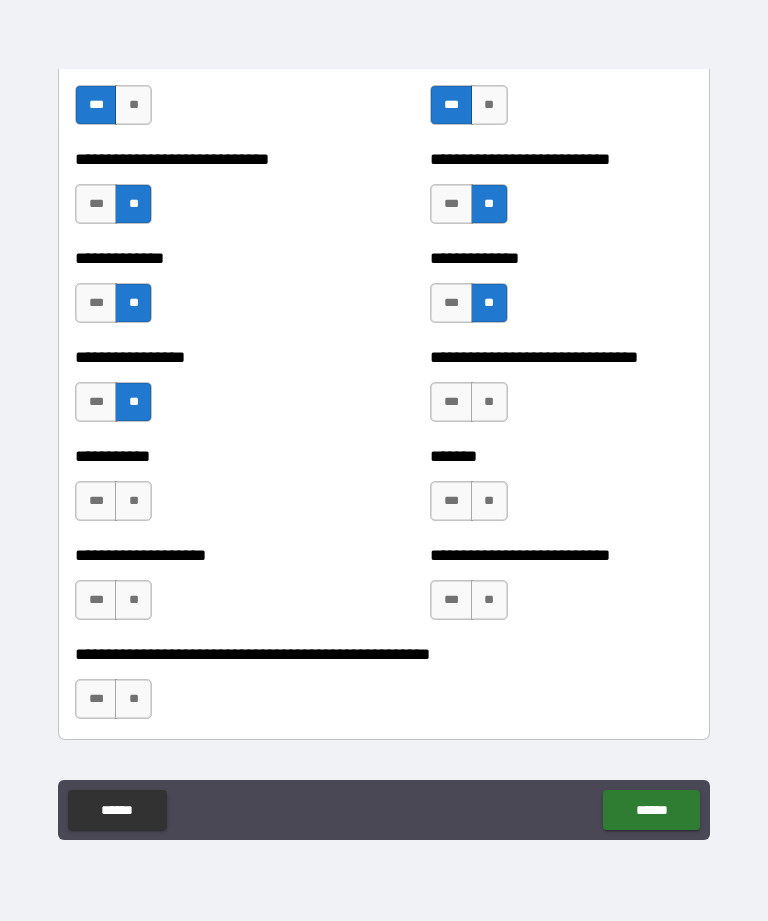 click on "**" at bounding box center (489, 402) 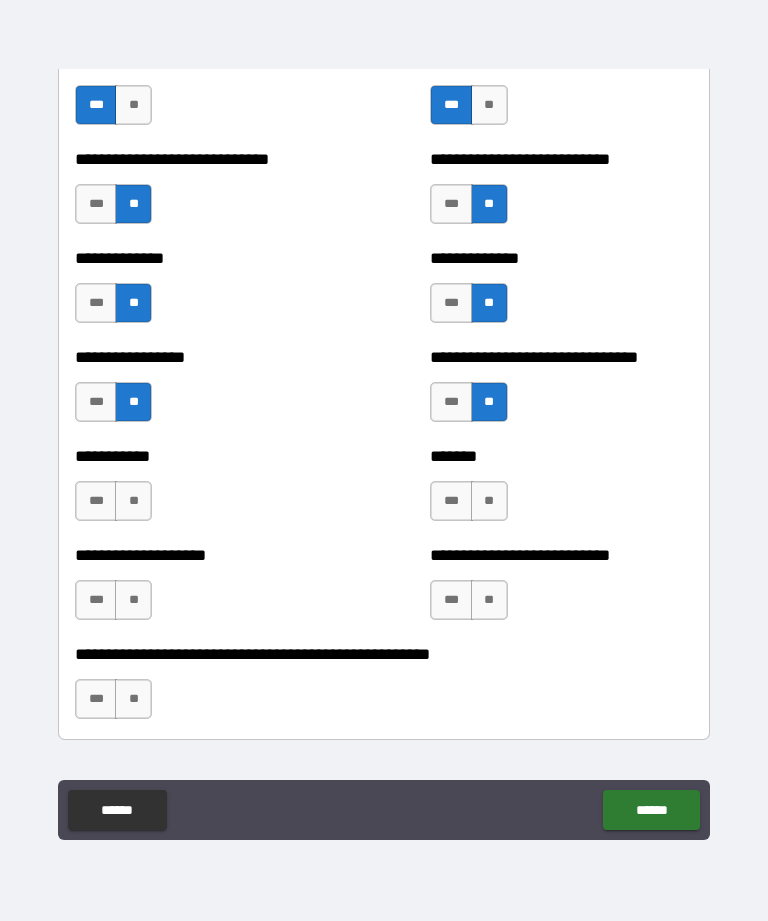 click on "**" at bounding box center [133, 501] 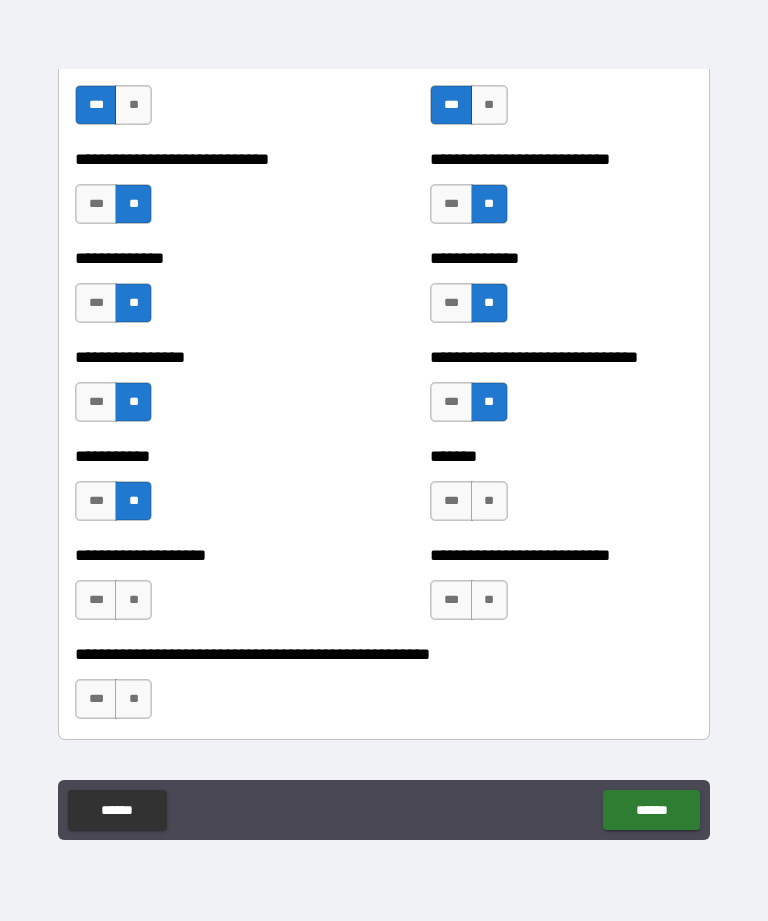 click on "**" at bounding box center [489, 501] 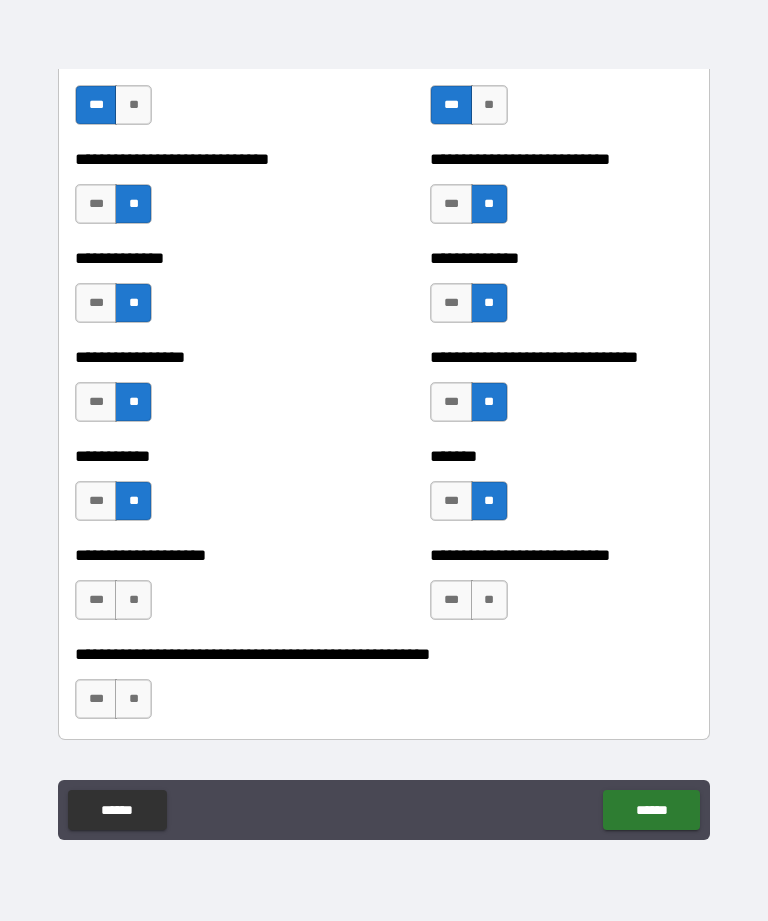 click on "**" at bounding box center [133, 600] 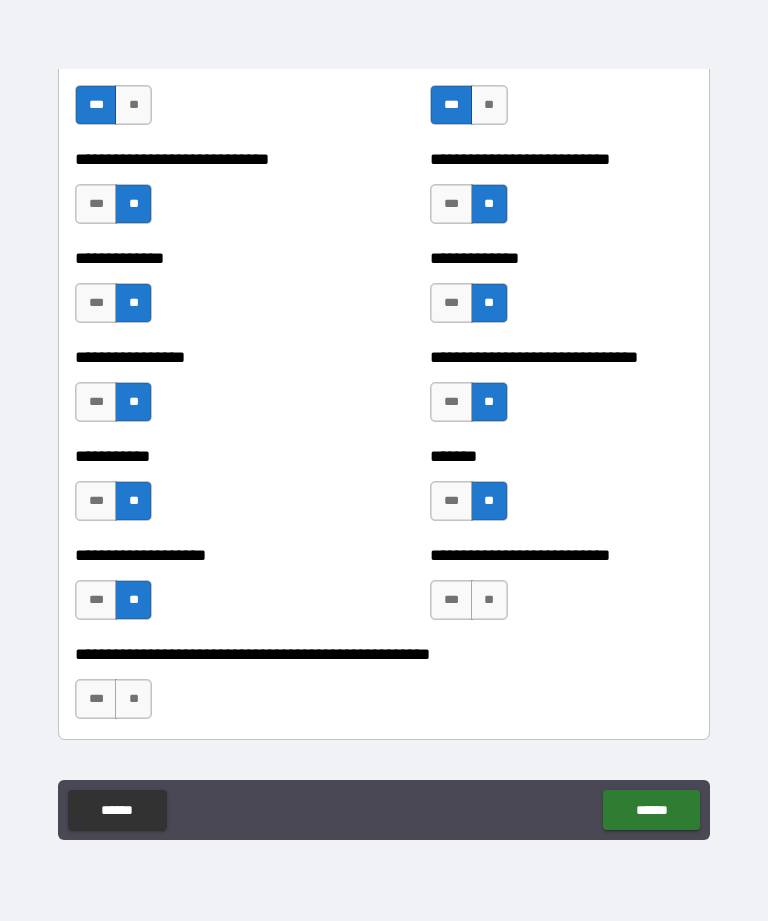 click on "**" at bounding box center [489, 600] 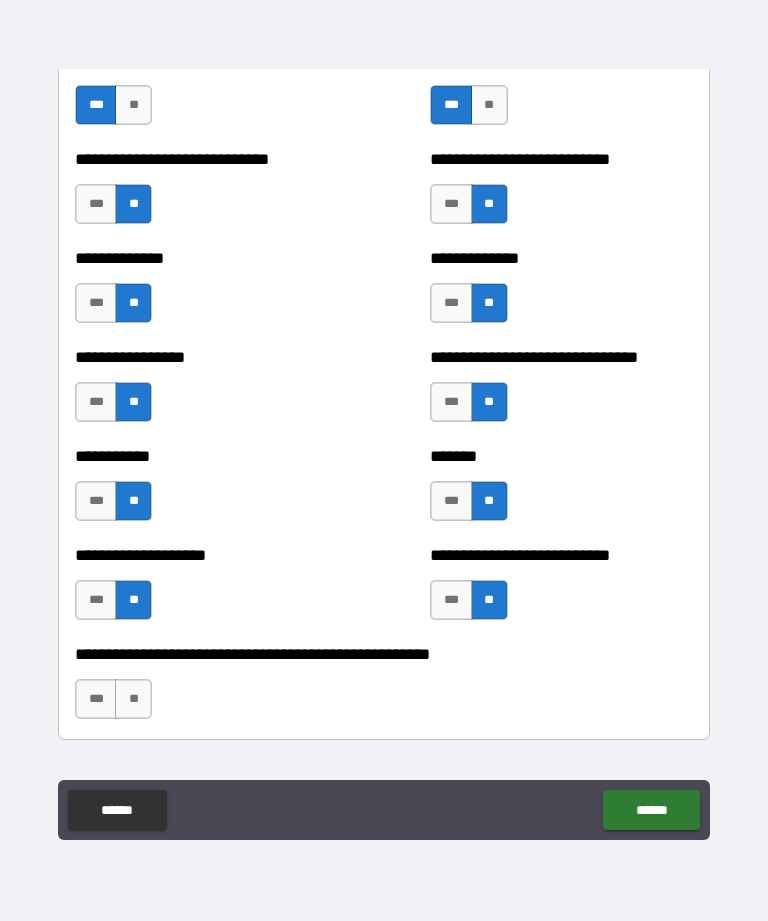 click on "**" at bounding box center [133, 699] 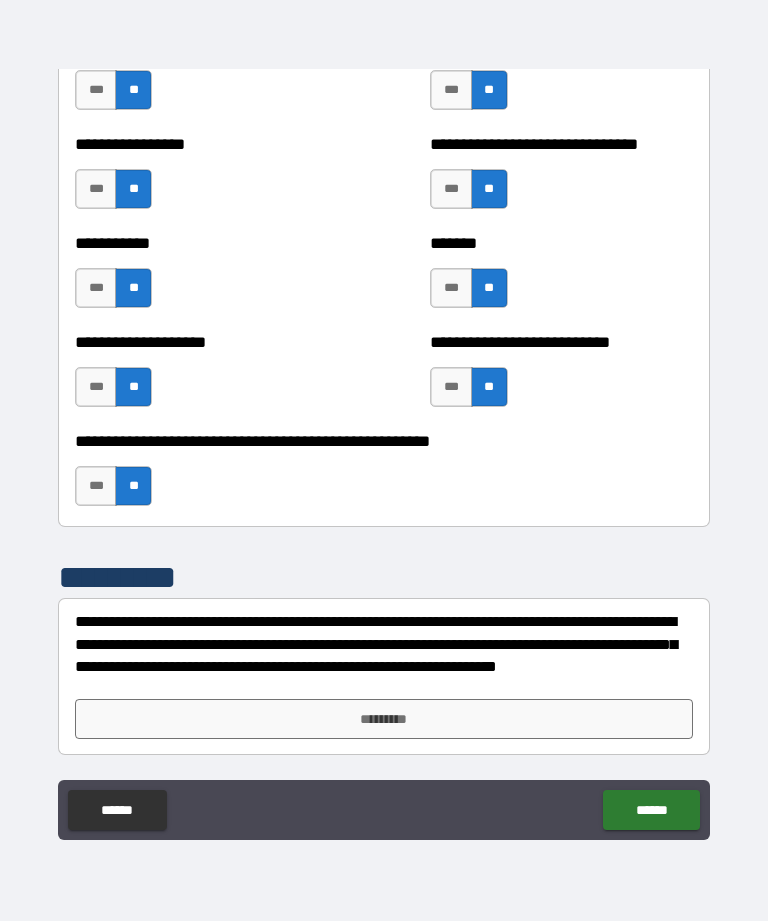 scroll, scrollTop: 7964, scrollLeft: 0, axis: vertical 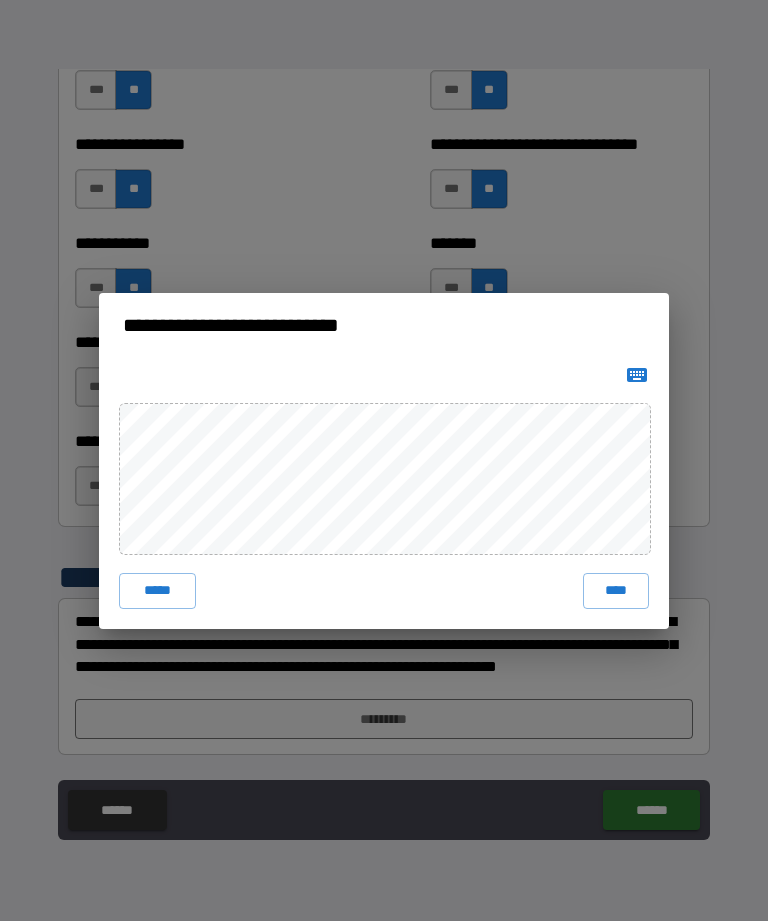 click 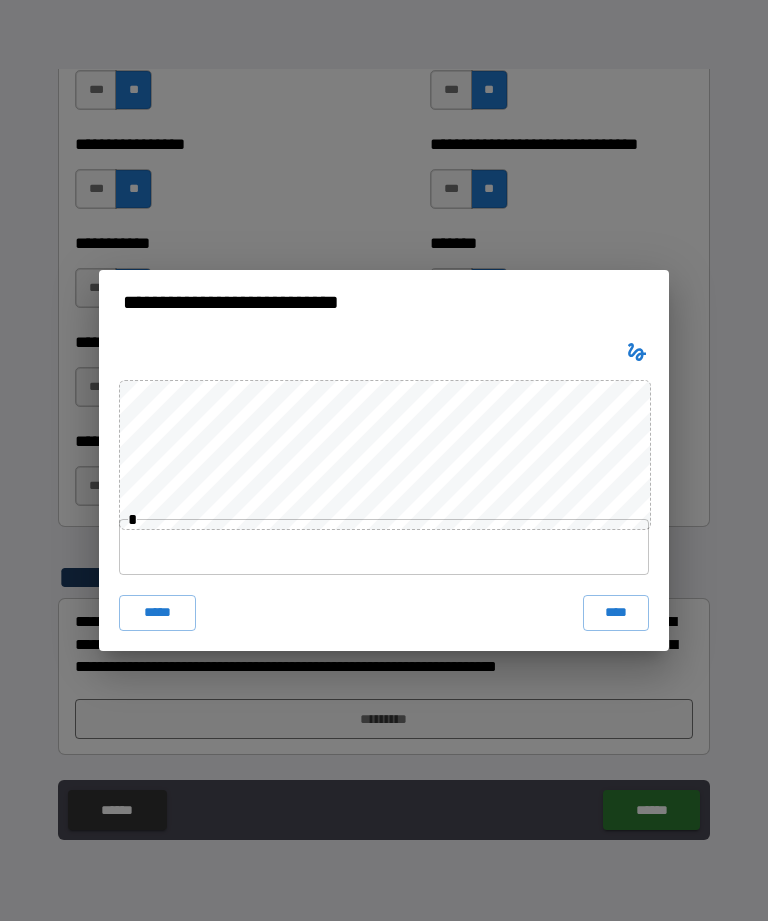 click at bounding box center (384, 547) 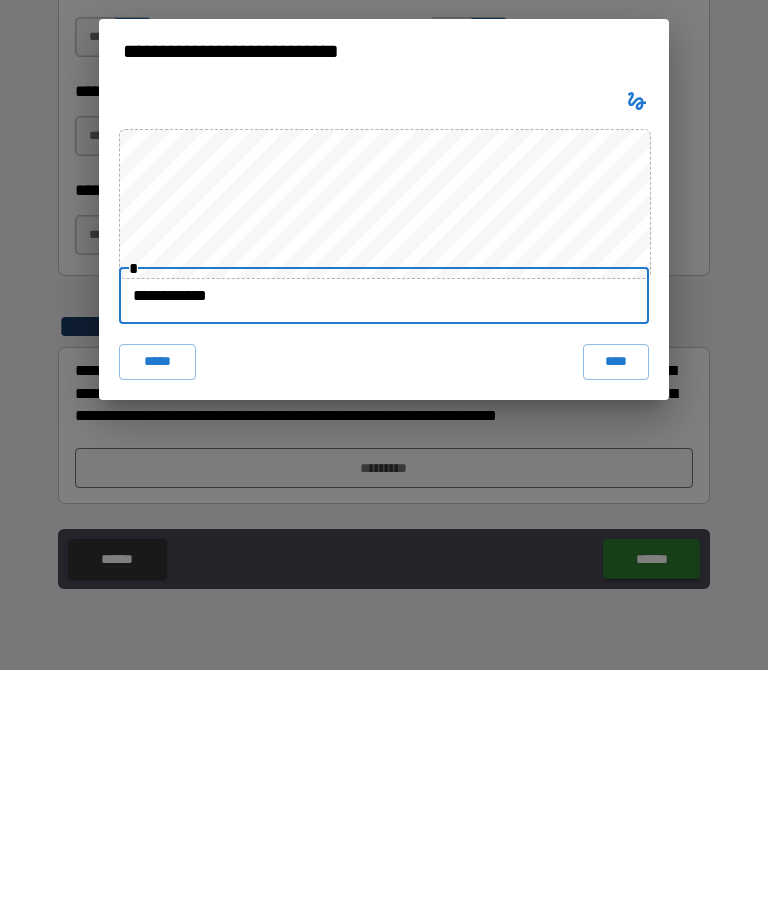 type on "**********" 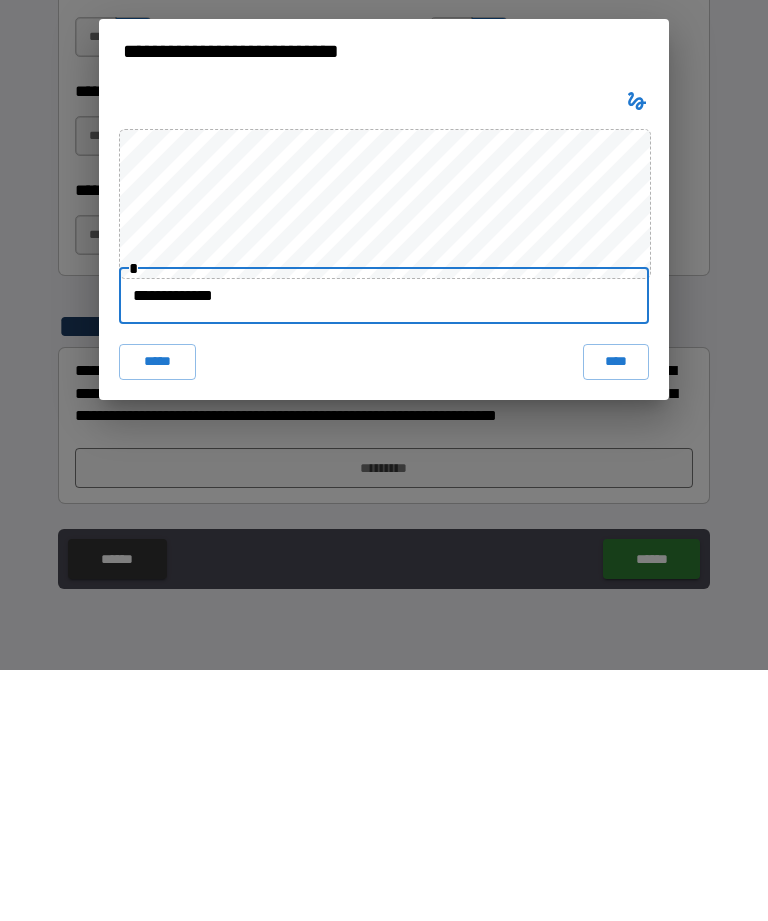 click on "****" at bounding box center (616, 613) 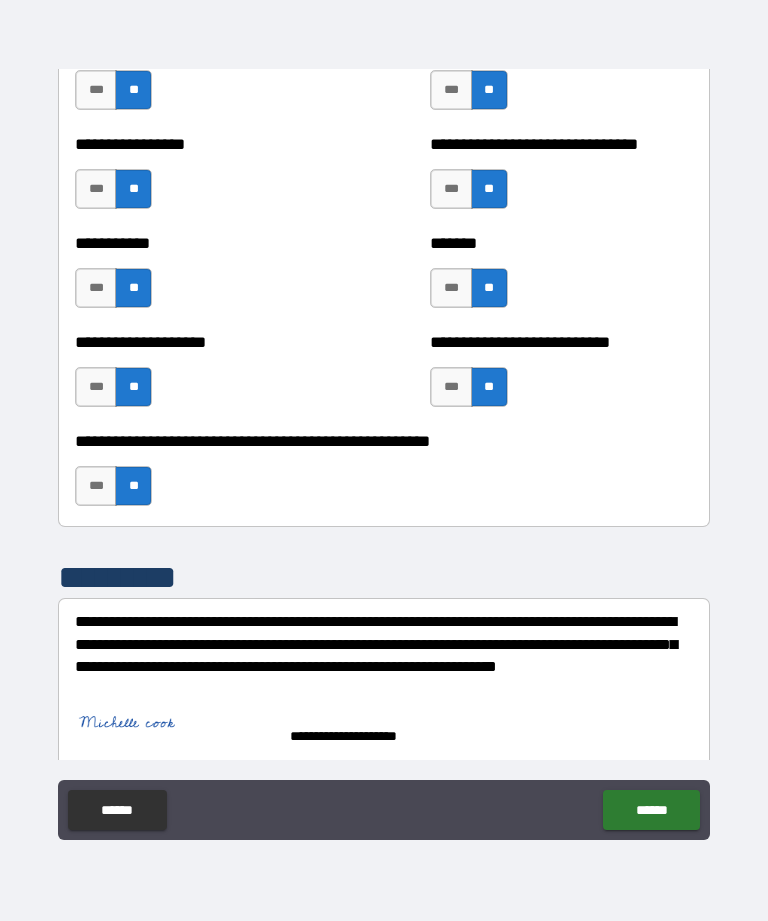 click on "******" at bounding box center (651, 810) 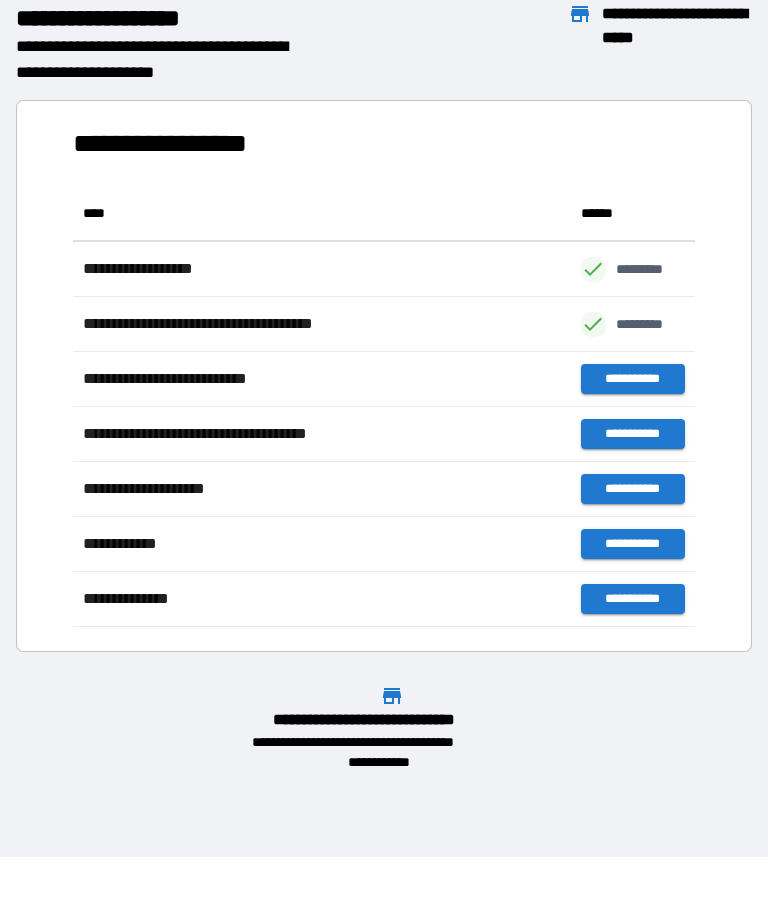 scroll, scrollTop: 1, scrollLeft: 1, axis: both 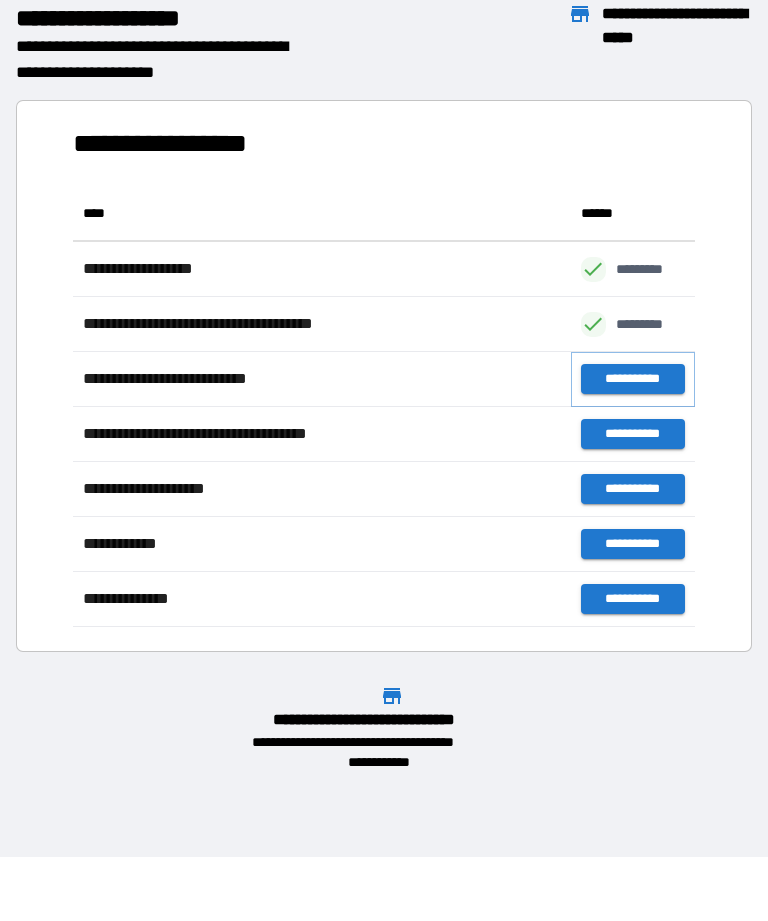 click on "**********" at bounding box center [633, 379] 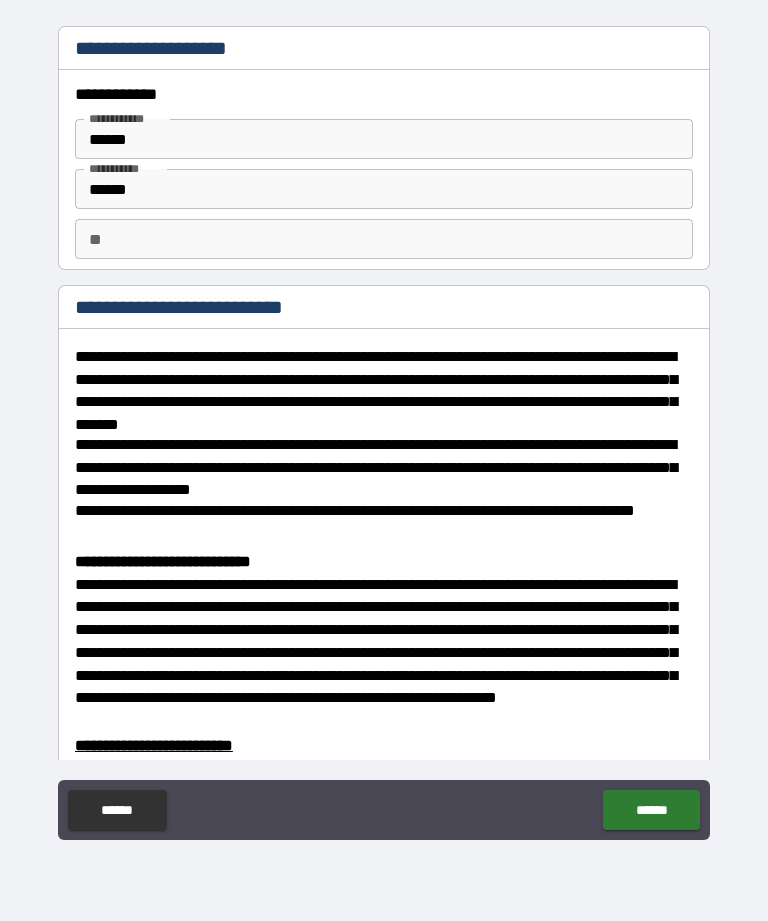 click on "**" at bounding box center (384, 239) 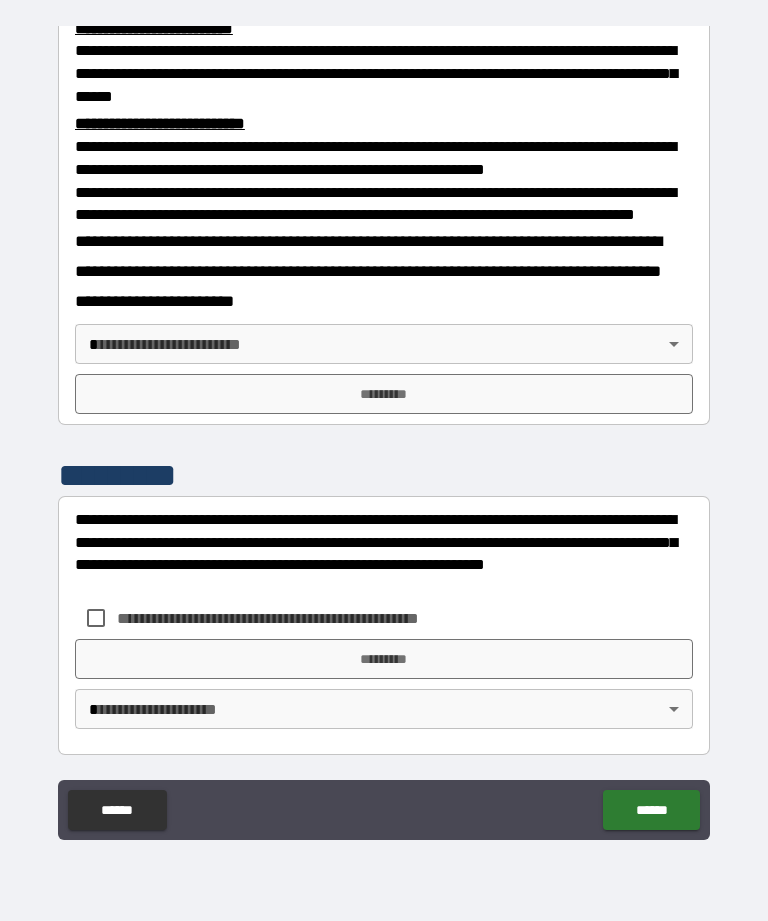 type on "*" 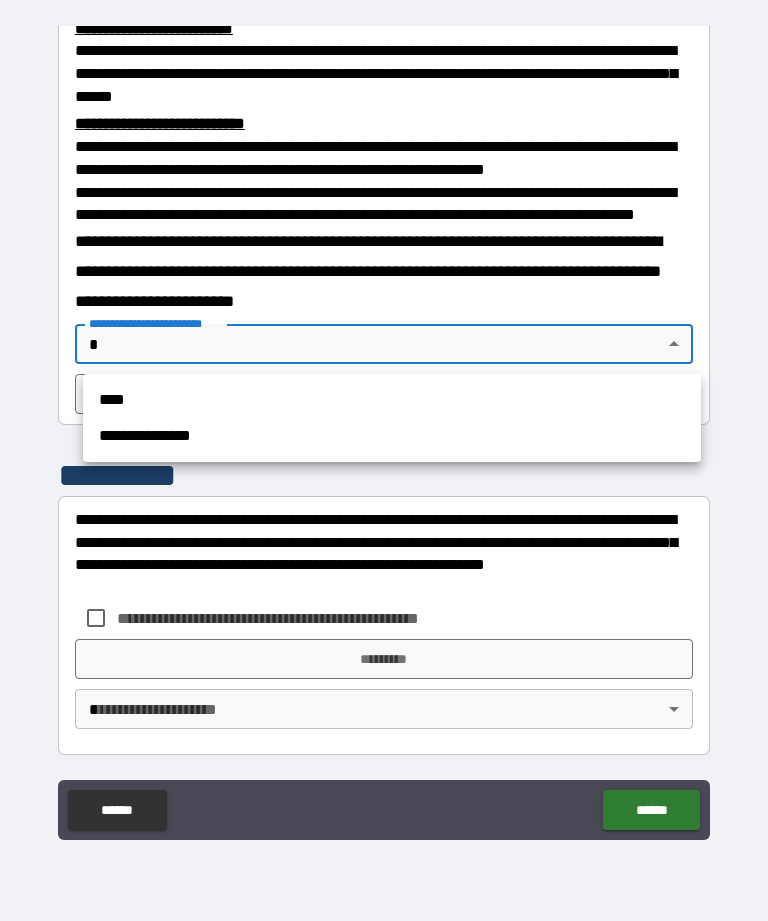 scroll, scrollTop: 734, scrollLeft: 0, axis: vertical 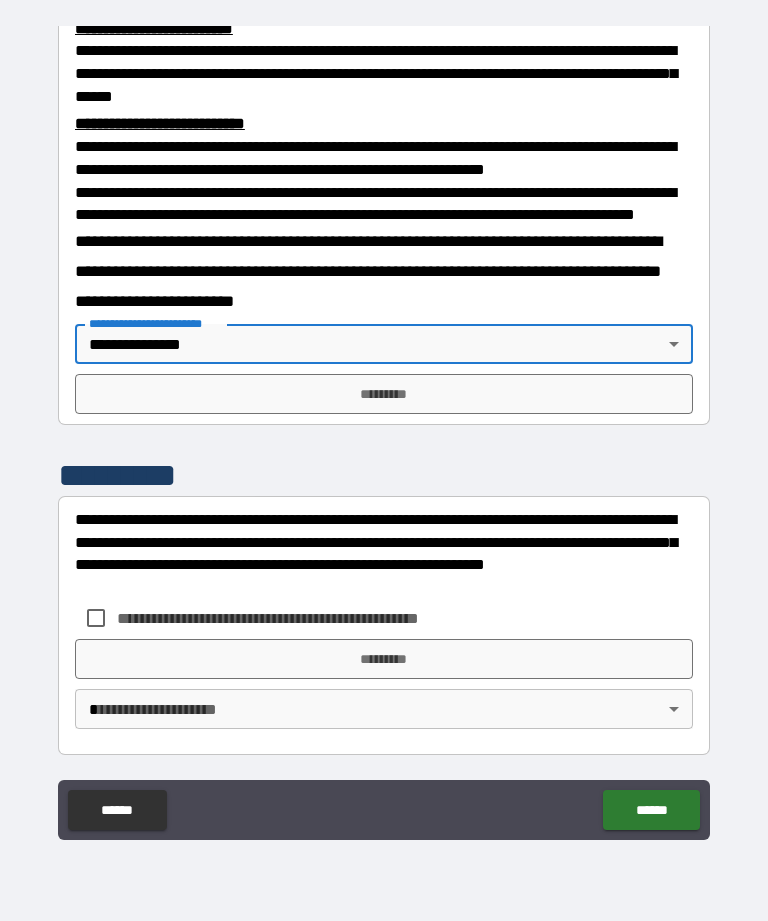 click on "*********" at bounding box center (384, 394) 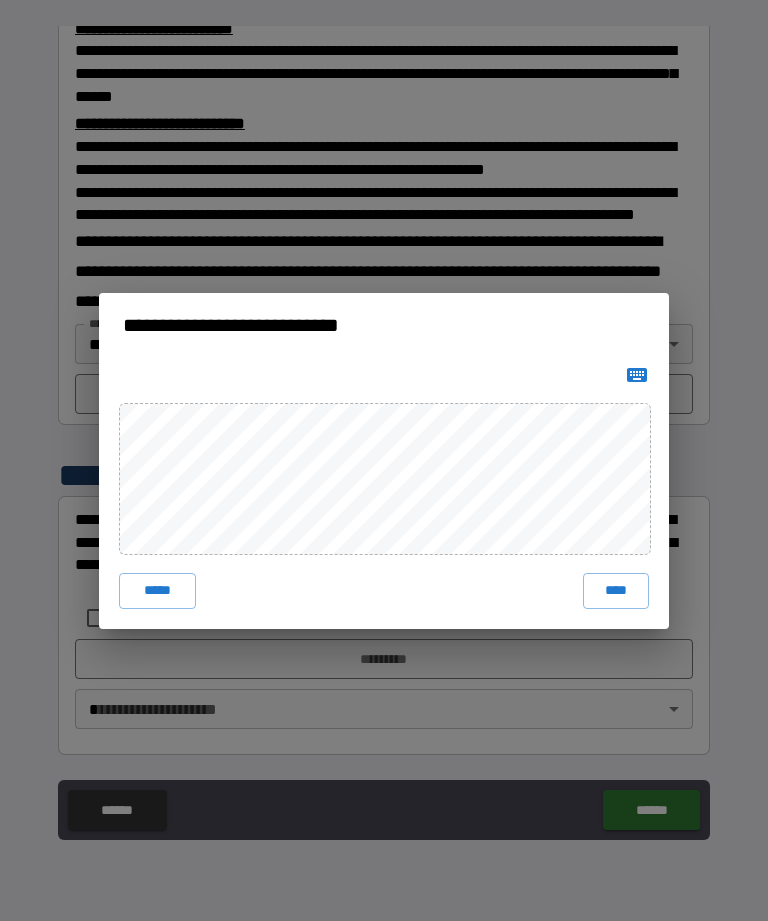 click 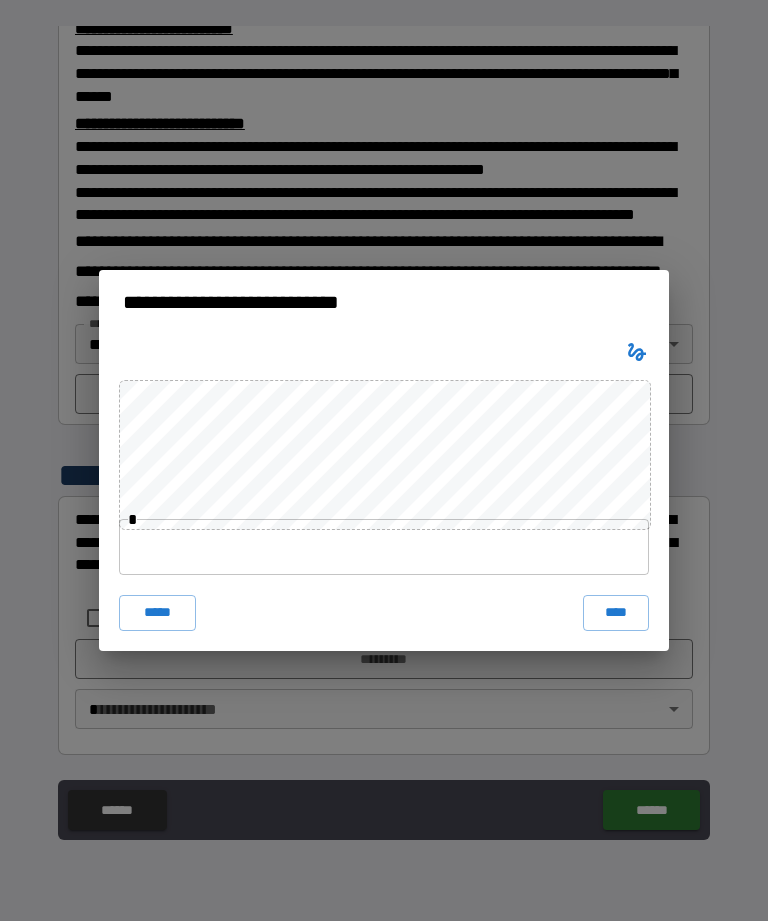 click at bounding box center (384, 547) 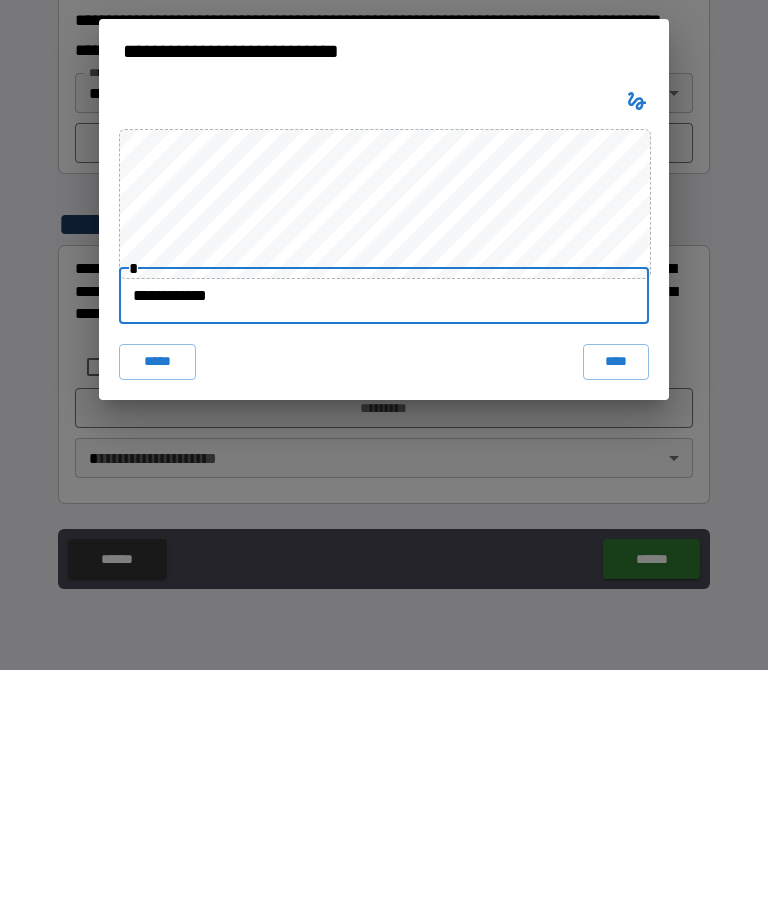type on "**********" 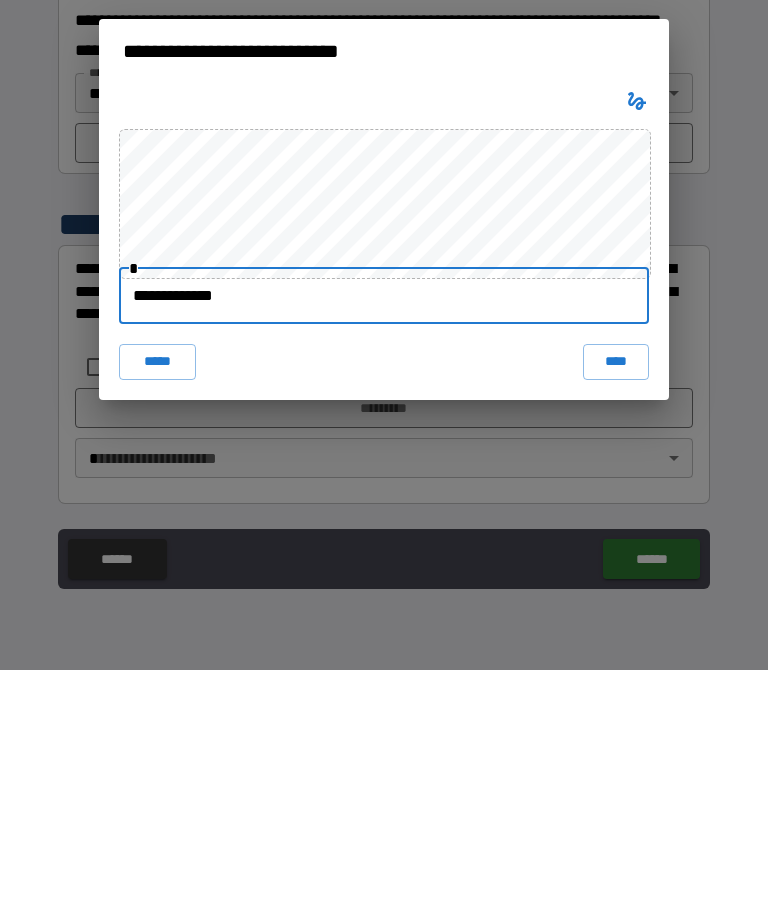 click on "****" at bounding box center (616, 613) 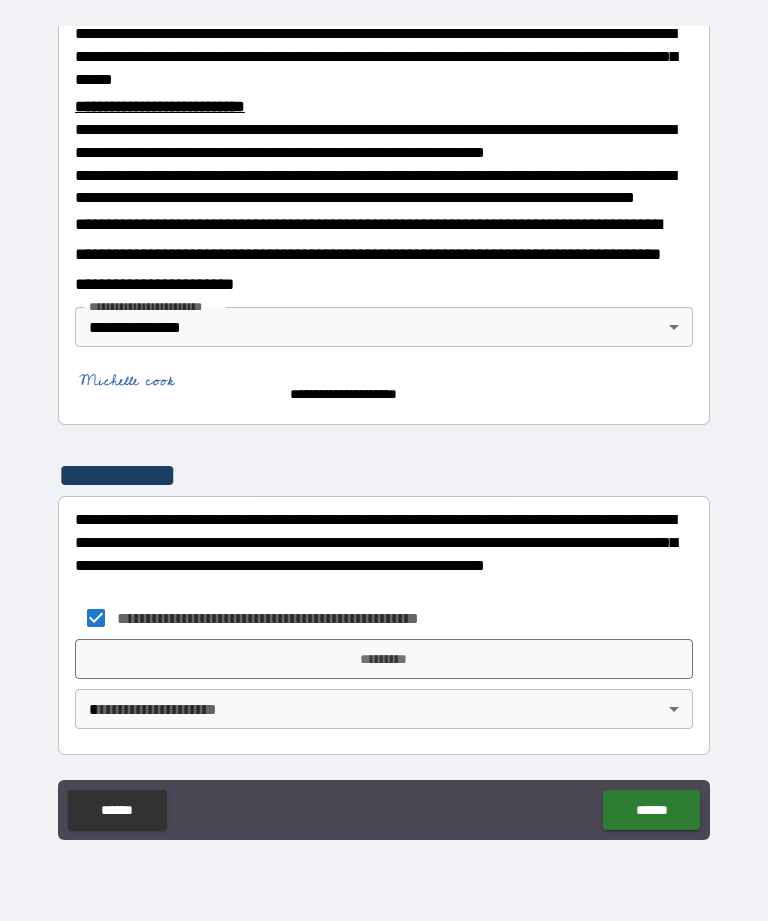 click on "**********" at bounding box center (384, 428) 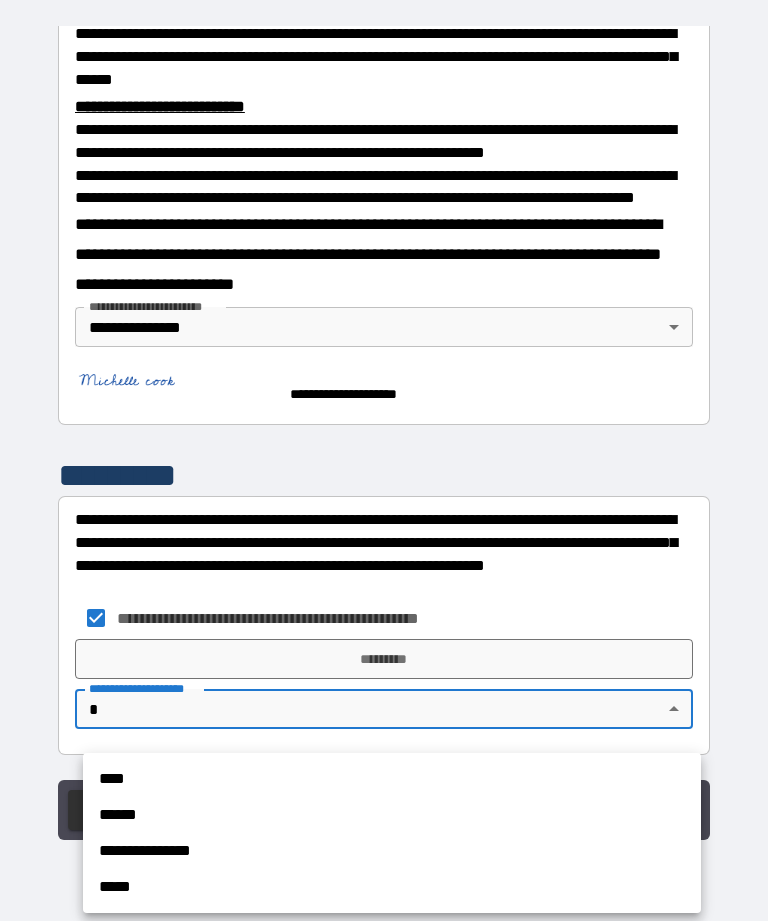 click on "**********" at bounding box center (392, 851) 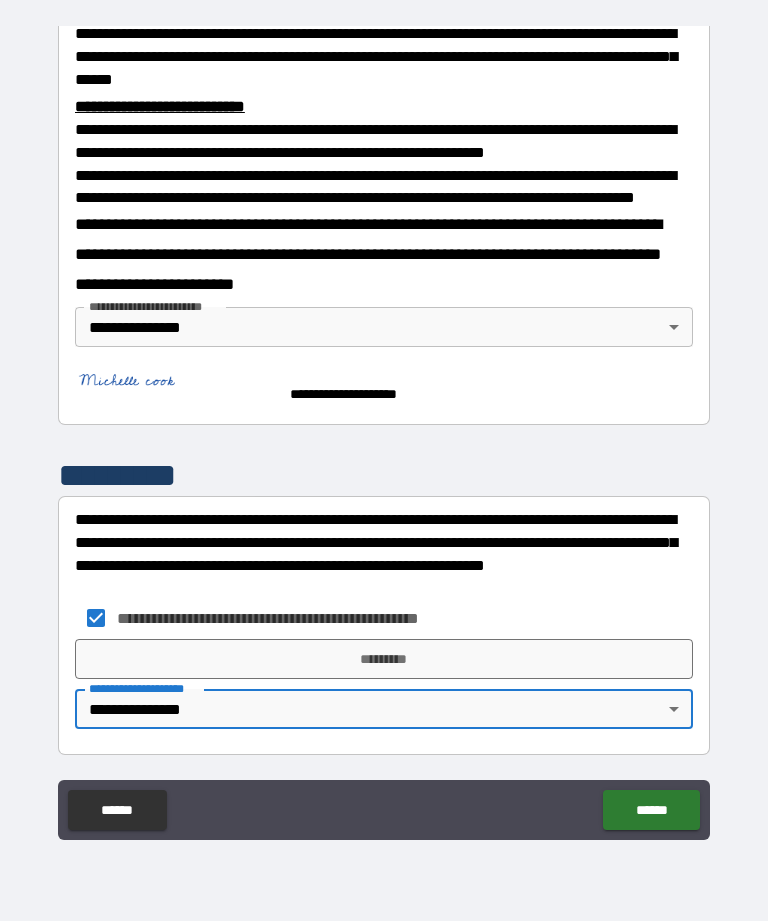click on "*********" at bounding box center (384, 659) 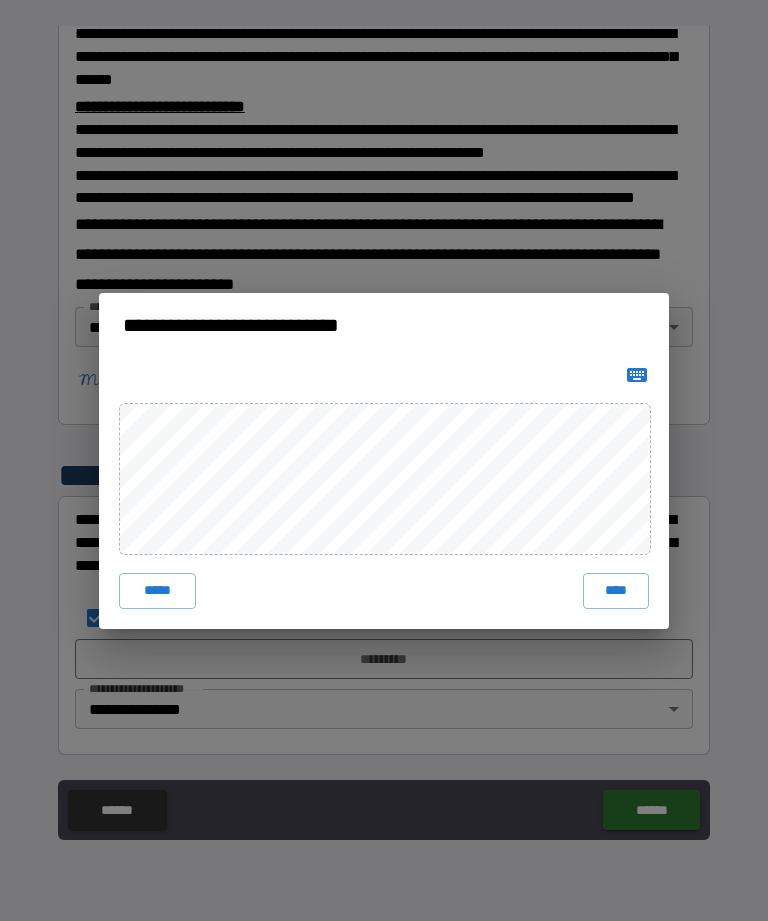 click 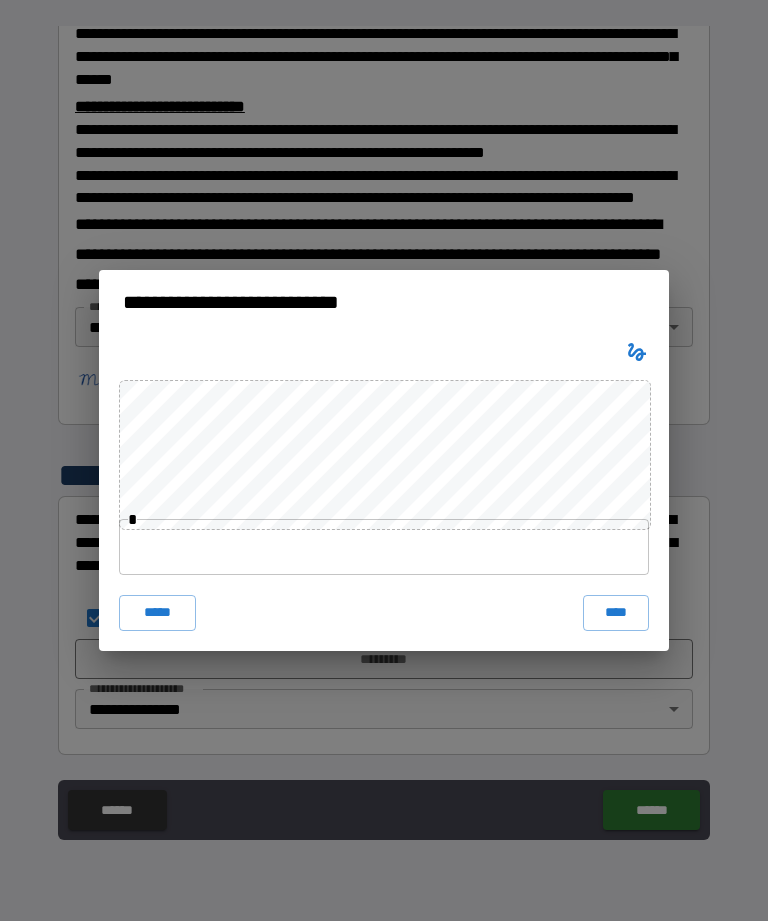 click at bounding box center (384, 547) 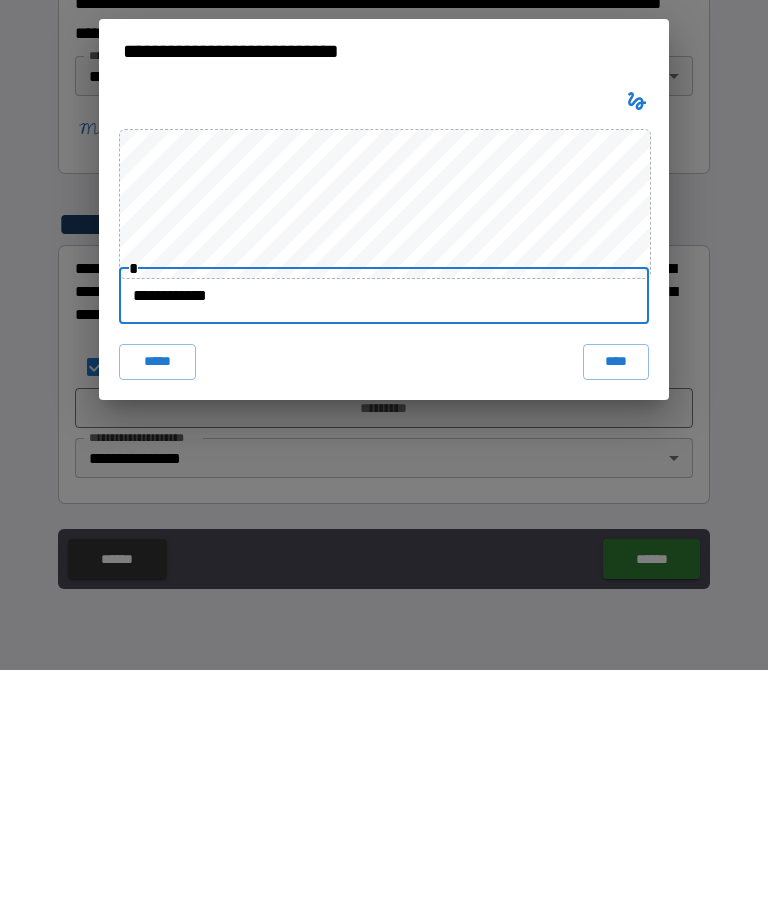 type on "**********" 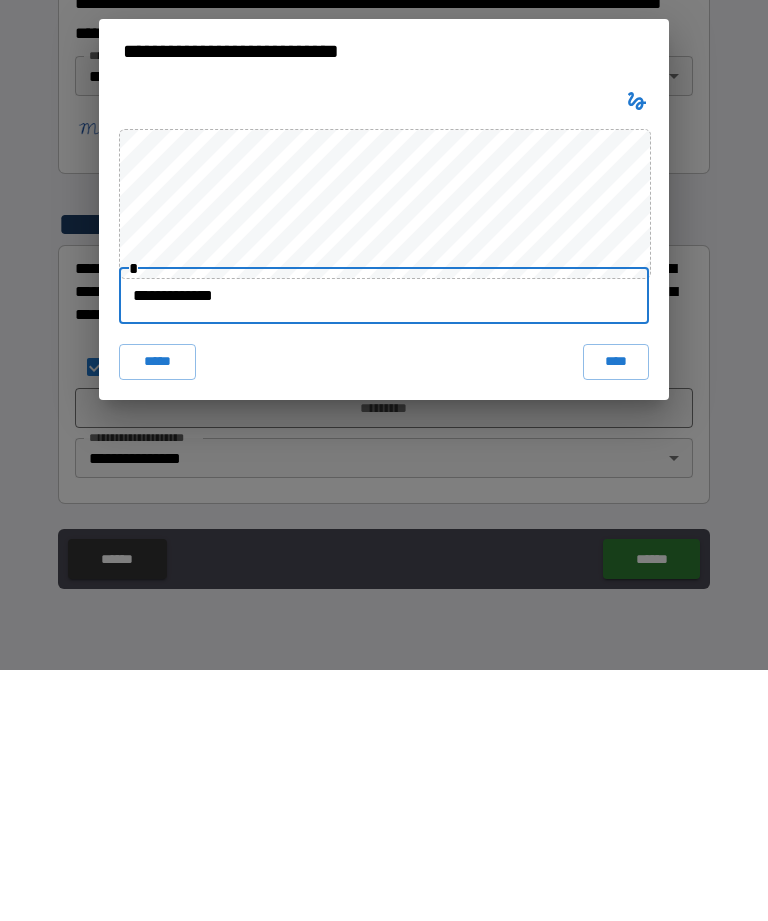 click on "****" at bounding box center [616, 613] 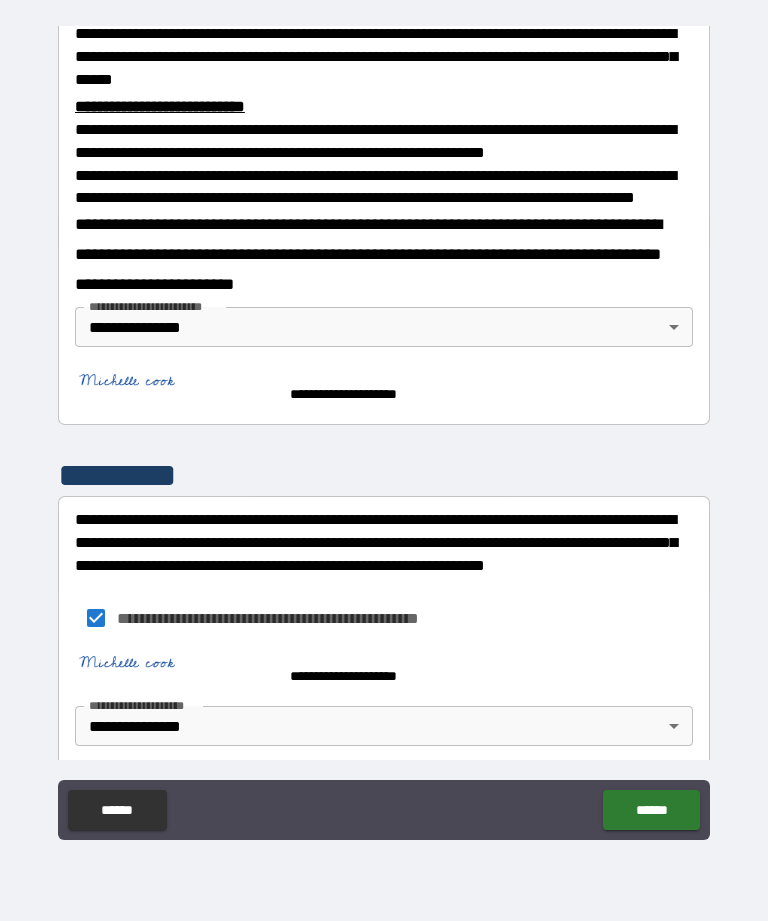 click on "******" at bounding box center [651, 810] 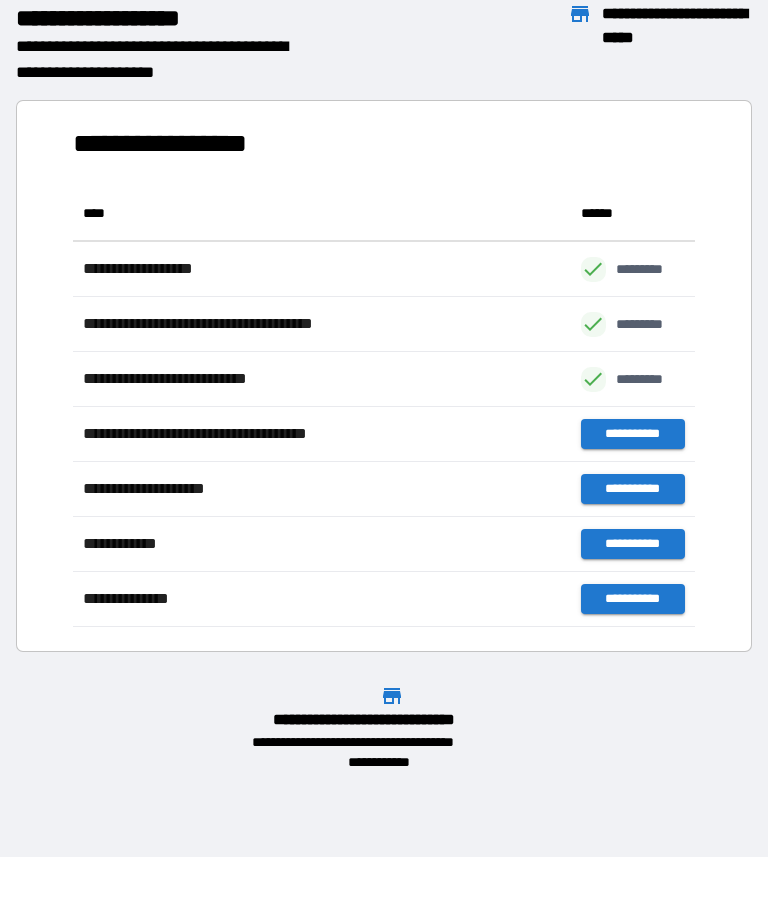 scroll, scrollTop: 441, scrollLeft: 622, axis: both 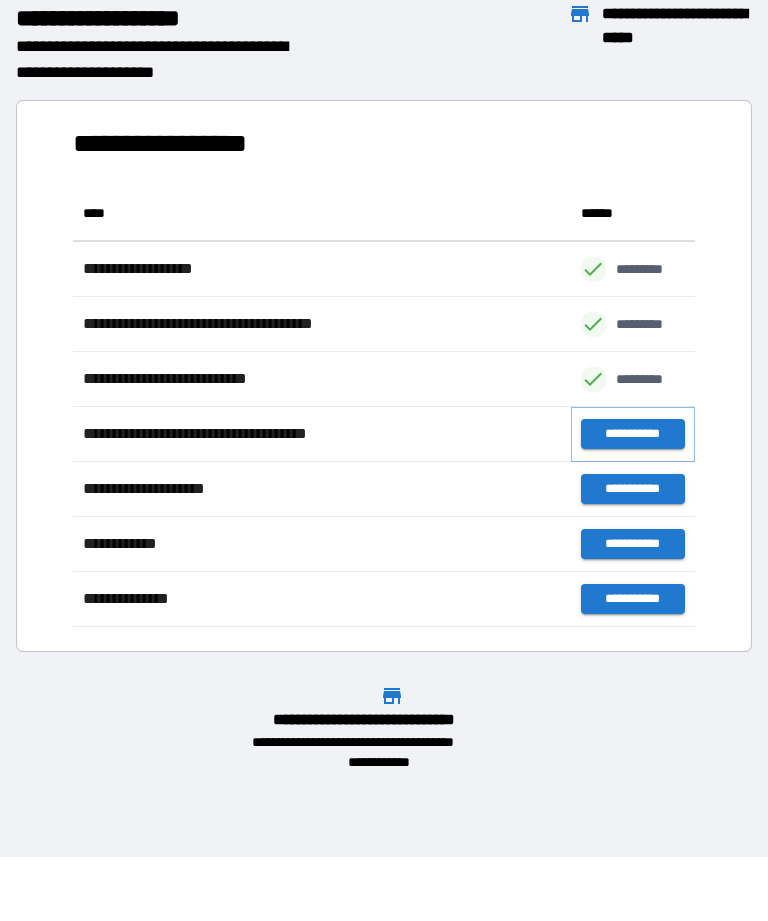 click on "**********" at bounding box center (633, 434) 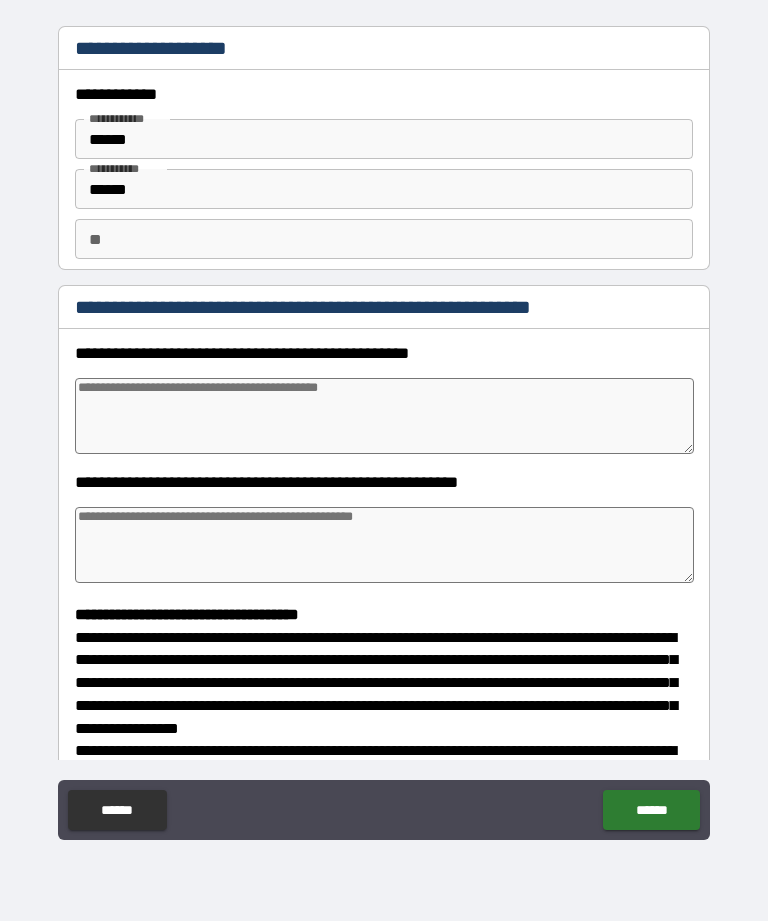 type on "*" 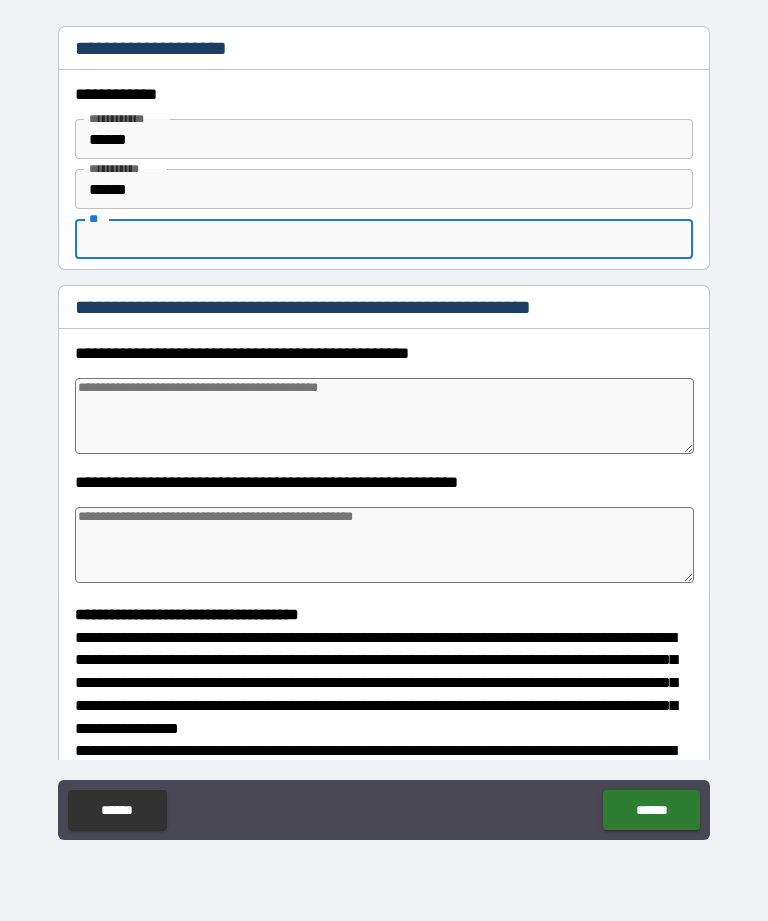 type on "*" 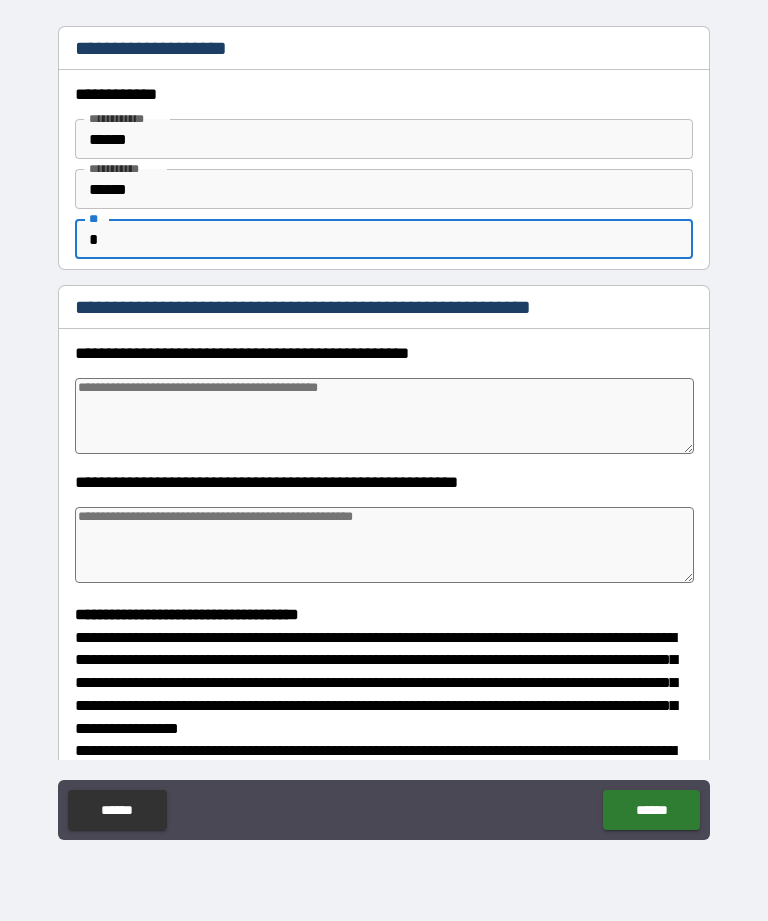 type on "*" 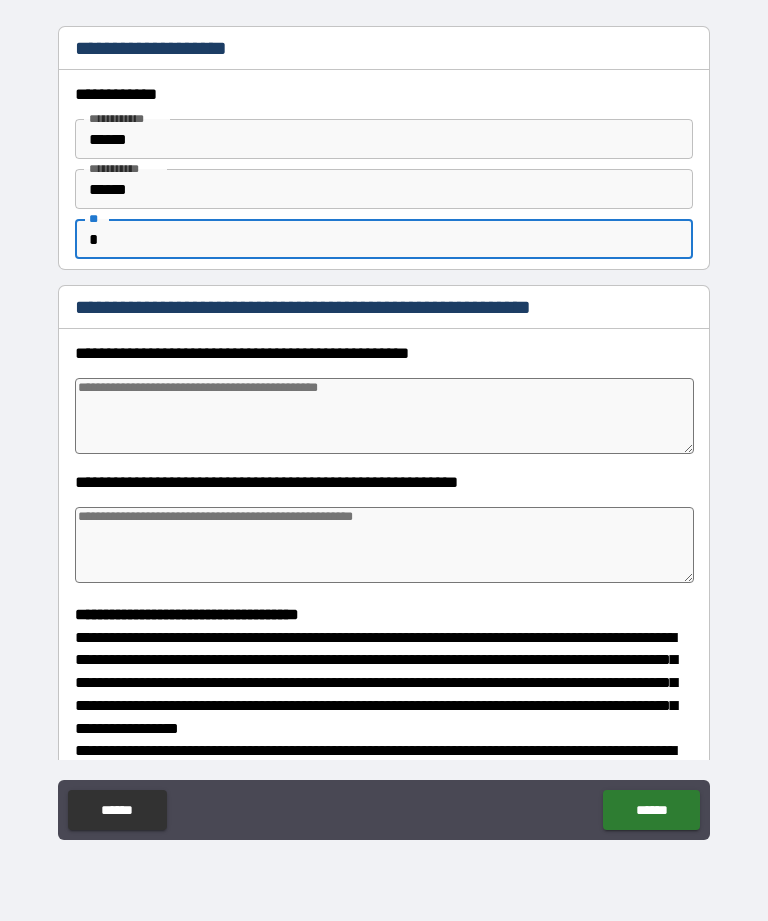 type on "*" 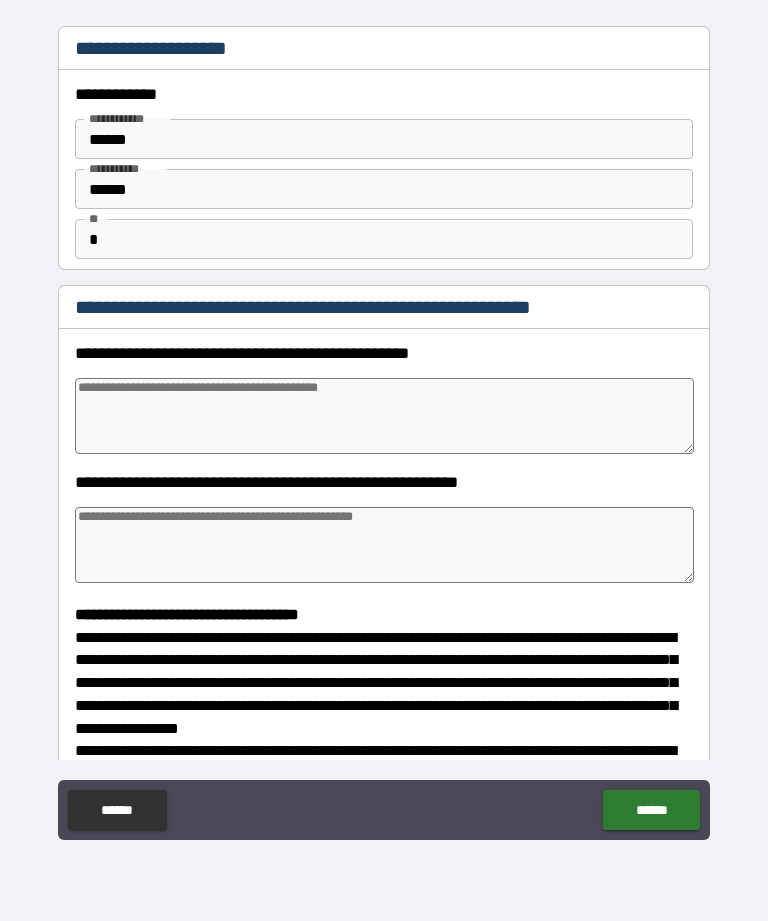 type on "*" 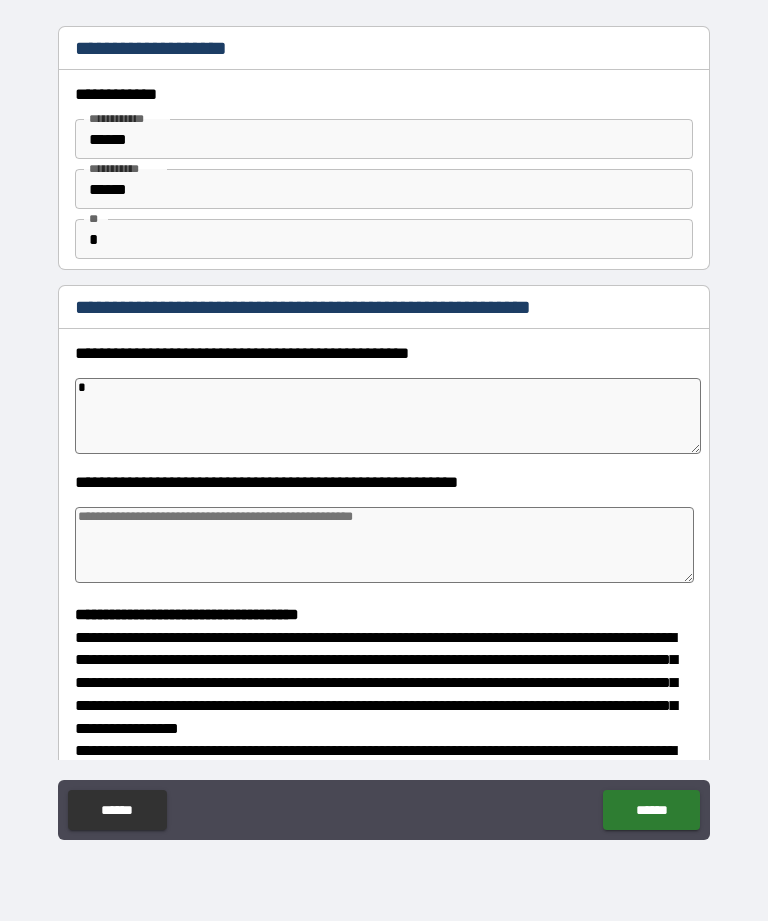type on "*" 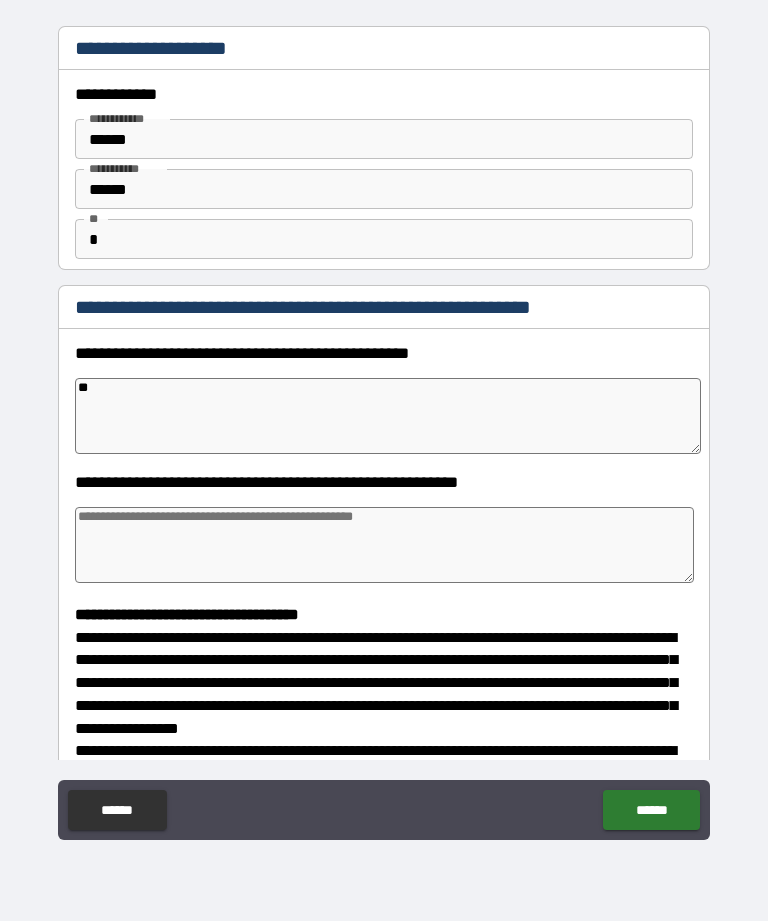 type on "*" 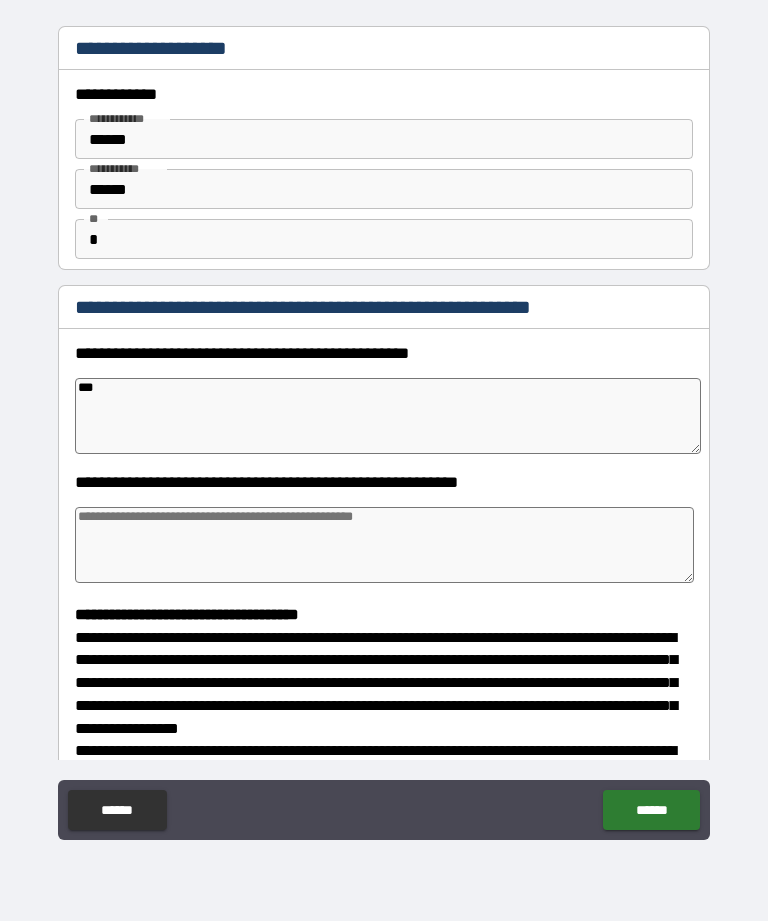 type on "****" 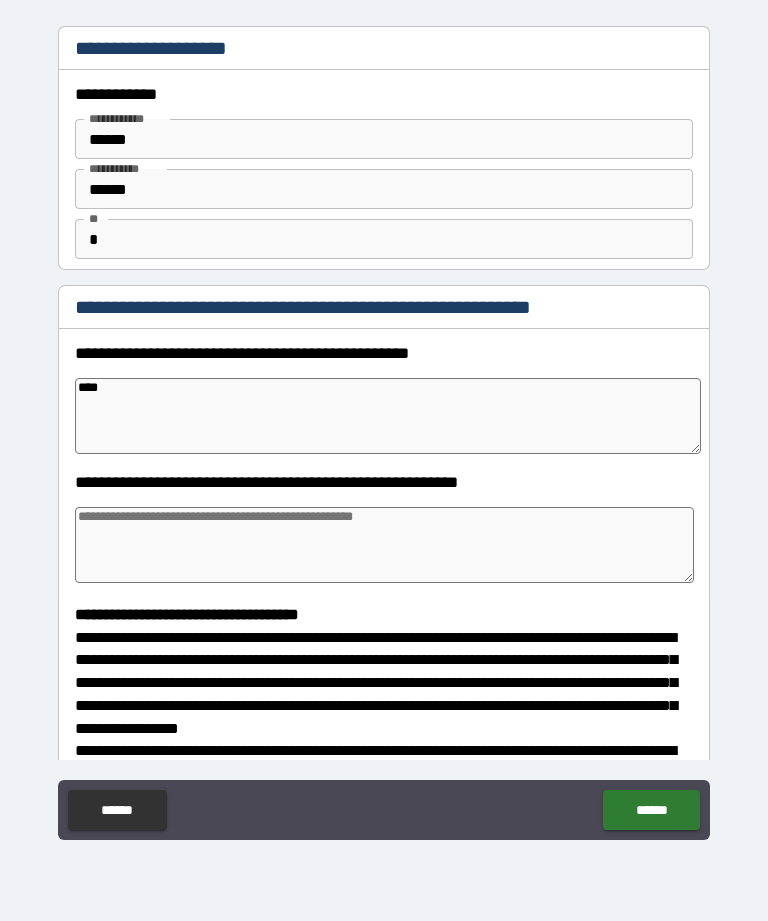type on "*" 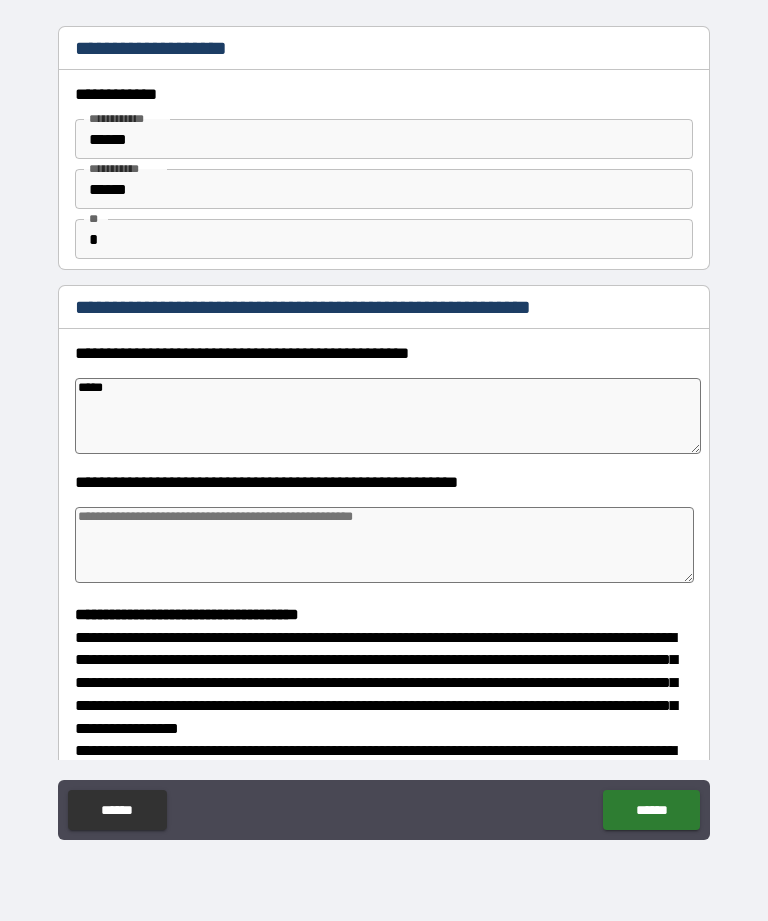 type on "*" 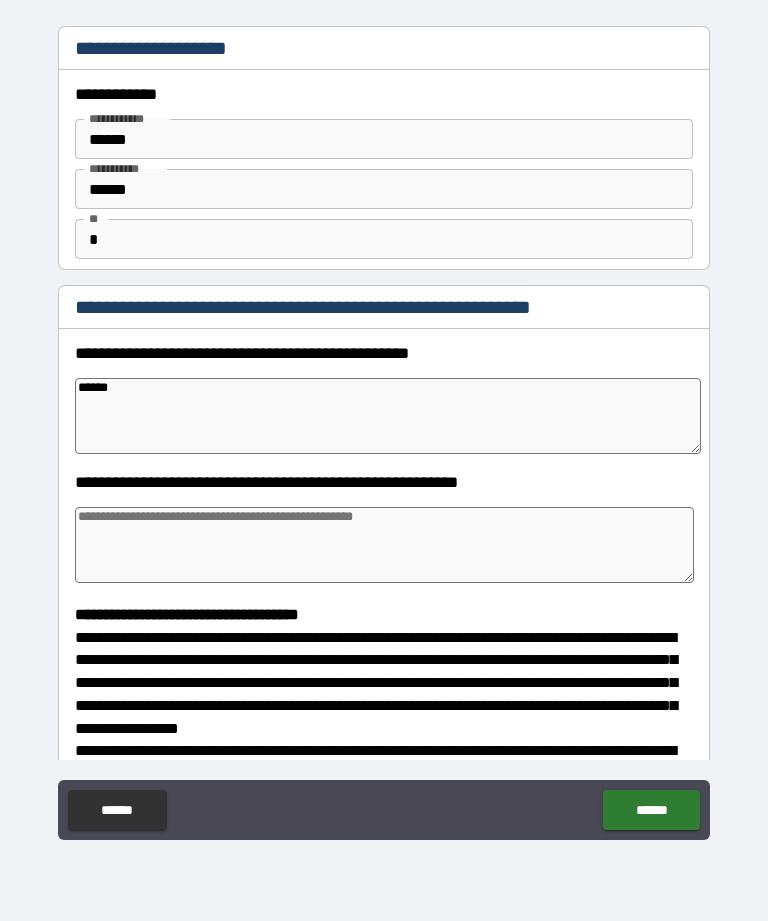 type on "*" 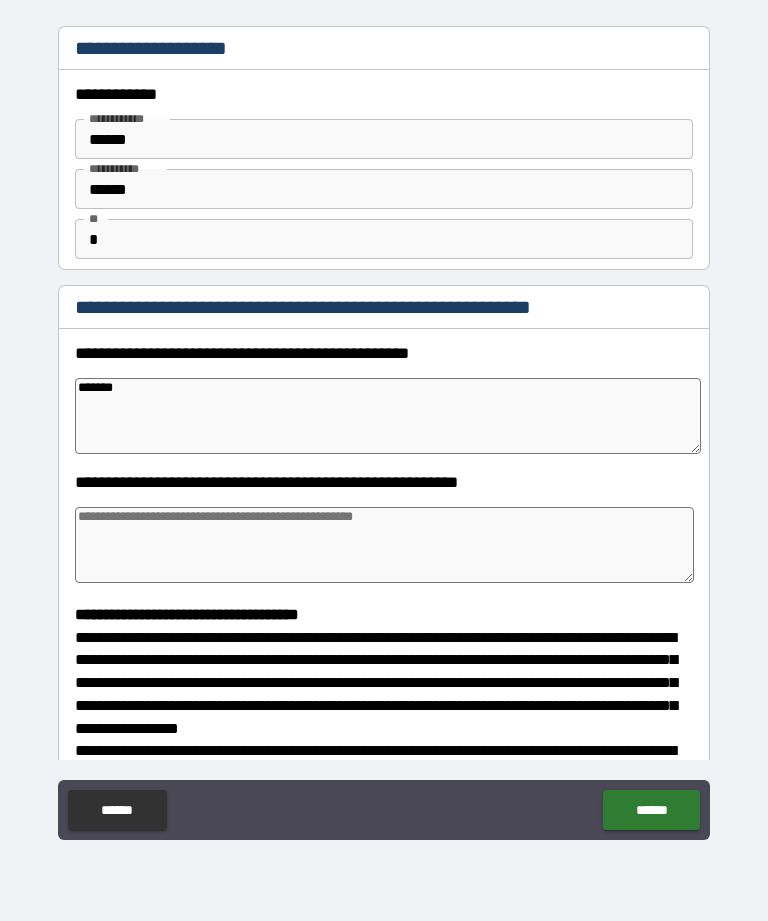 type on "********" 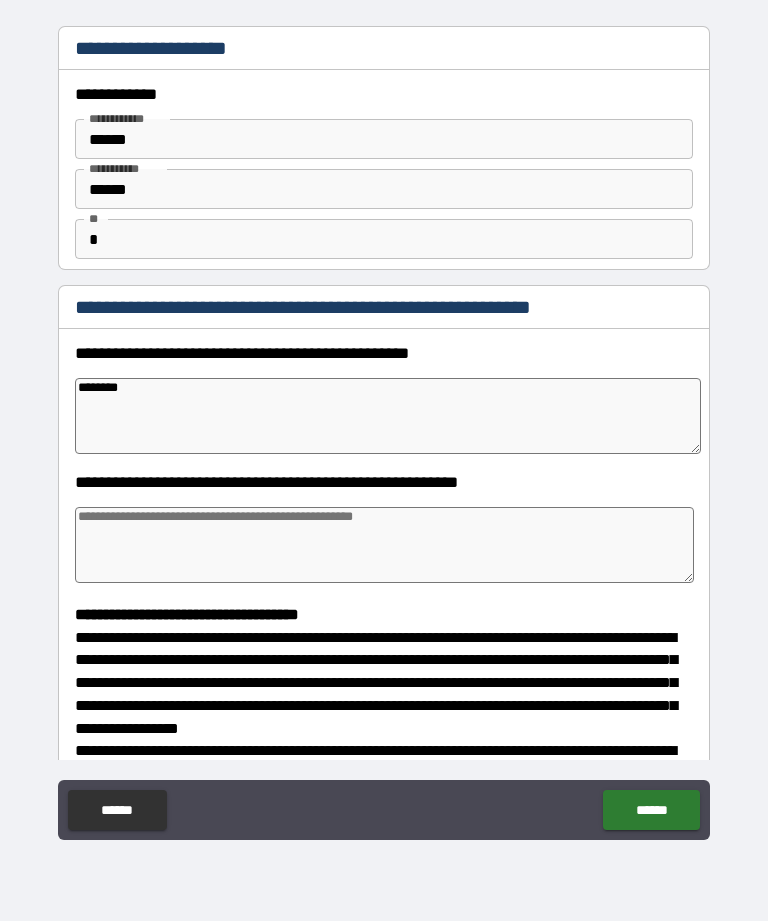 type on "*" 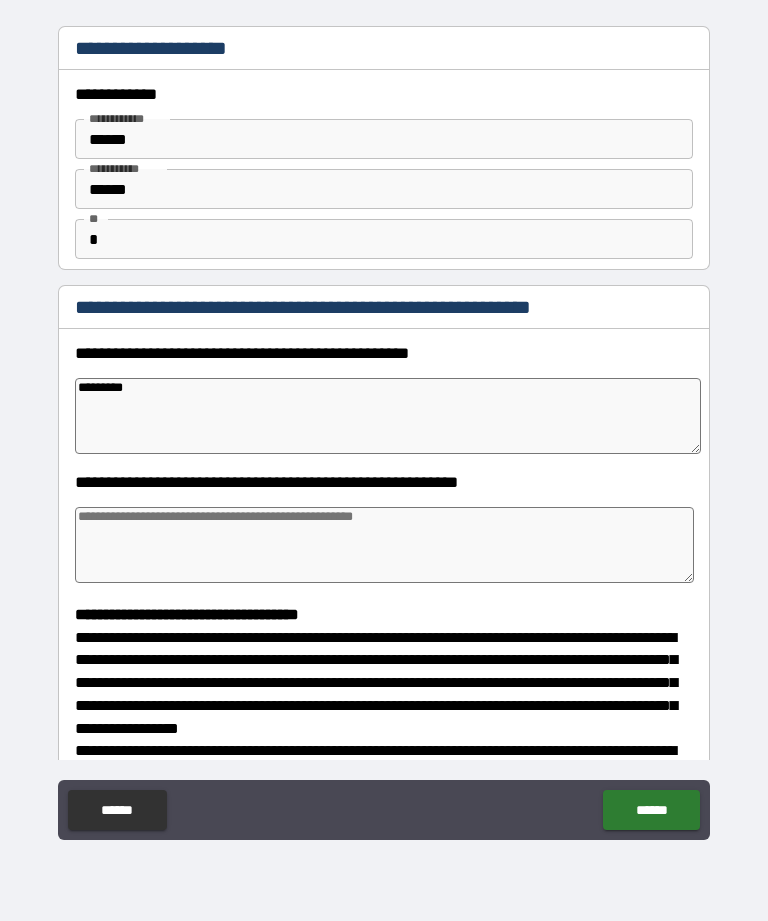 type on "*" 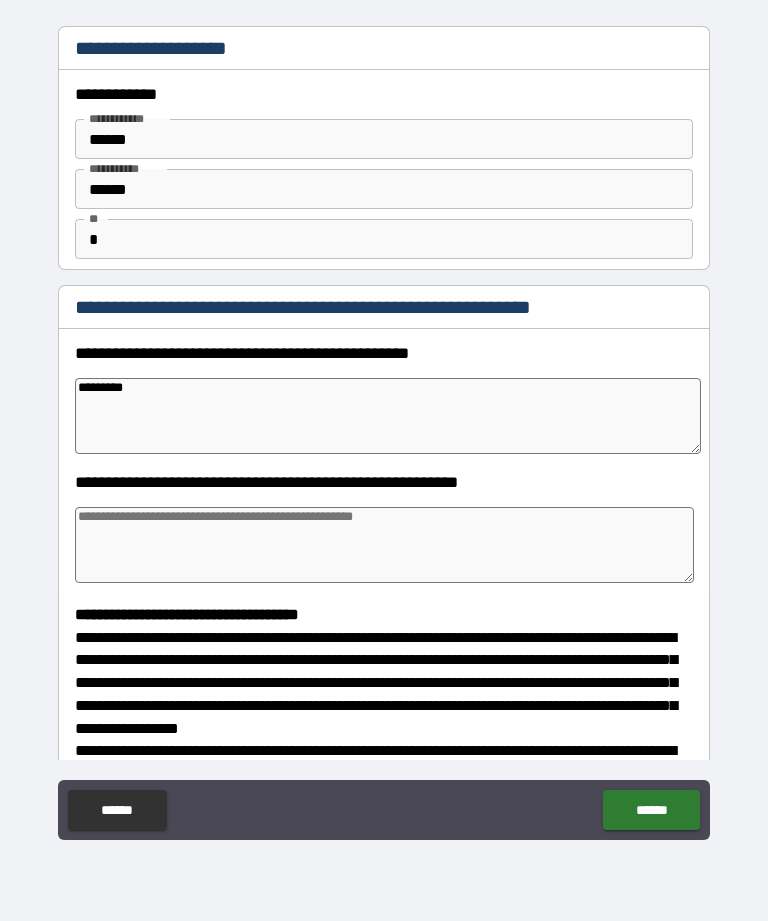 type on "**********" 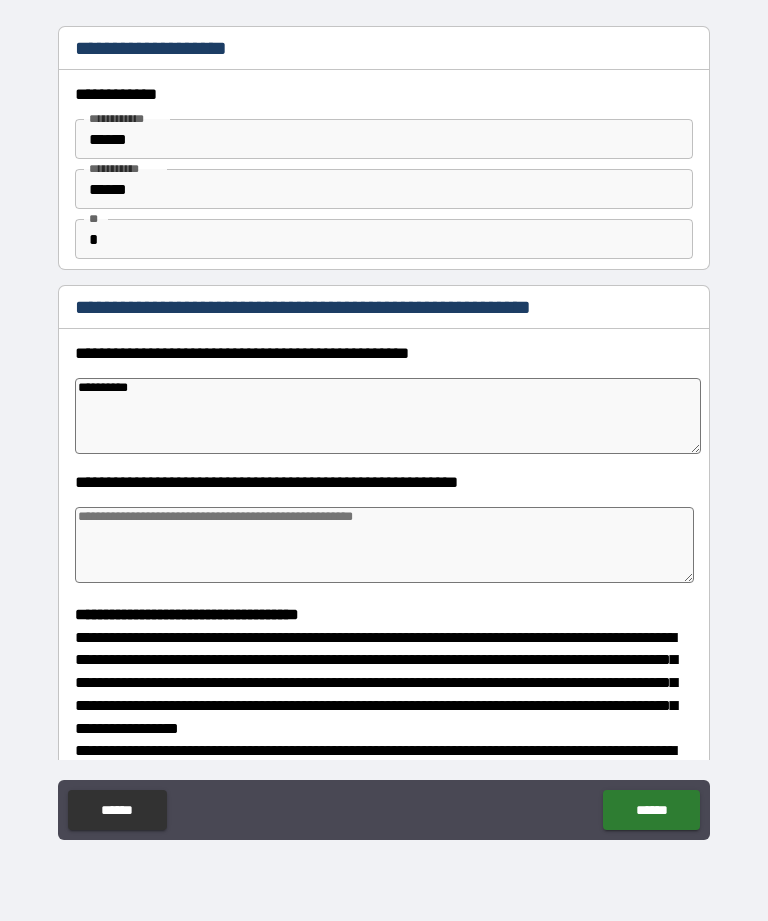 type on "*" 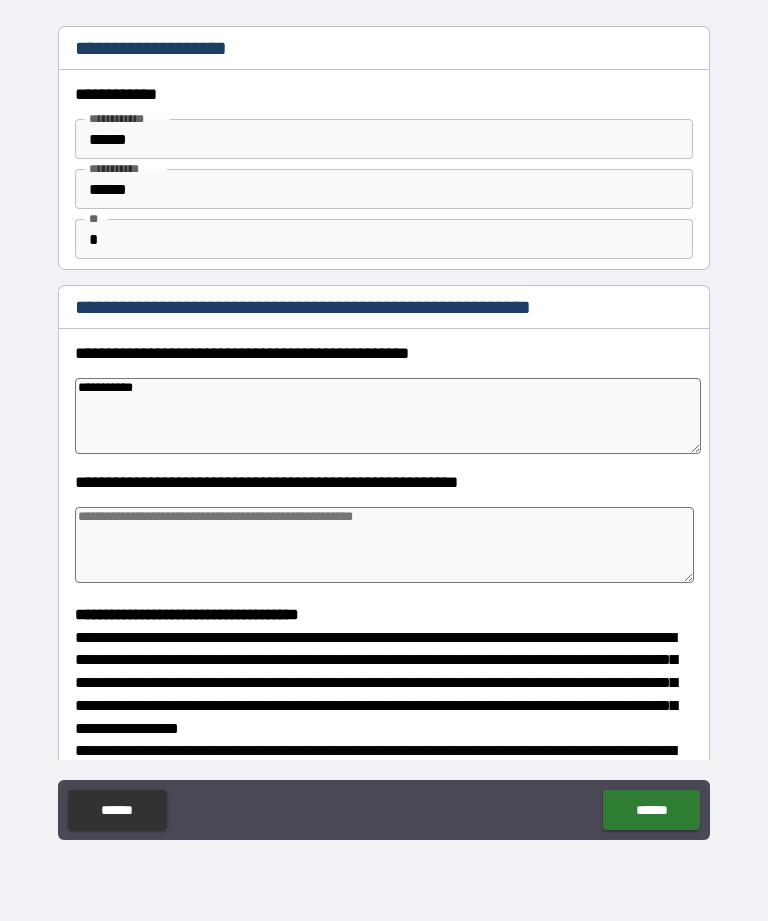 type on "*" 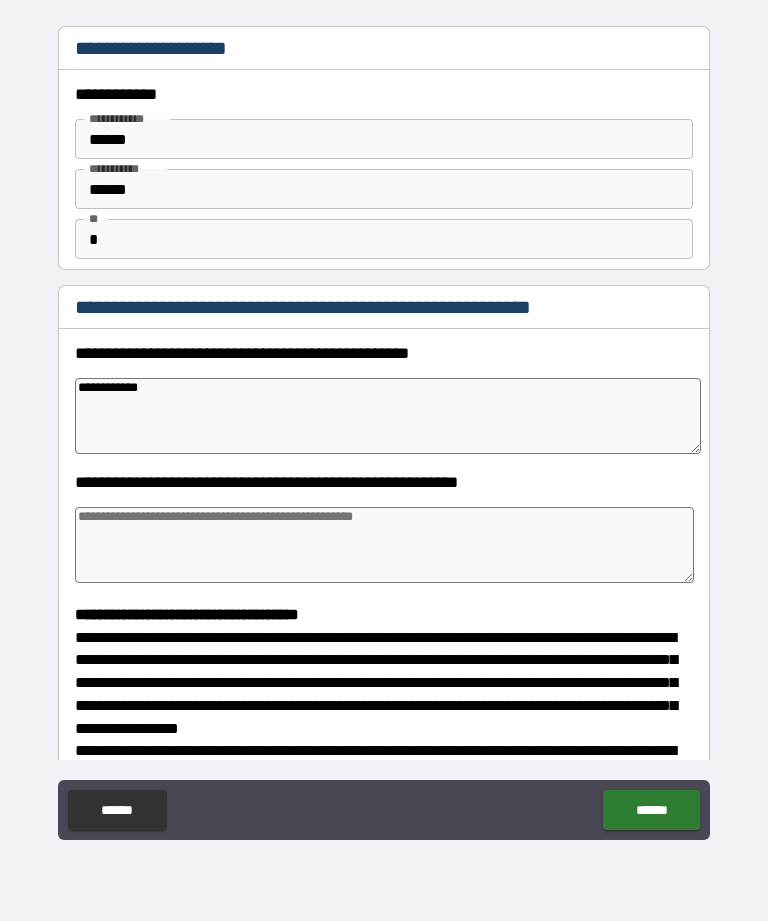type on "*" 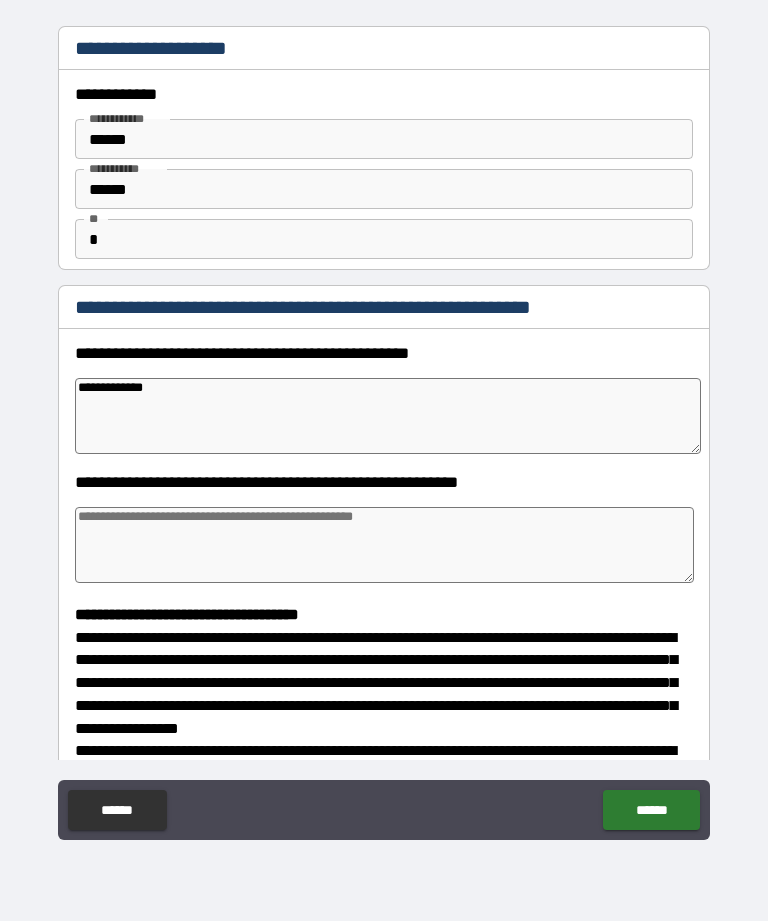 type on "*" 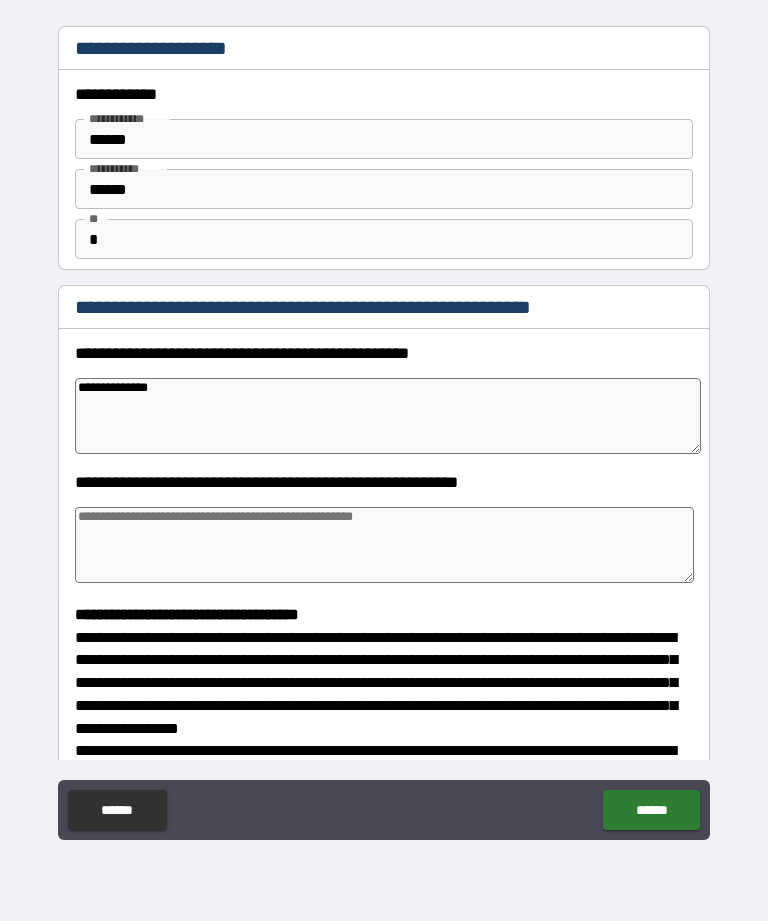 type on "*" 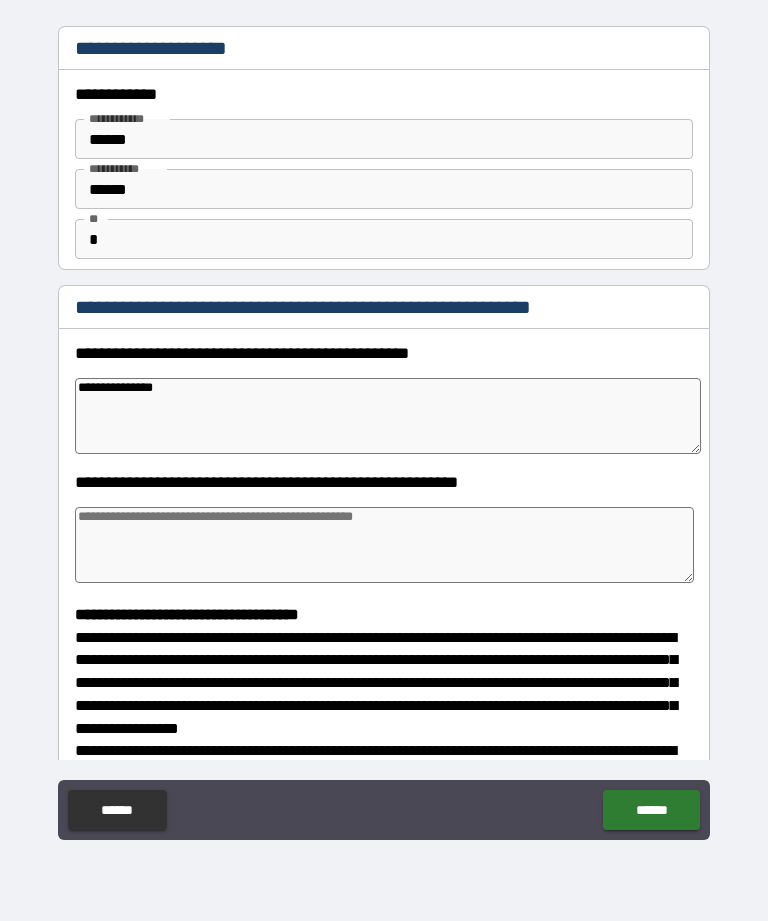 type on "*" 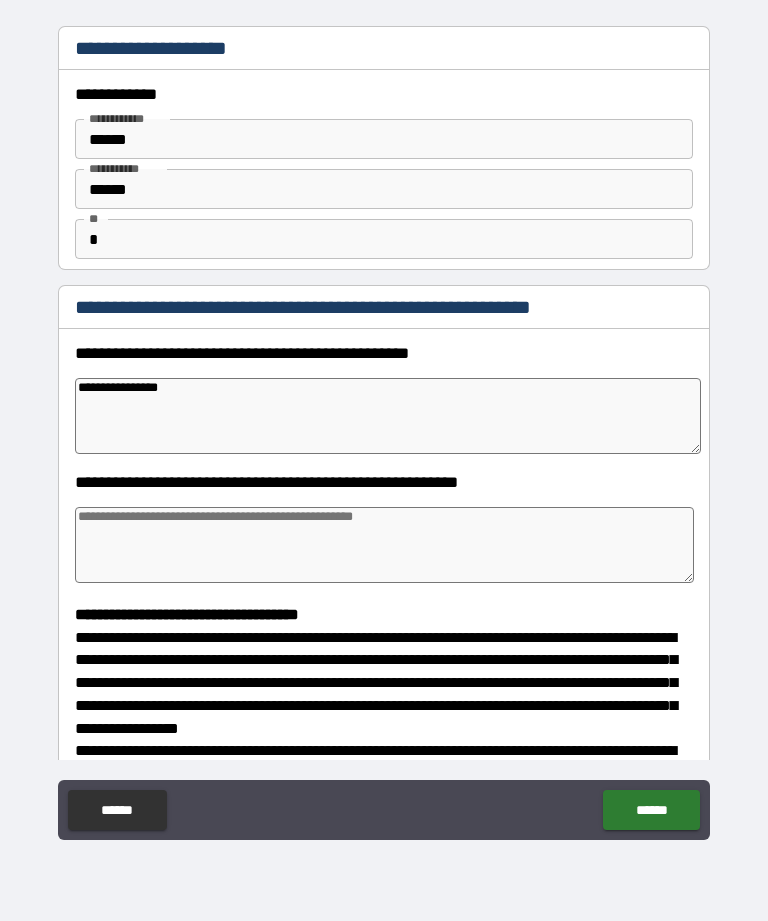type on "*" 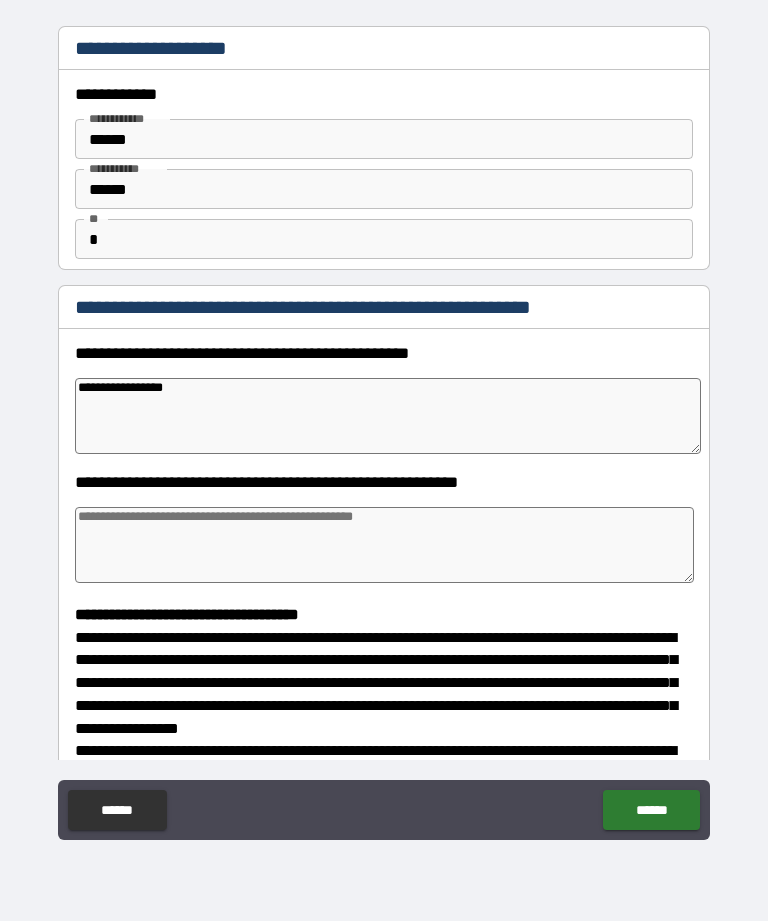 type on "*" 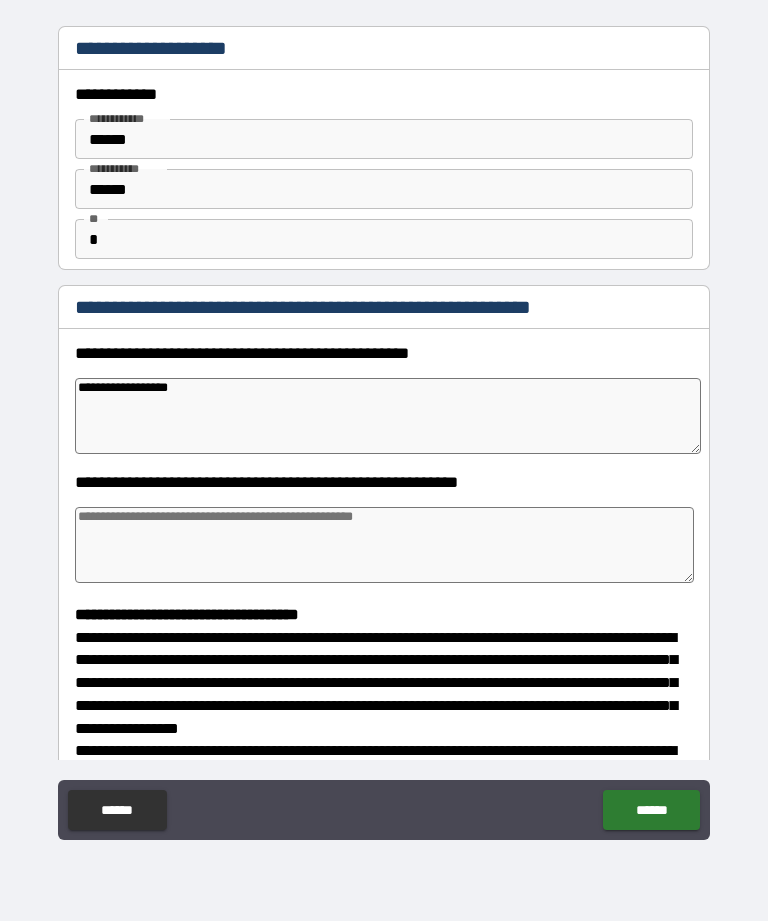 type on "**********" 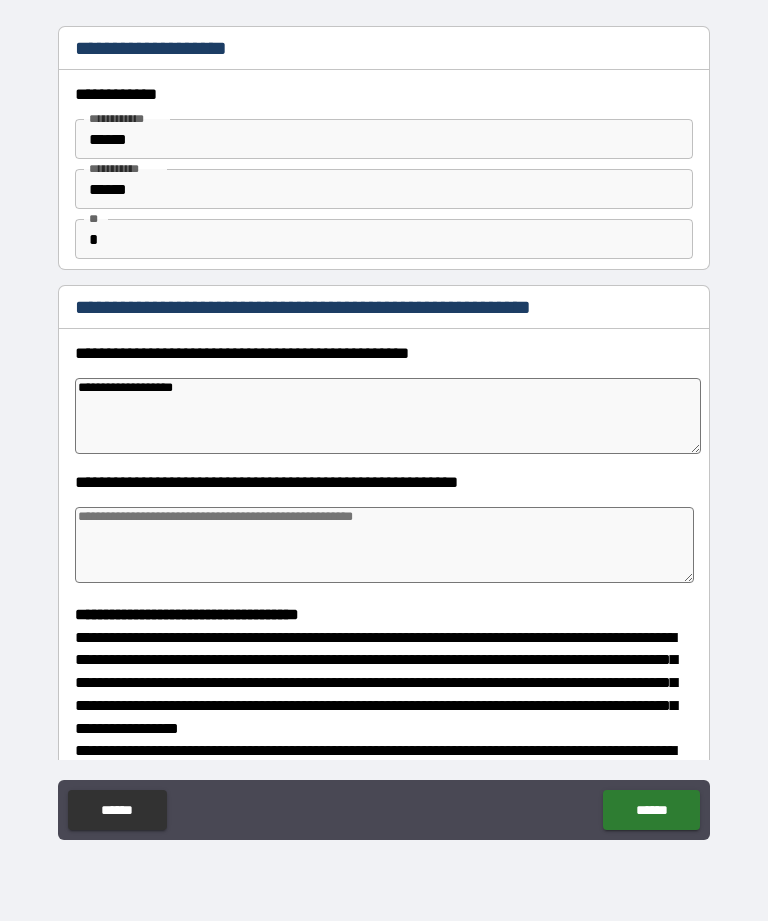 type on "*" 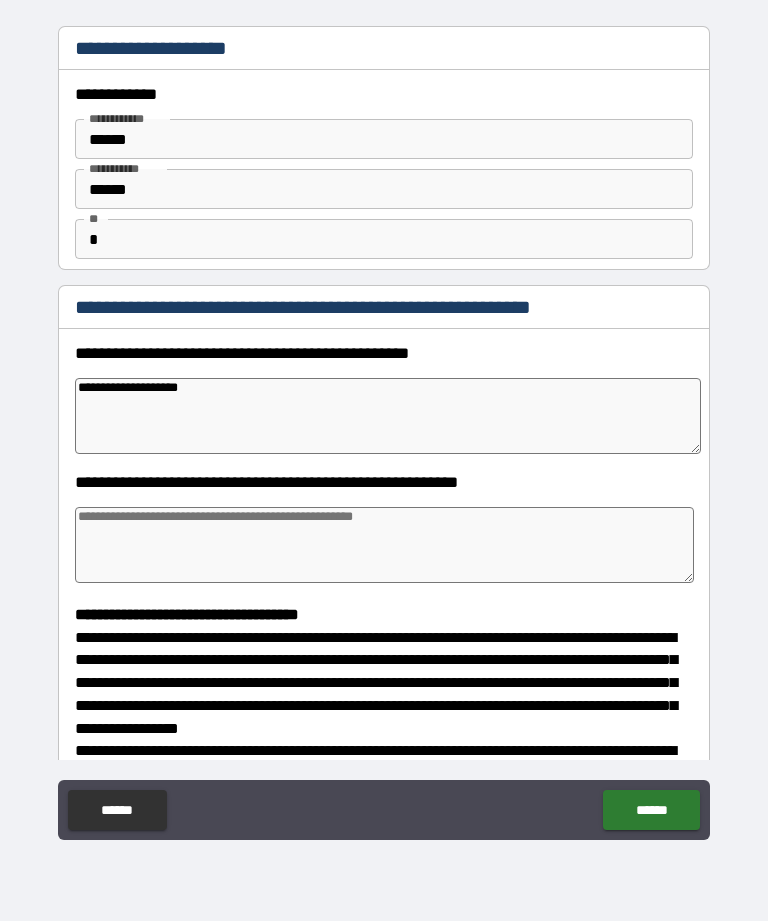 type on "*" 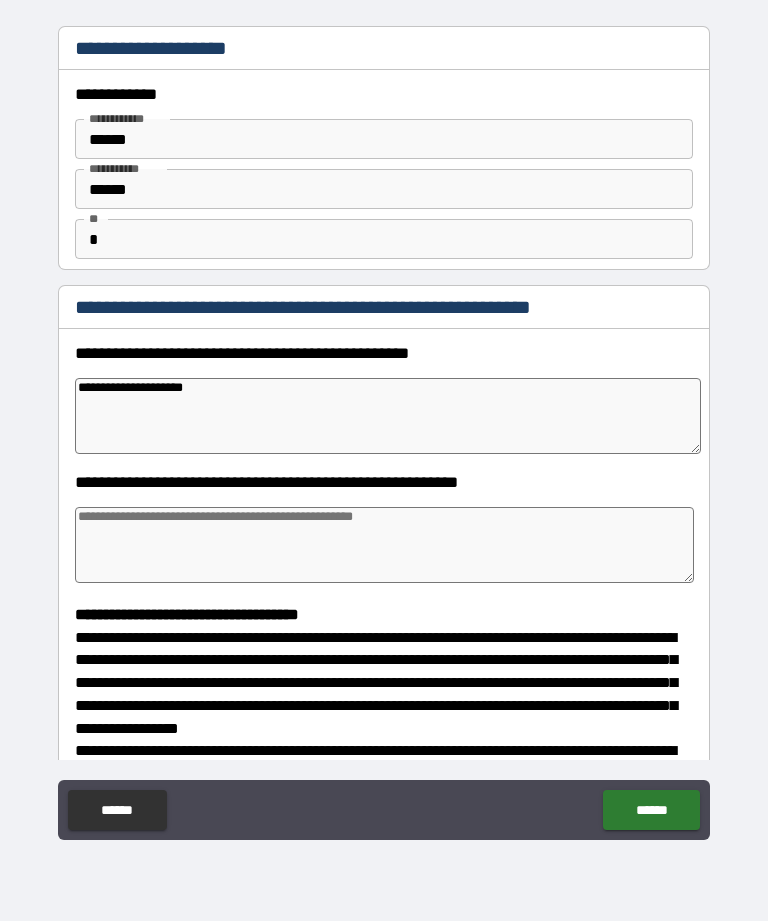 type on "*" 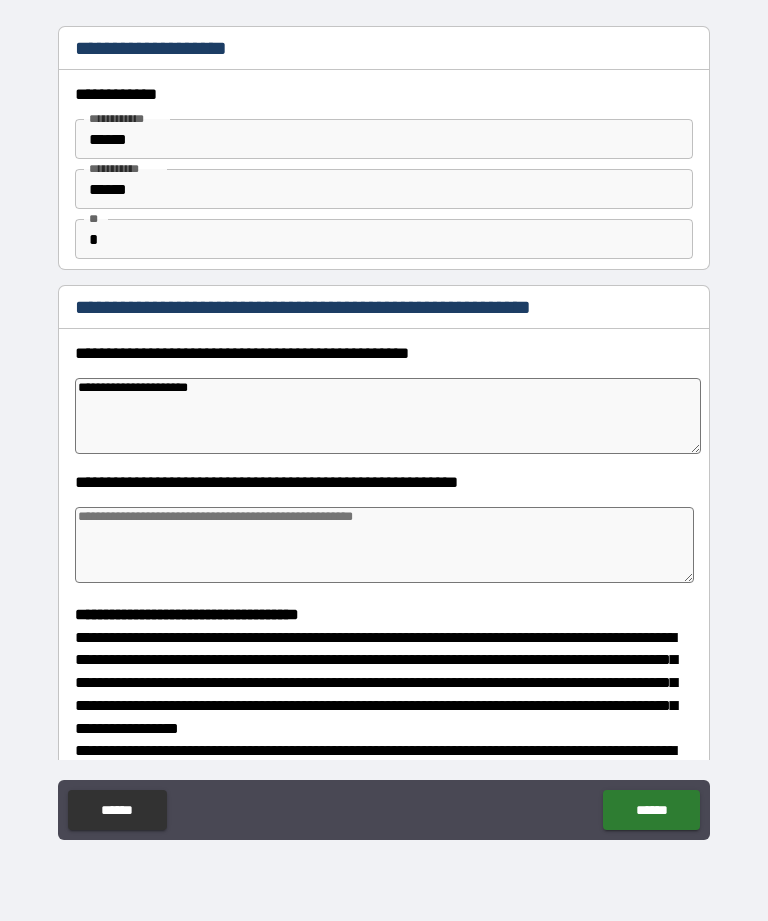 type on "*" 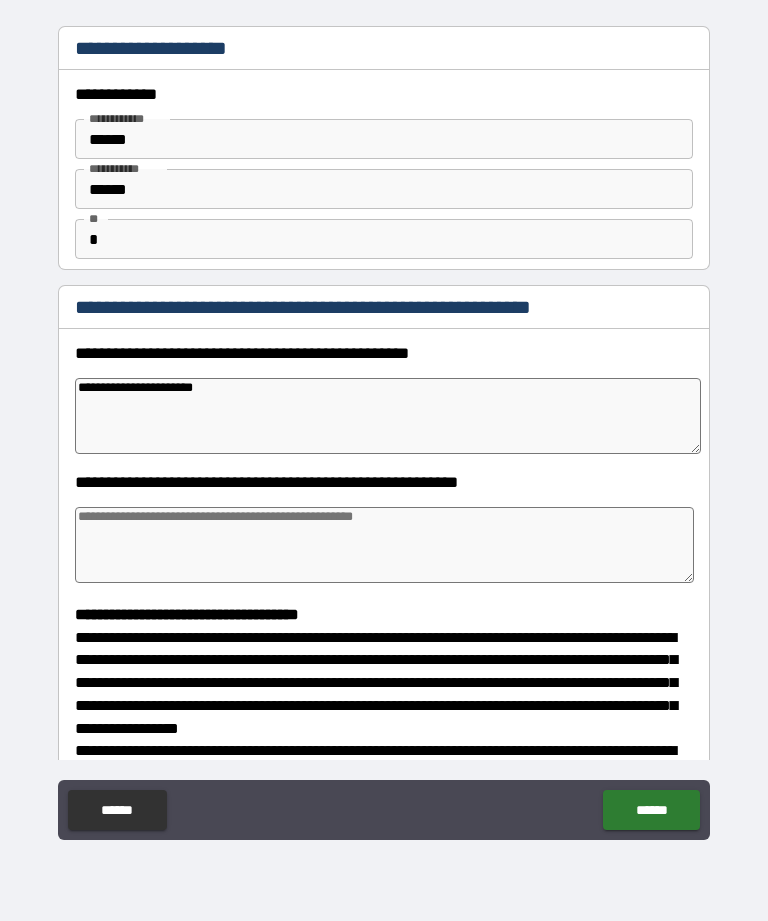 type on "*" 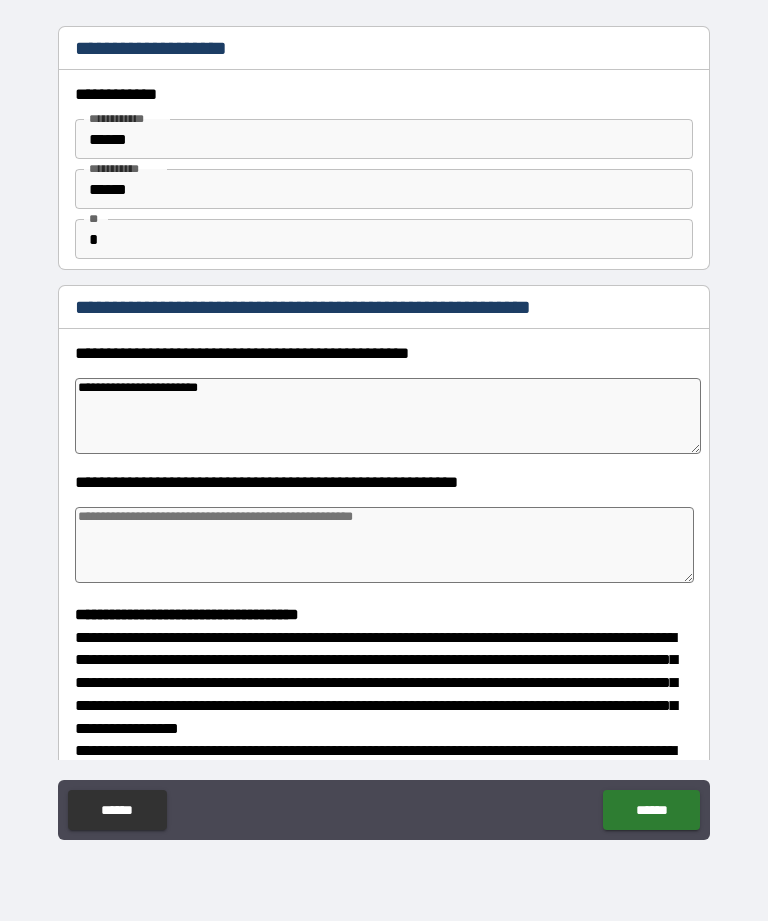 type on "*" 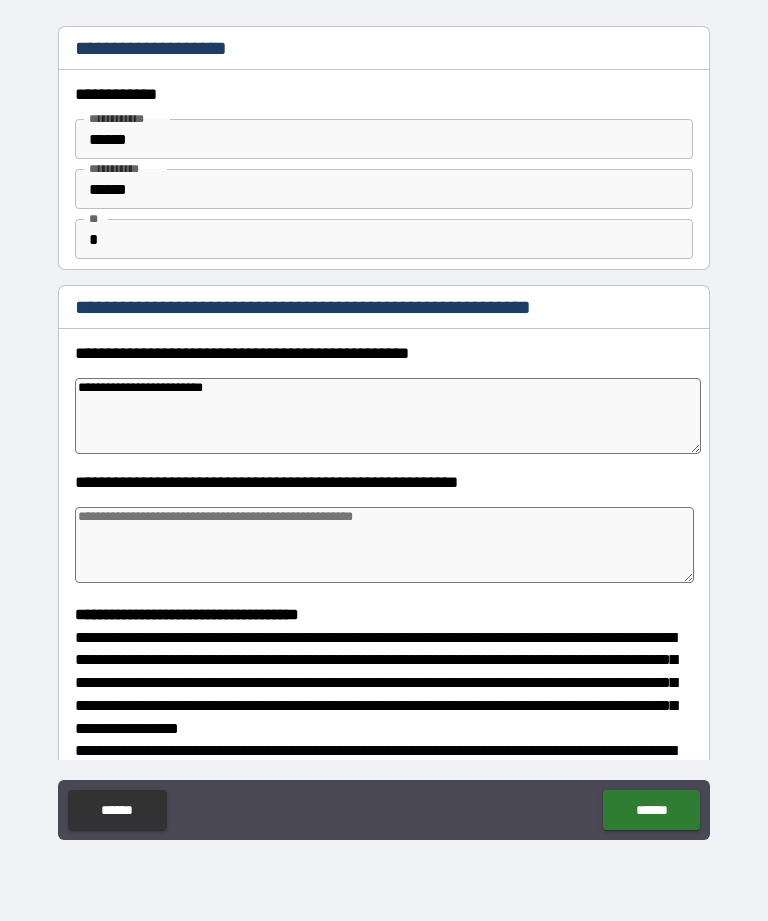 type on "*" 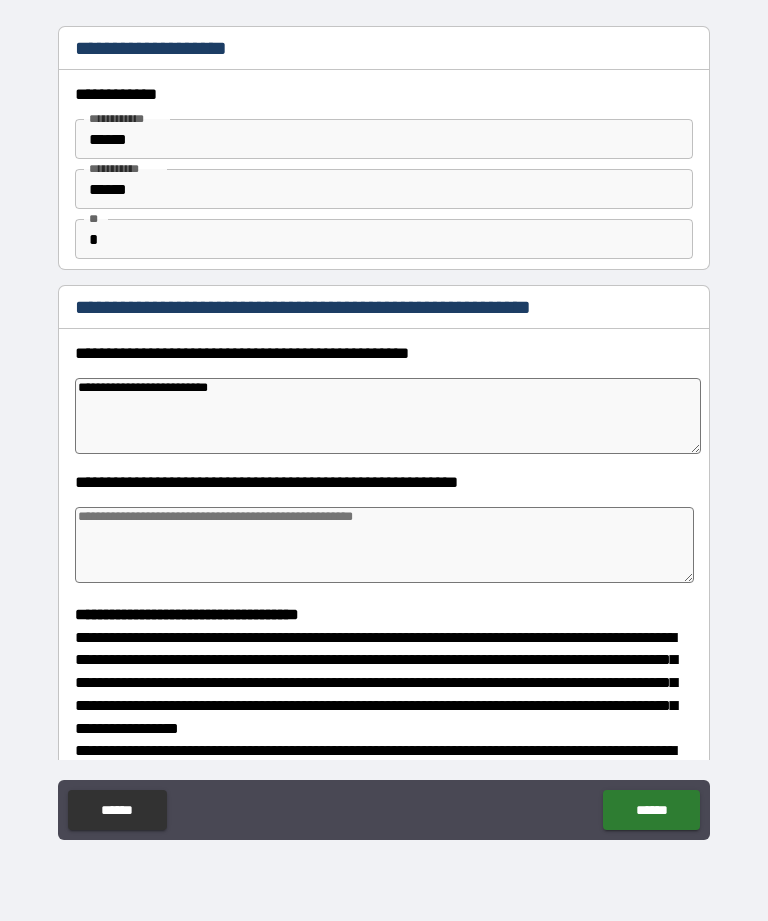 type on "*" 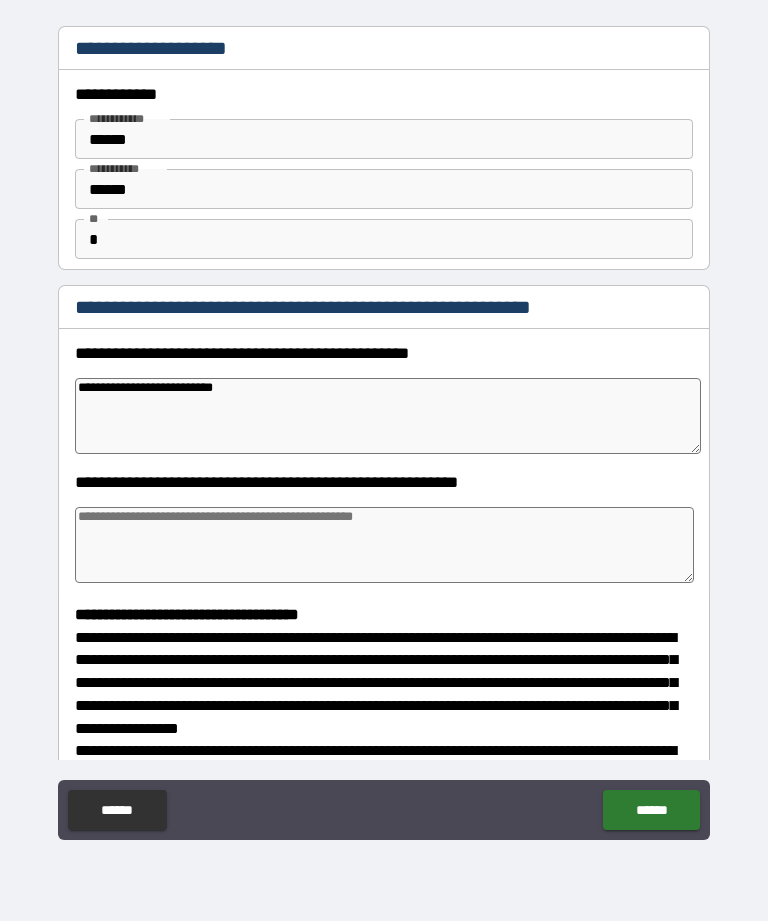 type on "*" 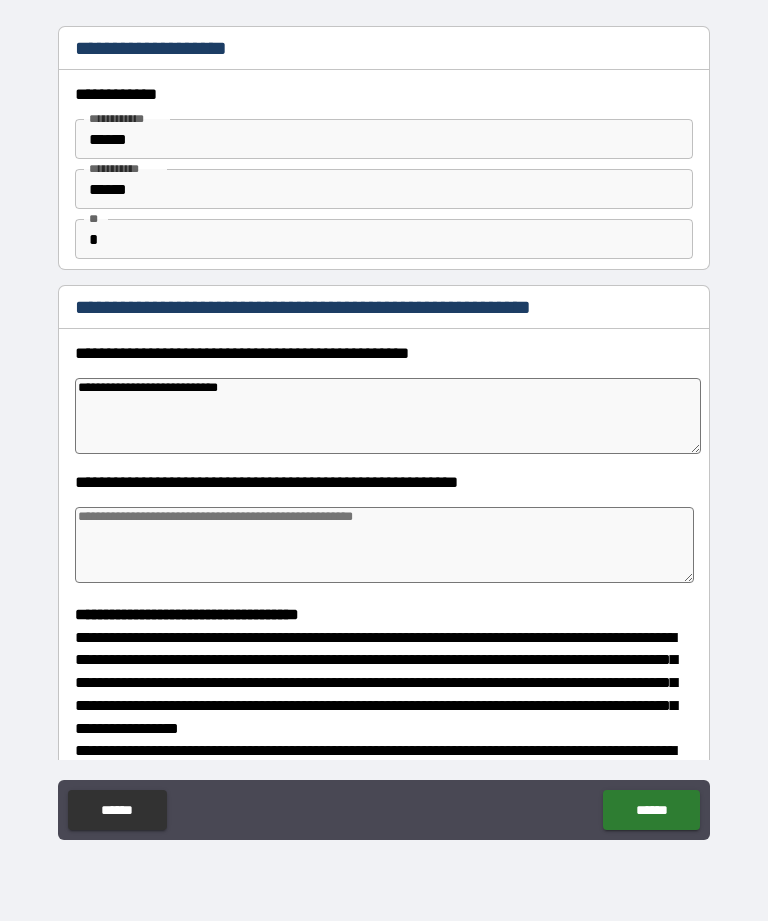 type on "*" 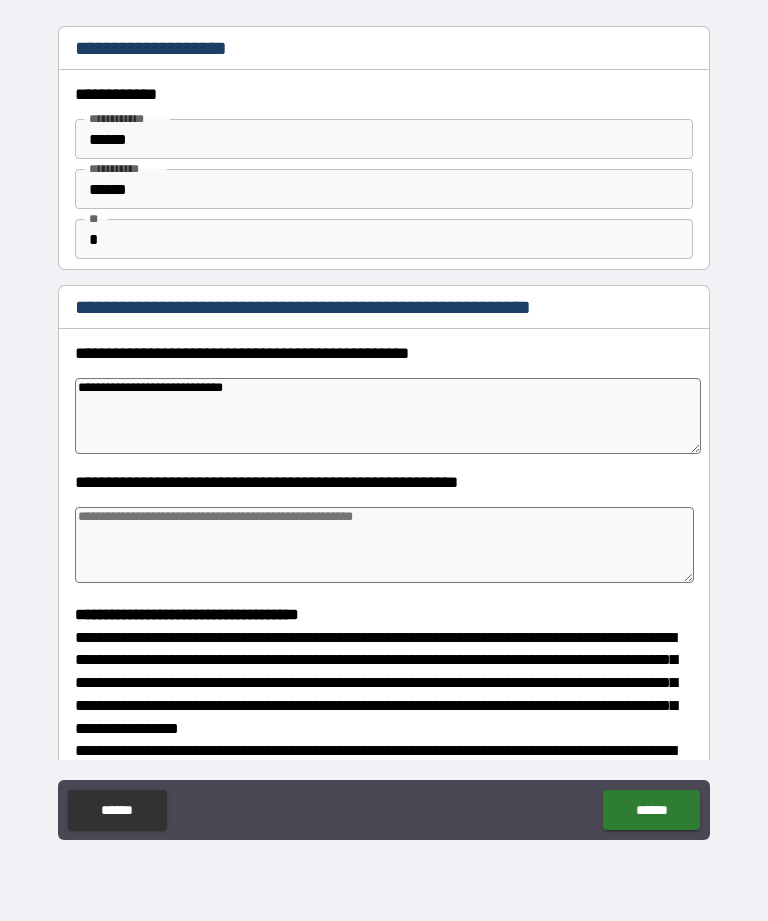 type on "*" 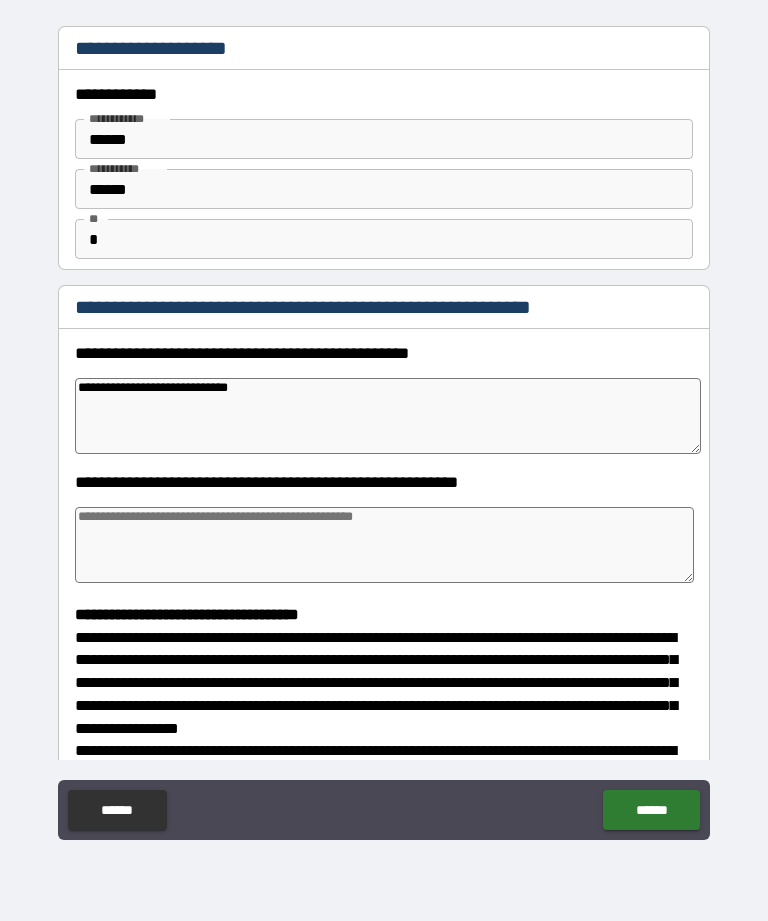 type on "*" 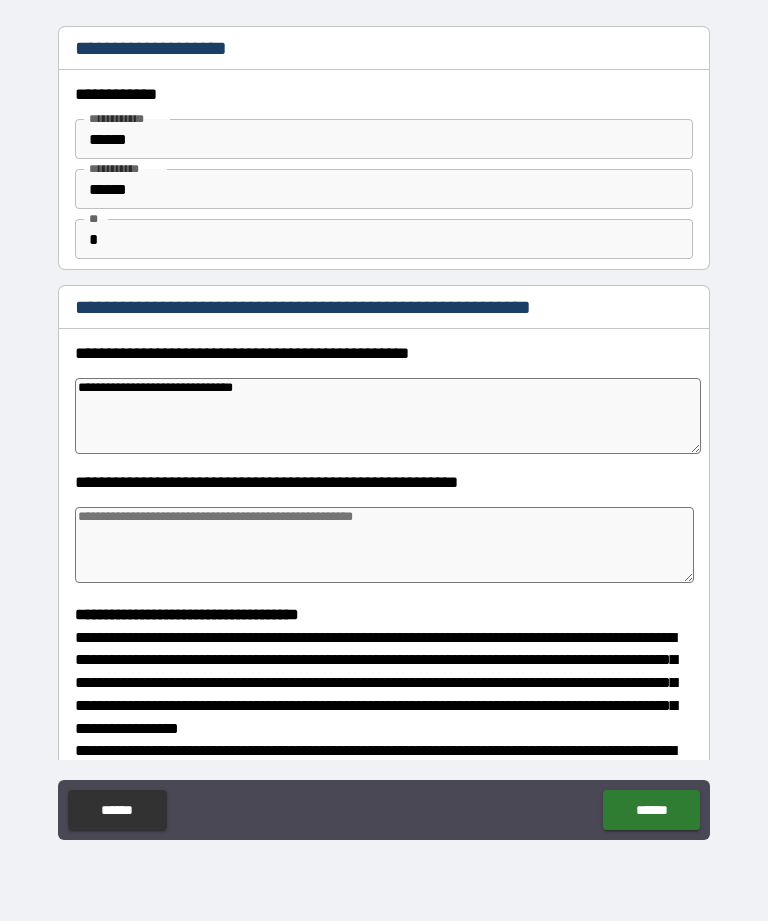type on "*" 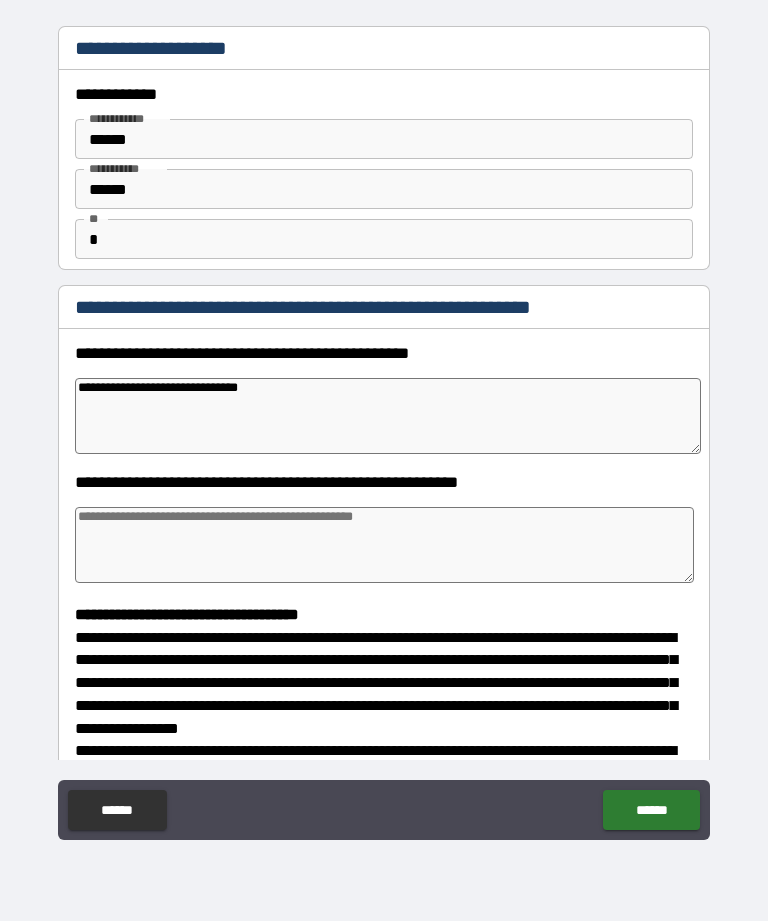 type on "*" 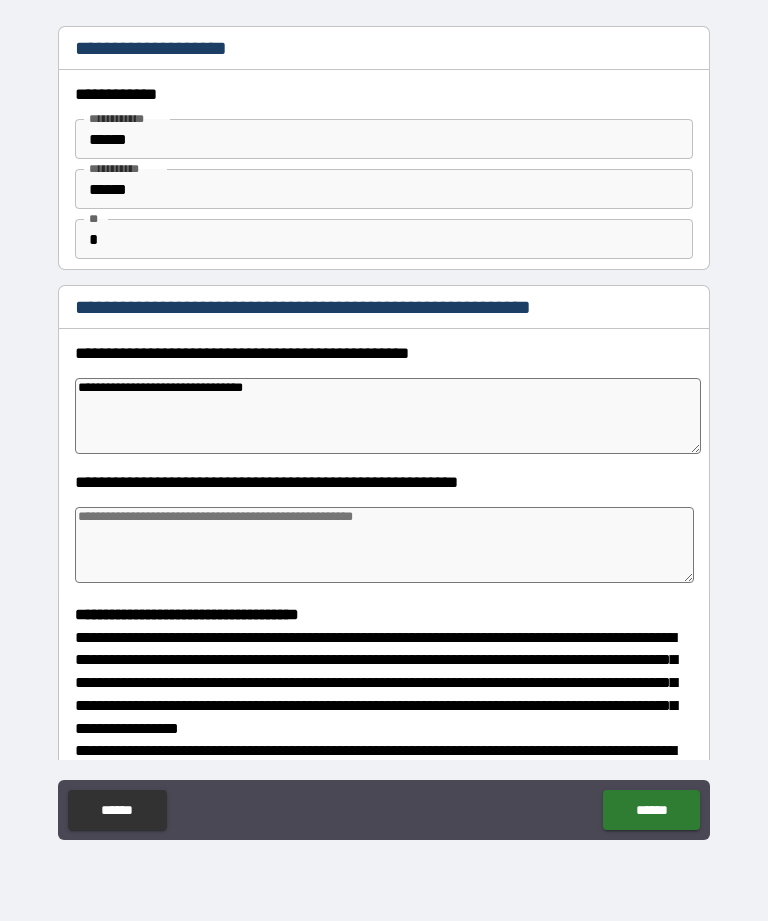type on "*" 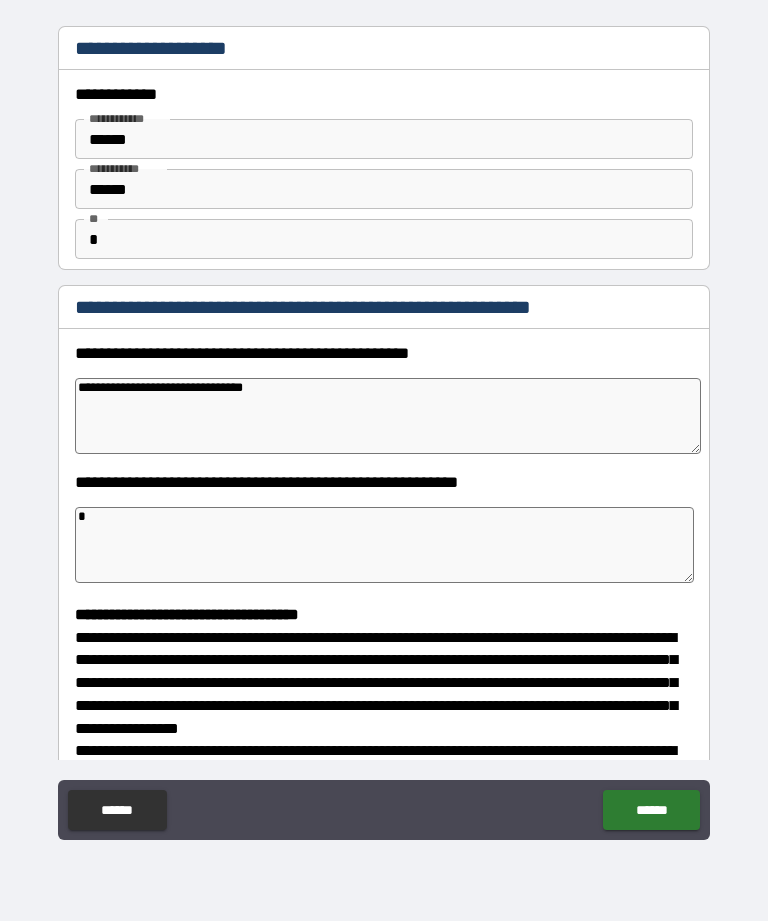 type on "*" 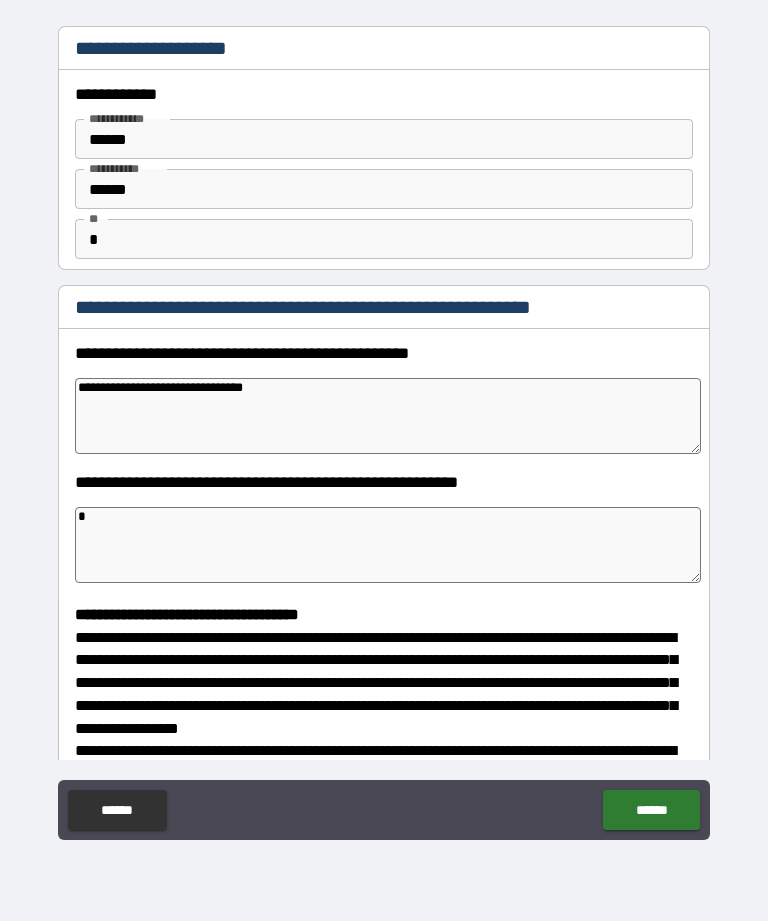 type on "*" 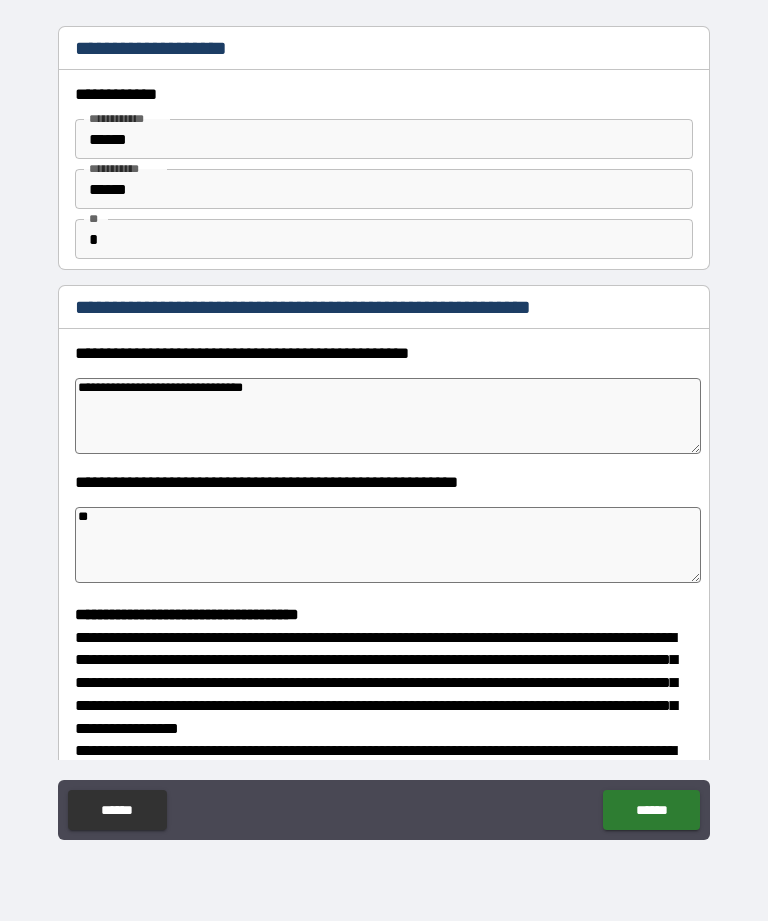 type on "*" 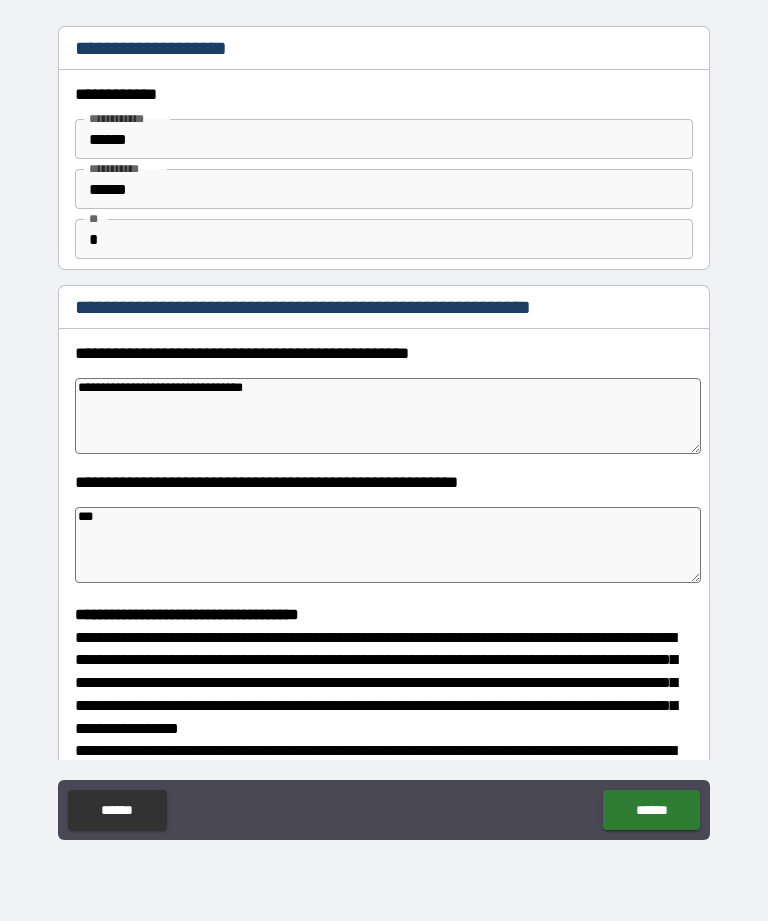 type on "*" 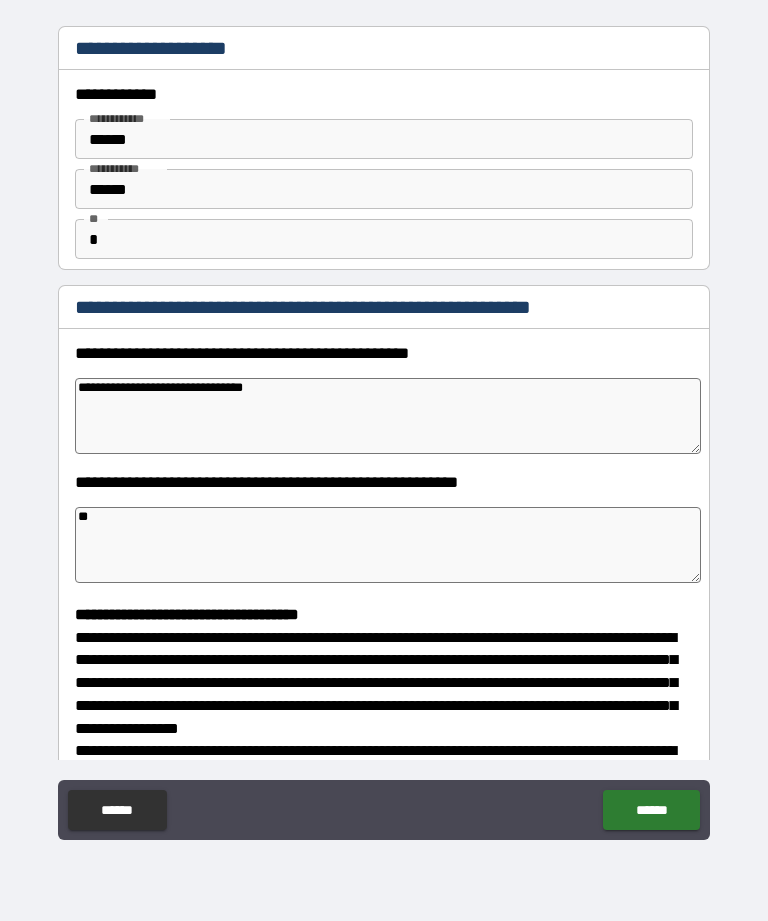 type on "*" 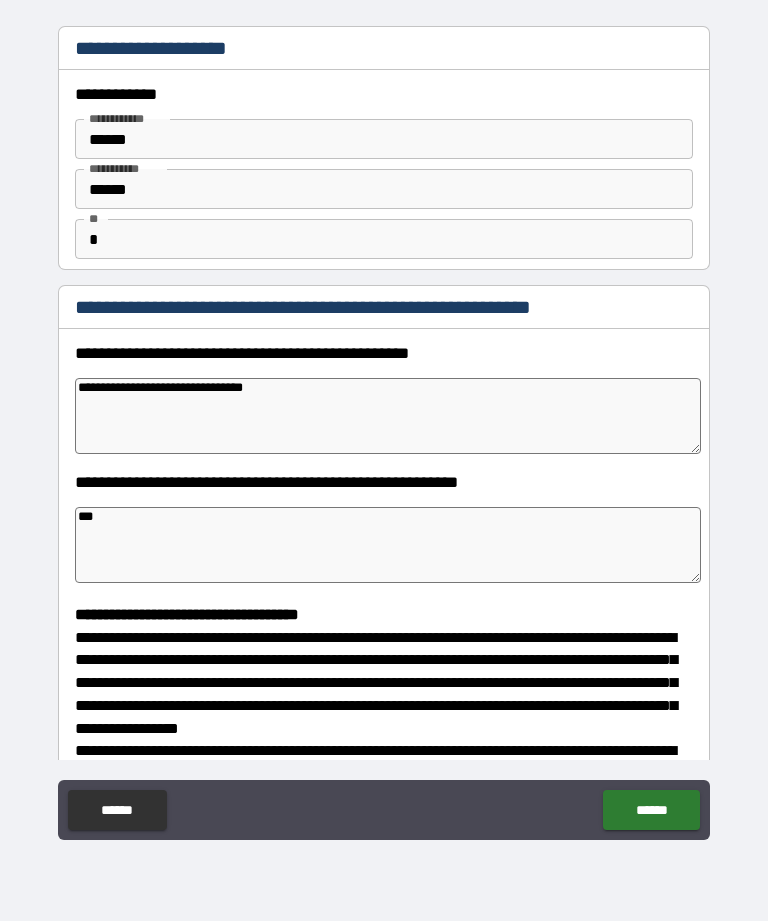 type on "*" 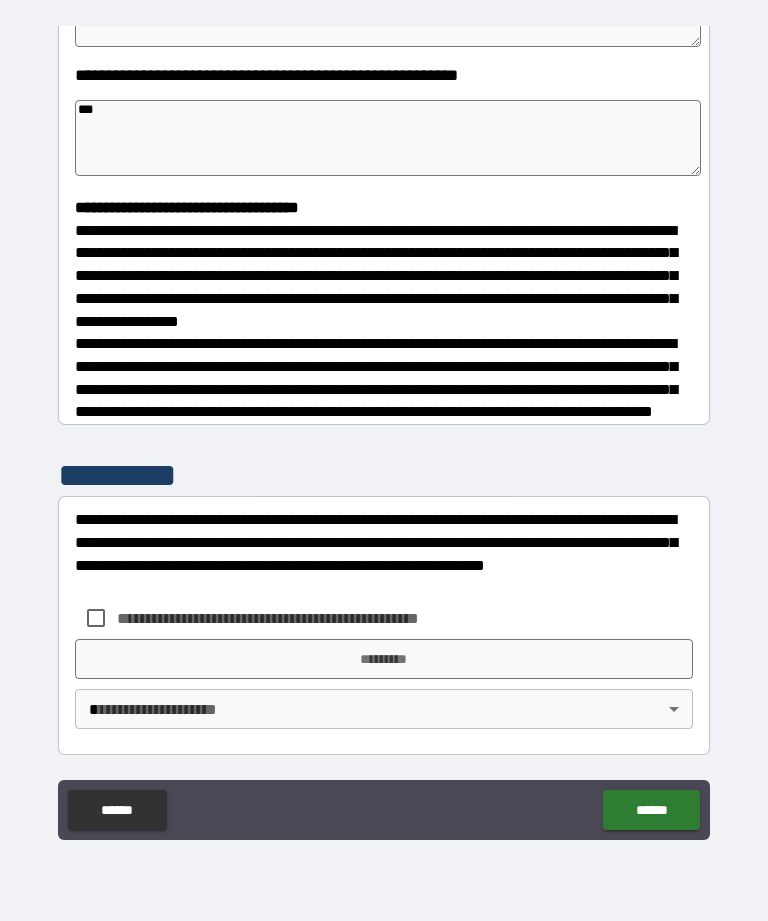 scroll, scrollTop: 422, scrollLeft: 0, axis: vertical 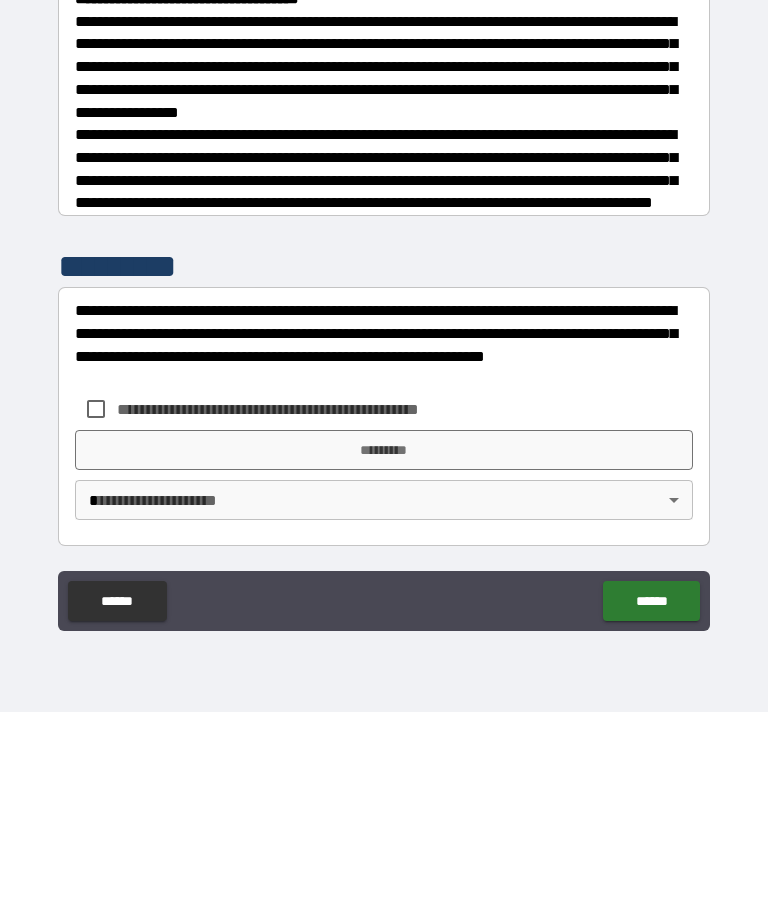 type on "***" 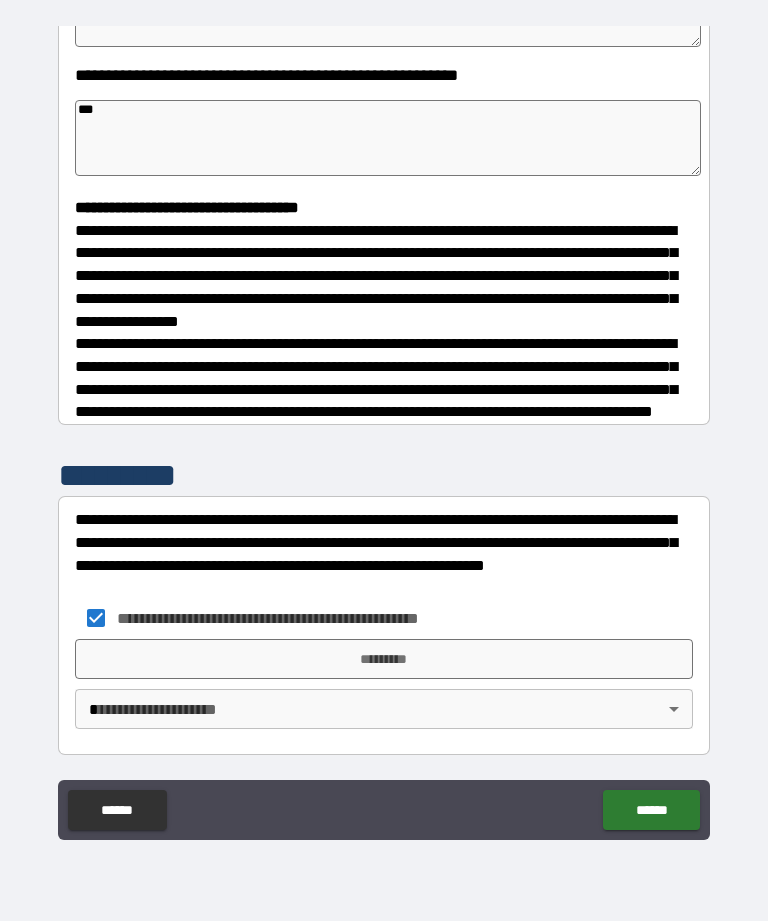 type on "*" 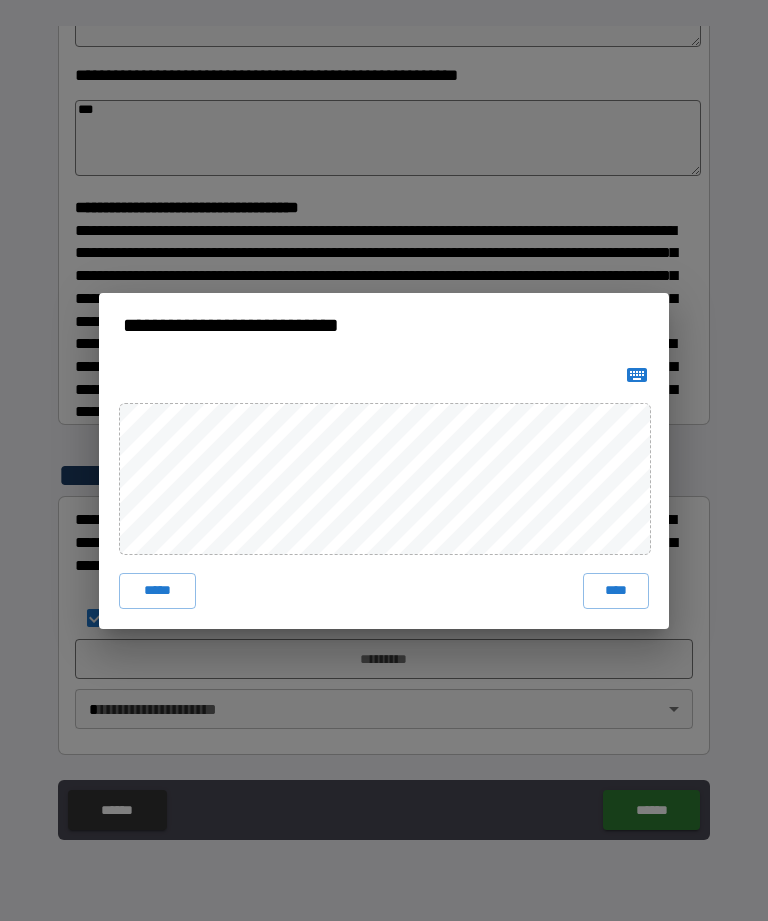 click 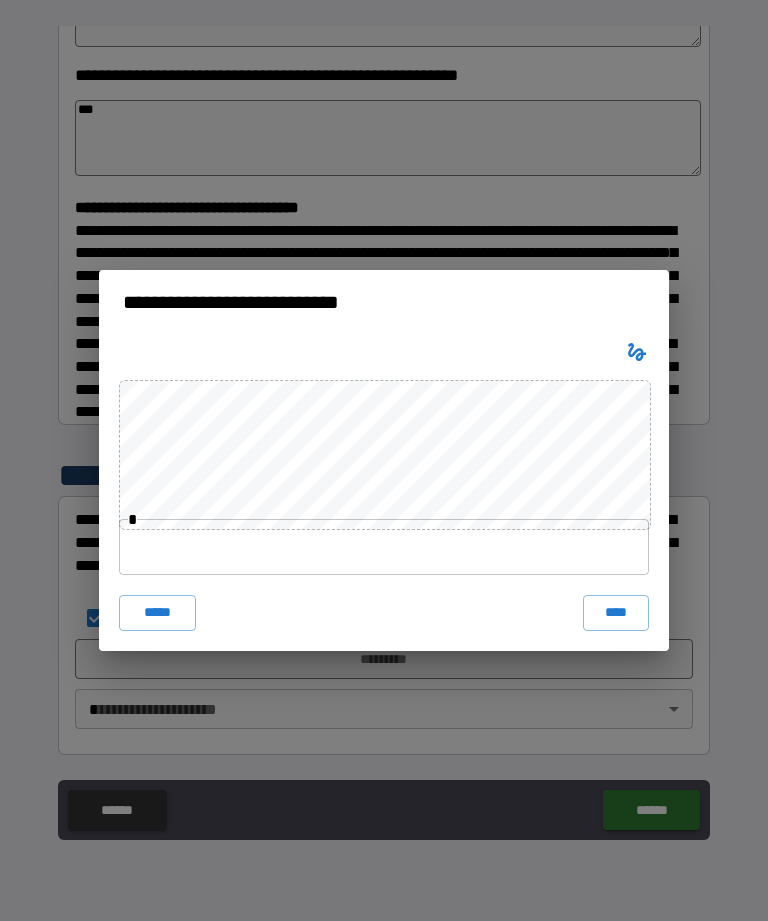 click at bounding box center [384, 547] 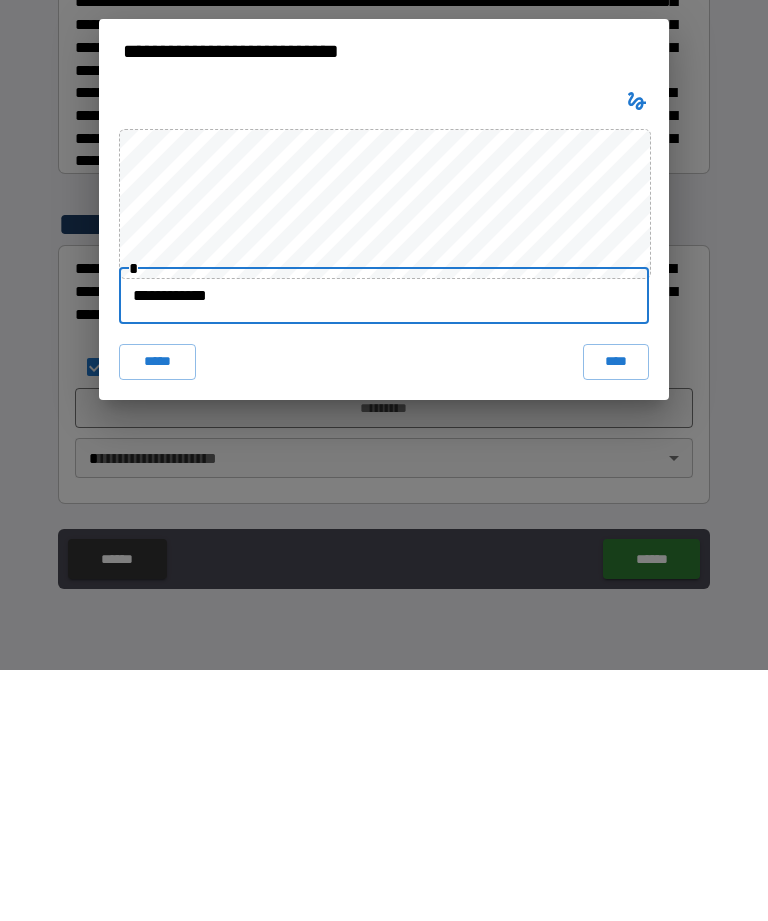 type on "**********" 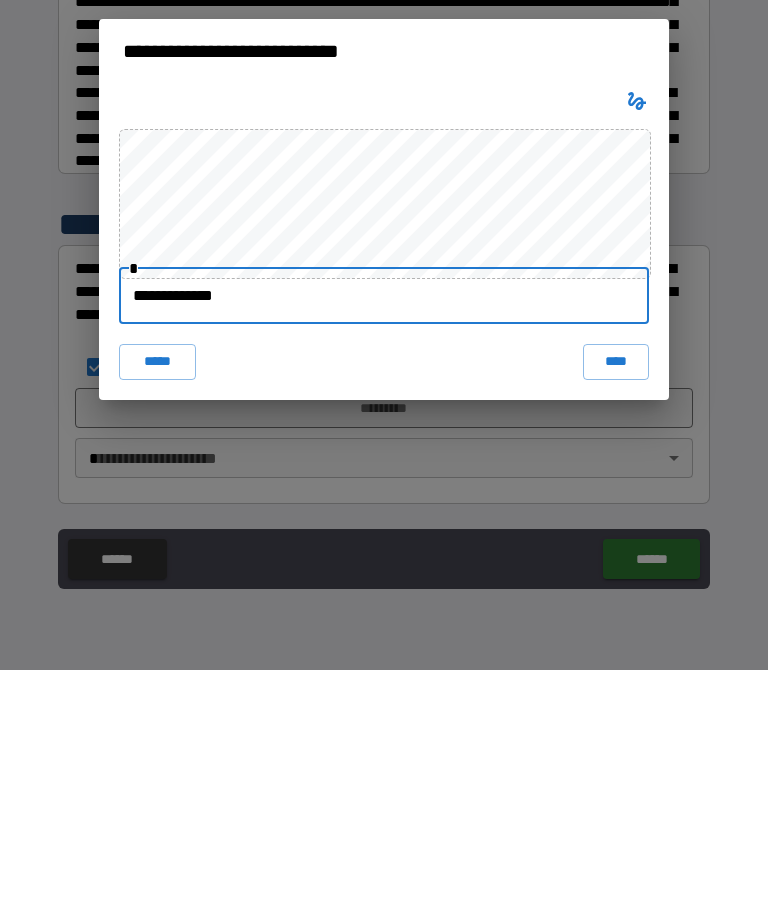 click on "****" at bounding box center [616, 613] 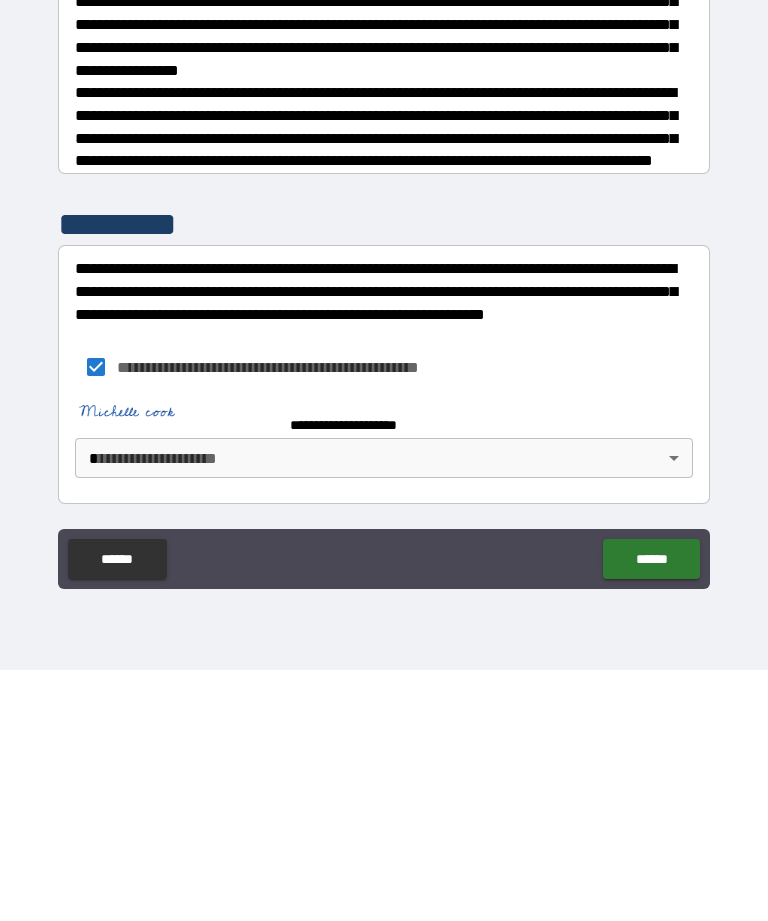 type on "*" 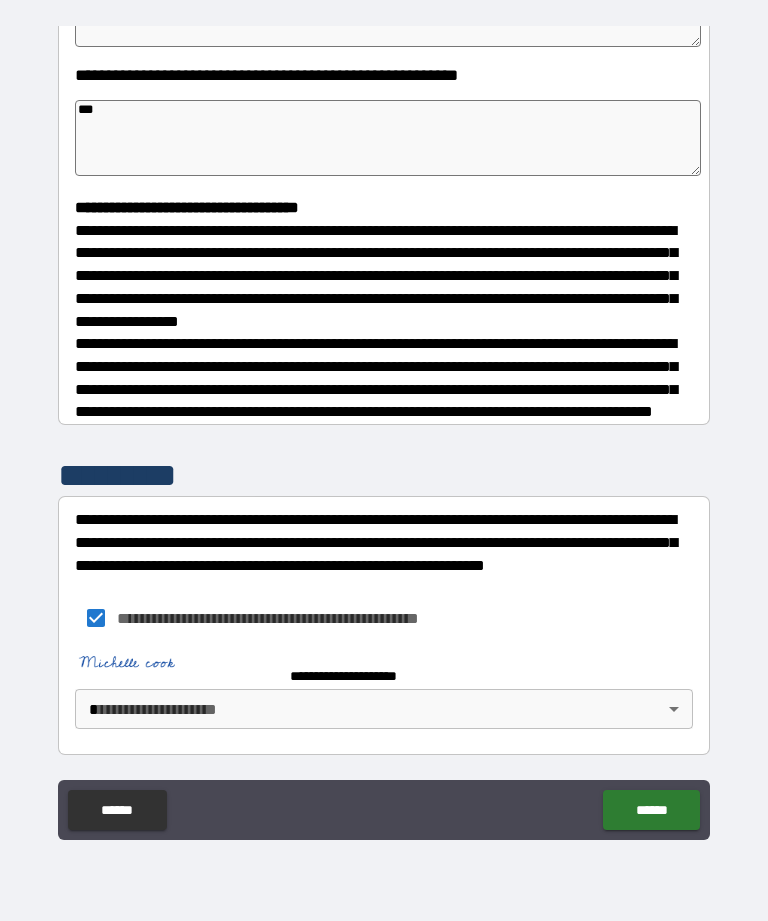 type on "*" 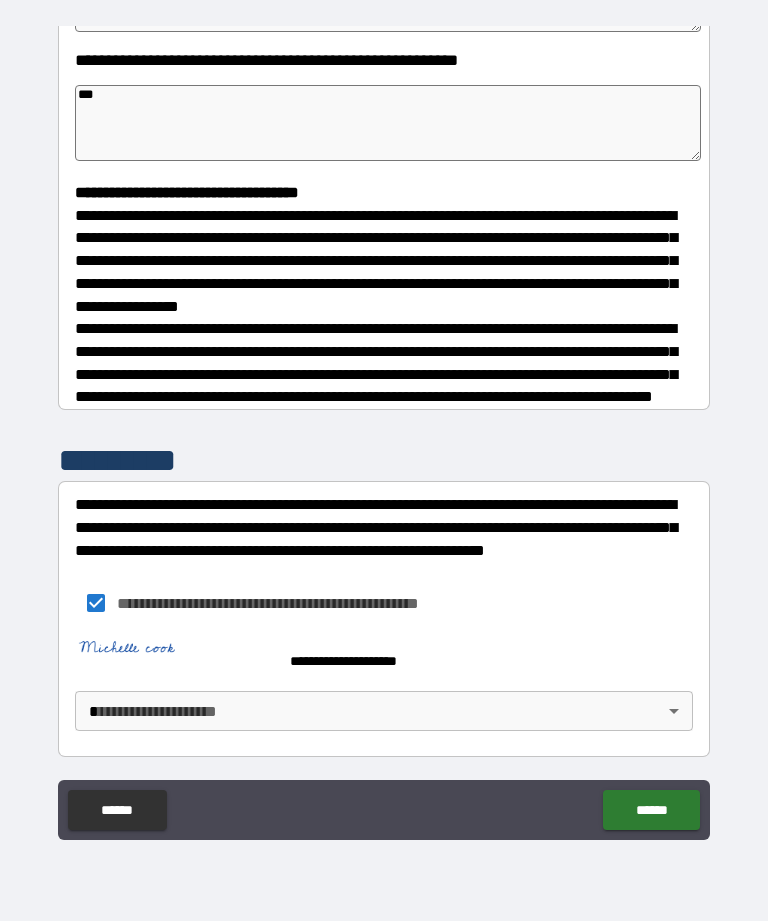 click on "**********" at bounding box center (384, 428) 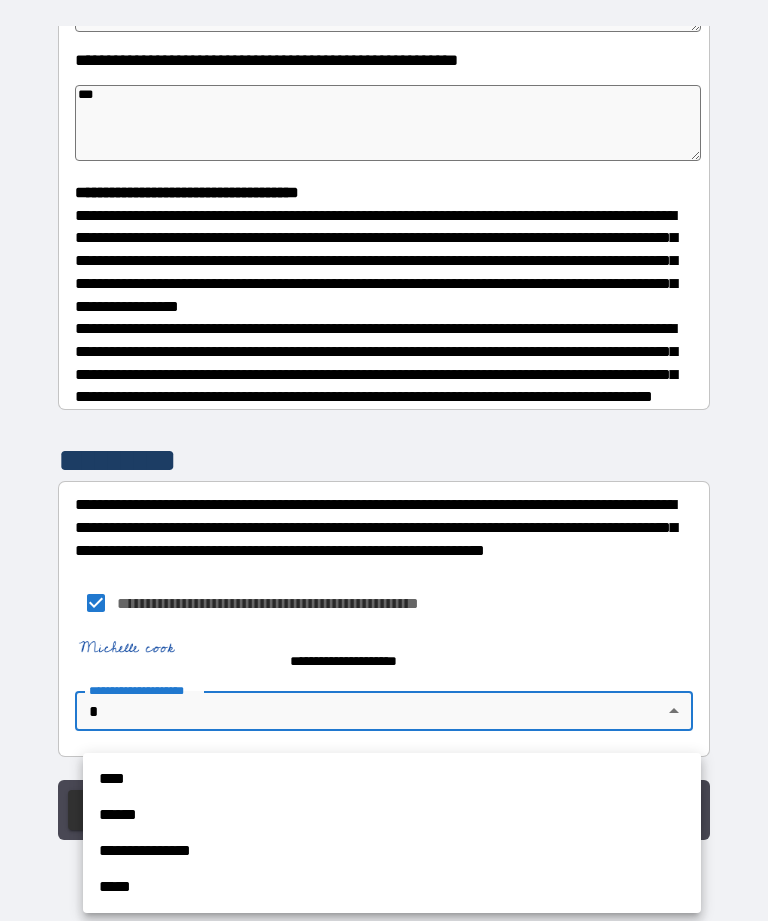 click on "**********" at bounding box center [392, 851] 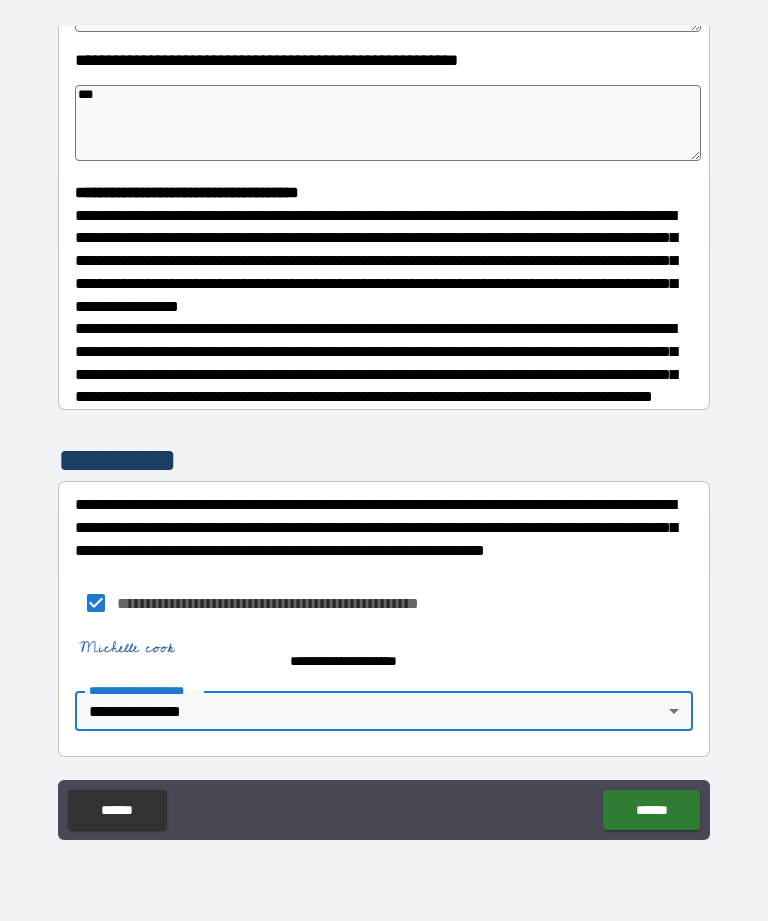 click on "******" at bounding box center [651, 810] 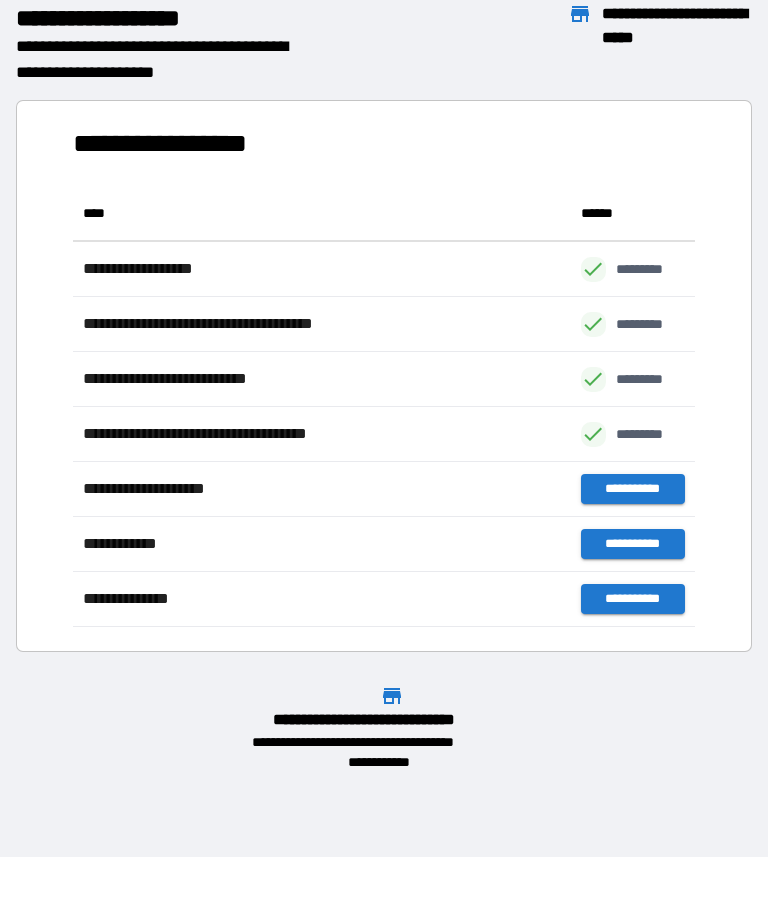 scroll, scrollTop: 441, scrollLeft: 622, axis: both 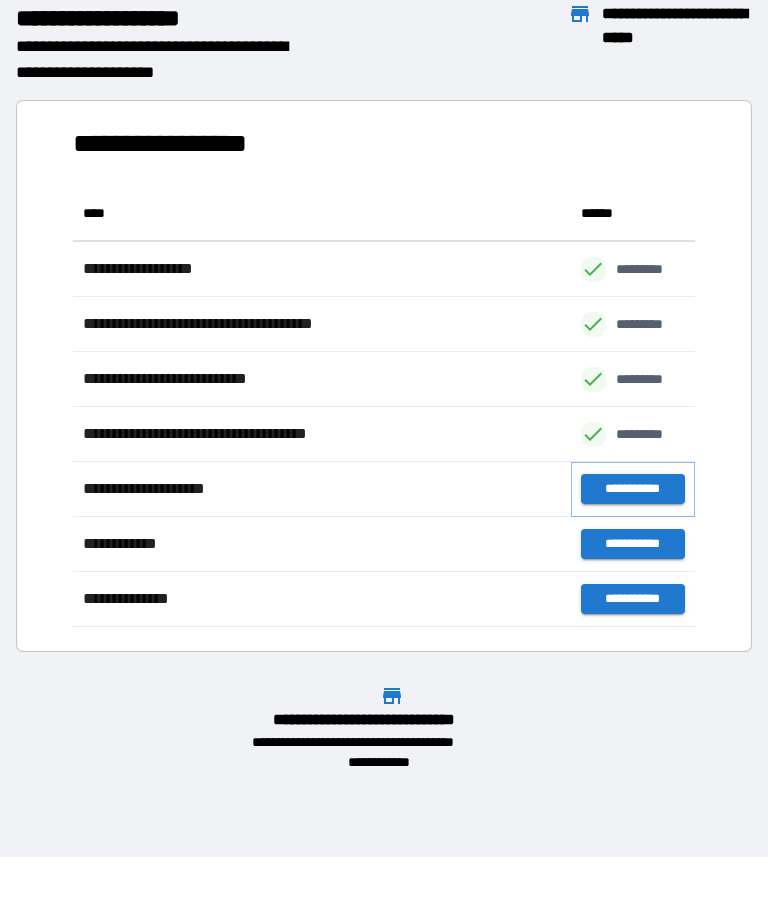 click on "**********" at bounding box center (633, 489) 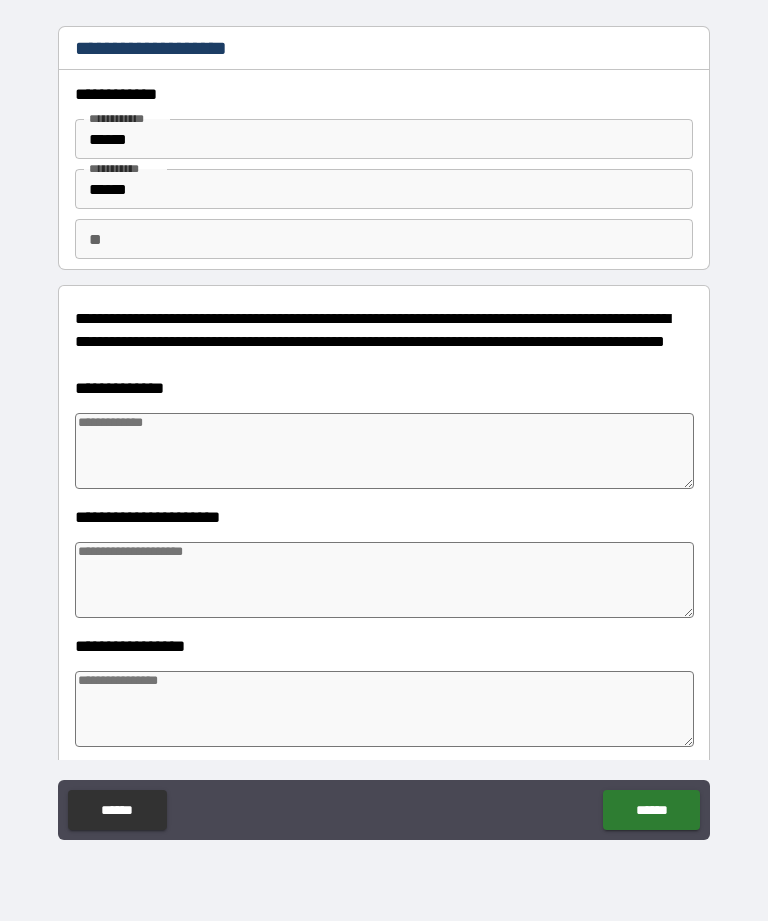 type on "*" 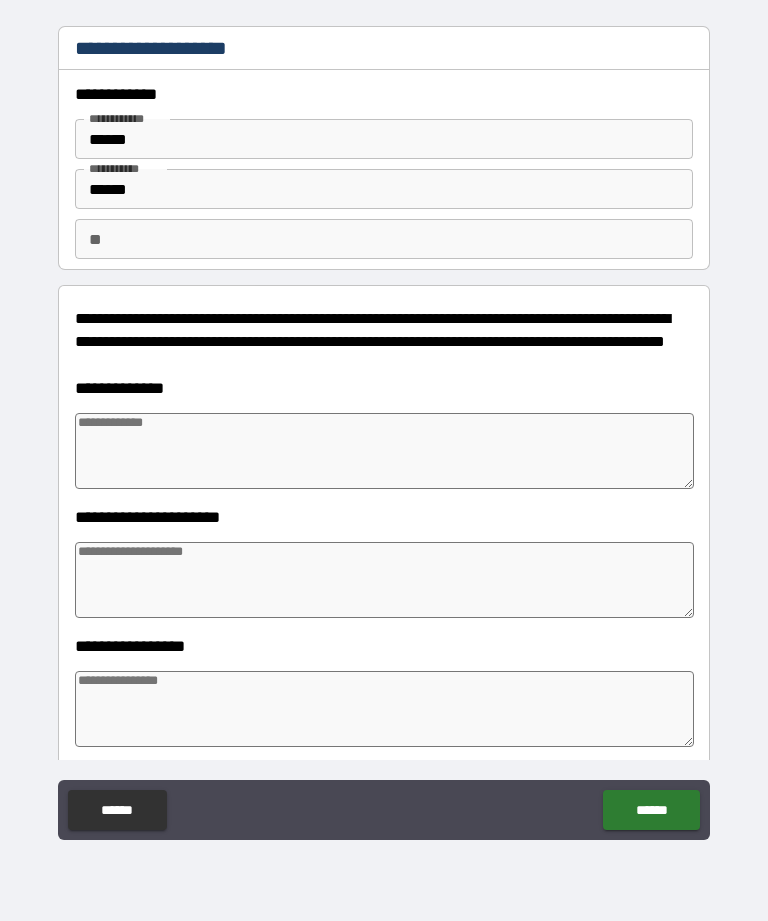 type on "*" 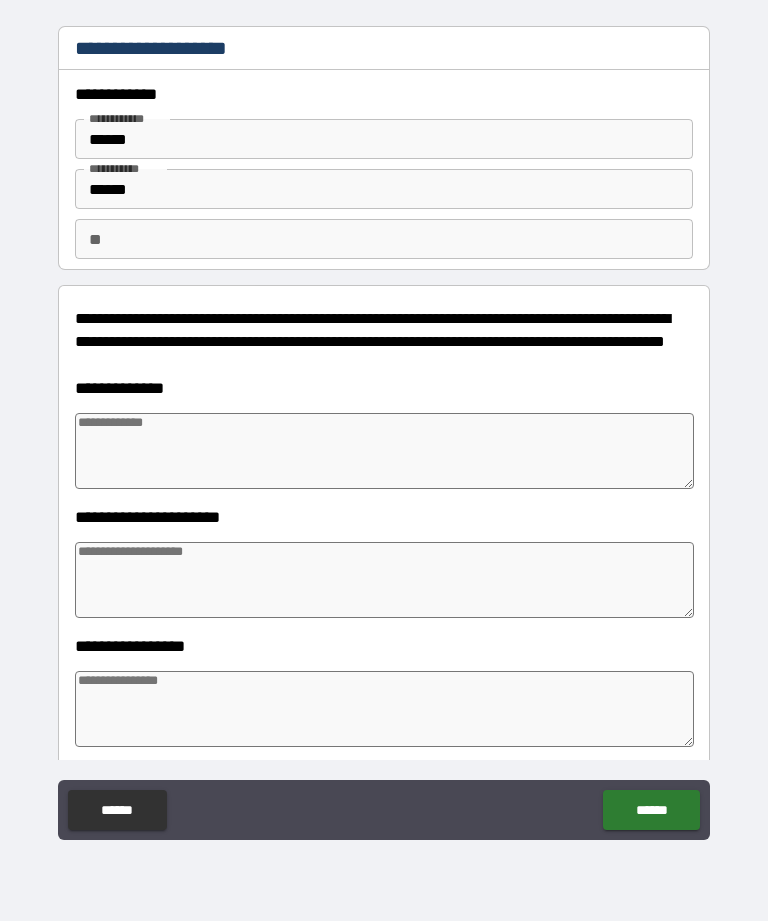 type on "*" 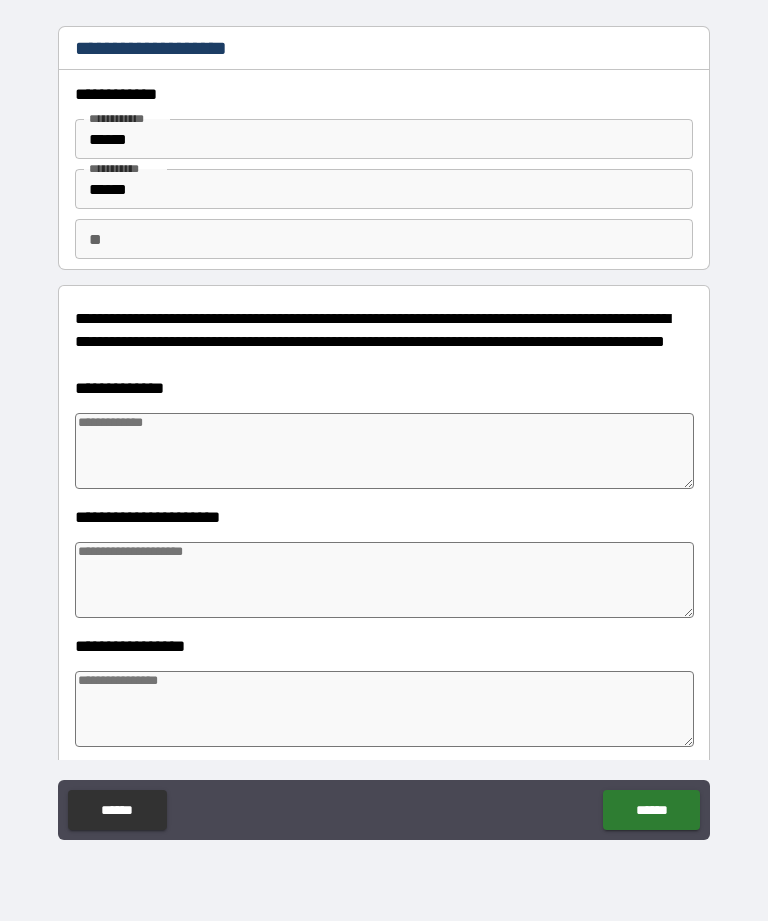 type 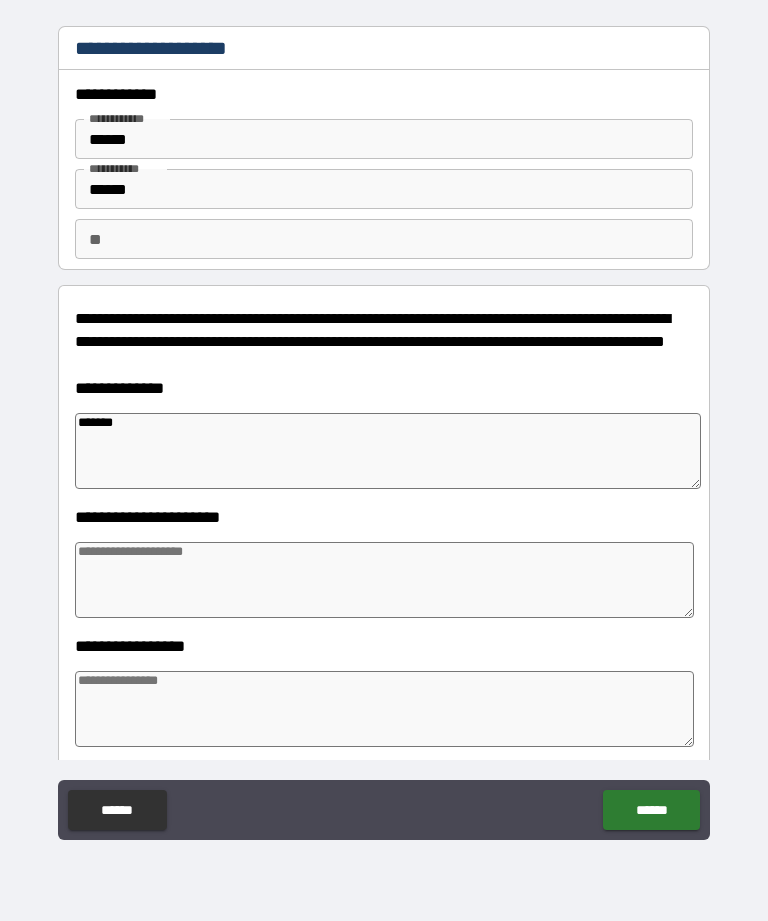 click on "**" at bounding box center [384, 239] 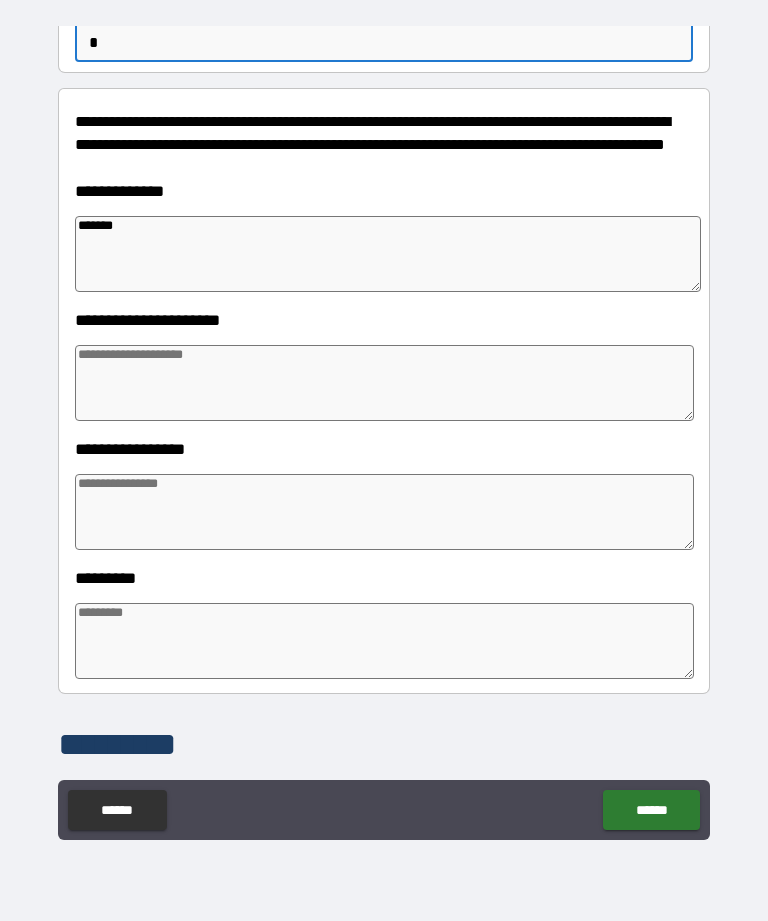 scroll, scrollTop: 217, scrollLeft: 0, axis: vertical 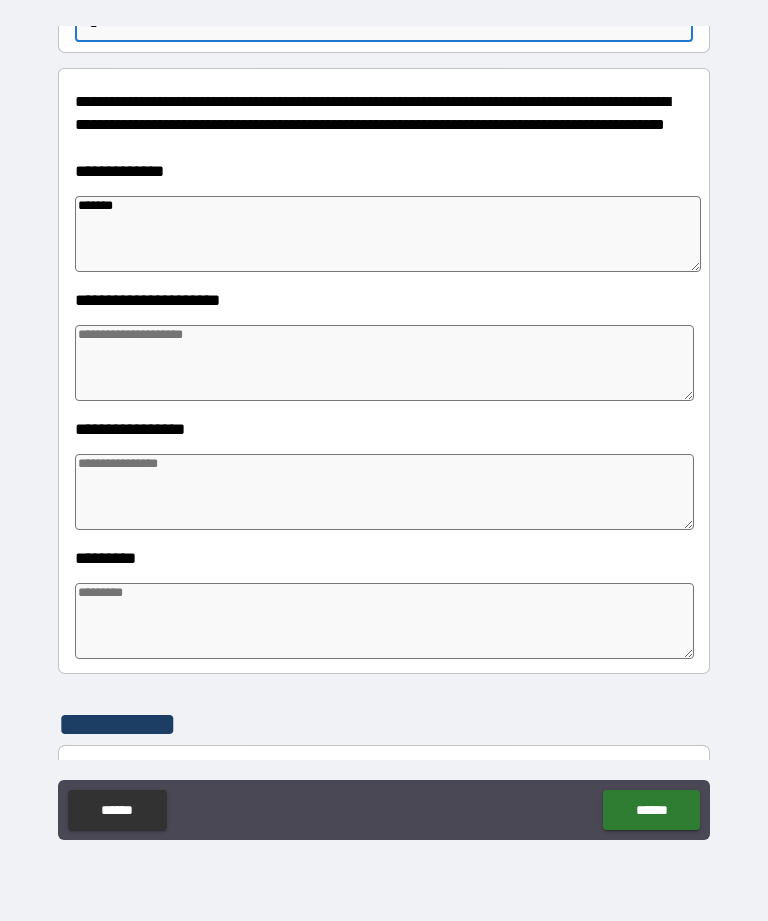 click at bounding box center [384, 363] 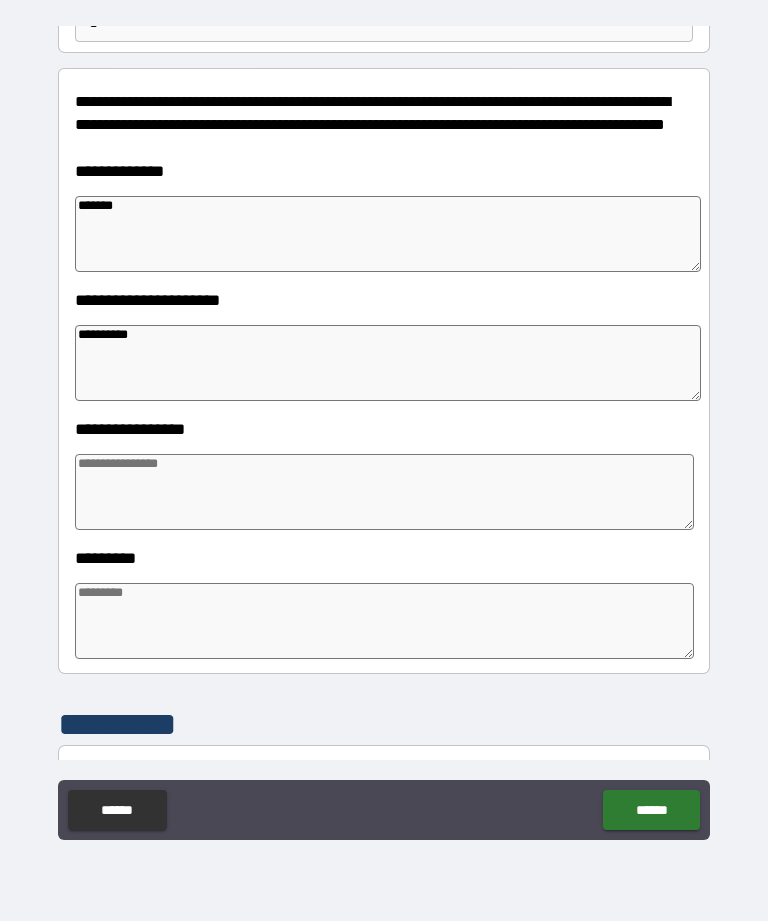 click at bounding box center [384, 492] 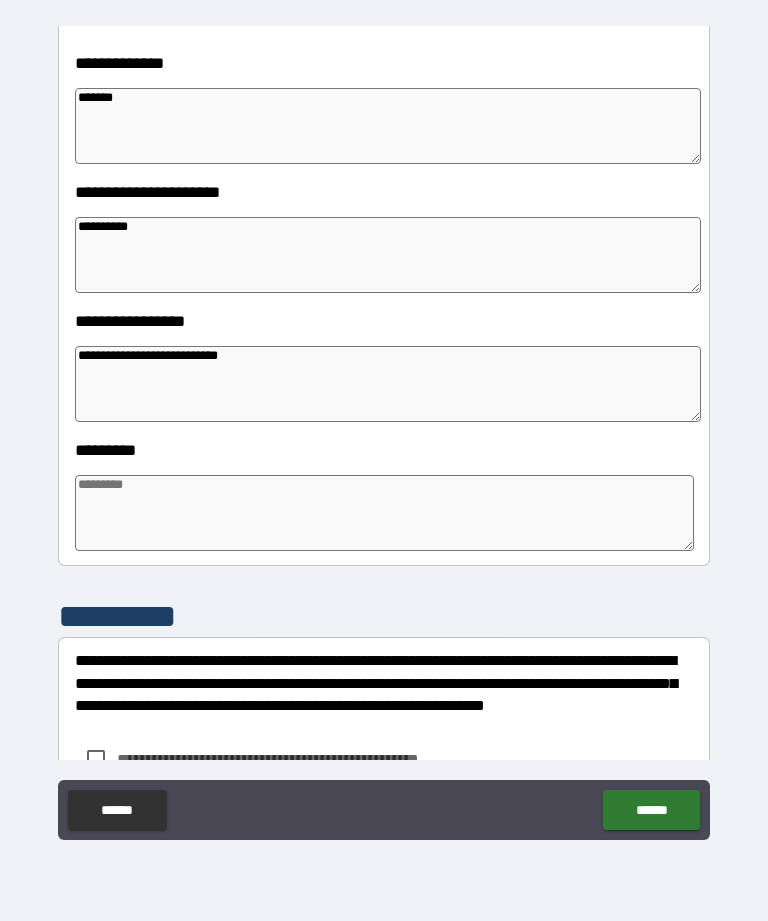 scroll, scrollTop: 343, scrollLeft: 0, axis: vertical 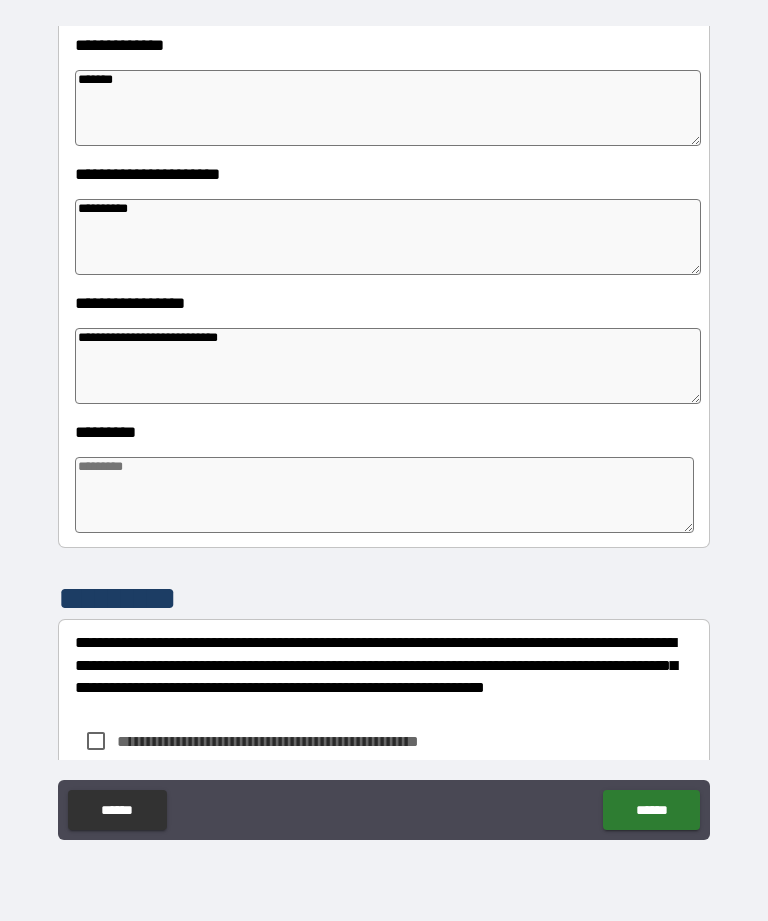 click at bounding box center [384, 495] 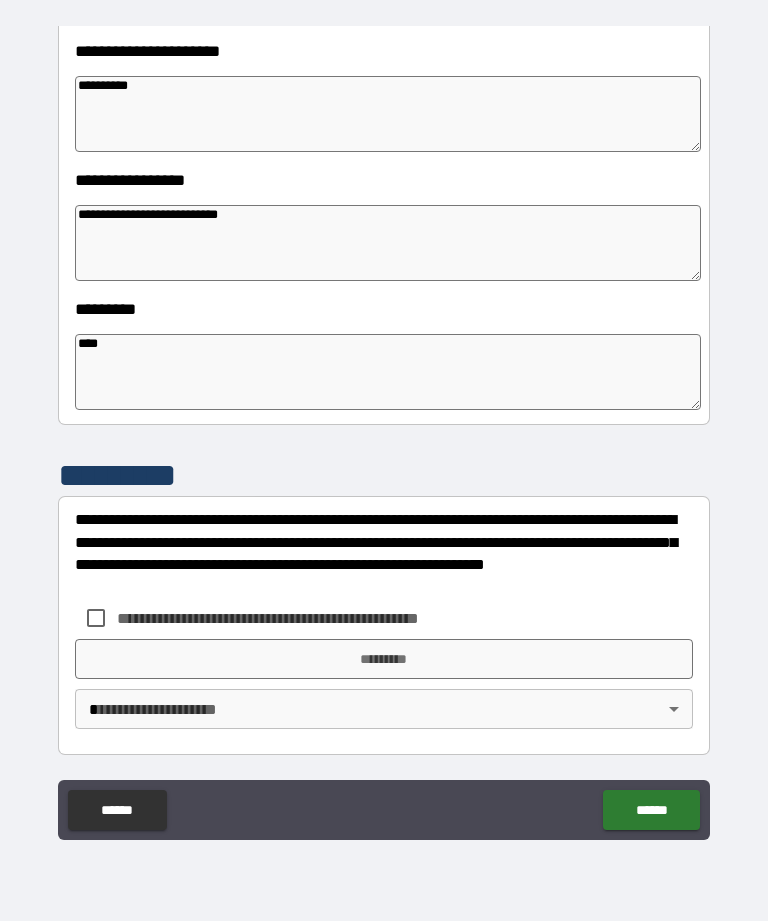scroll, scrollTop: 466, scrollLeft: 0, axis: vertical 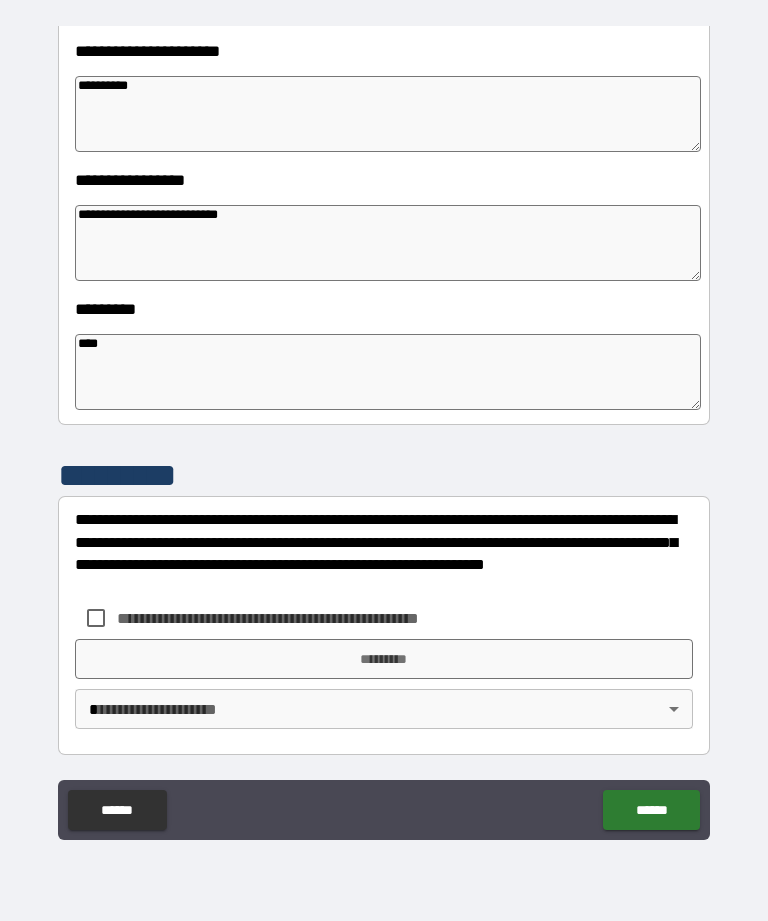 click on "**********" at bounding box center [384, 553] 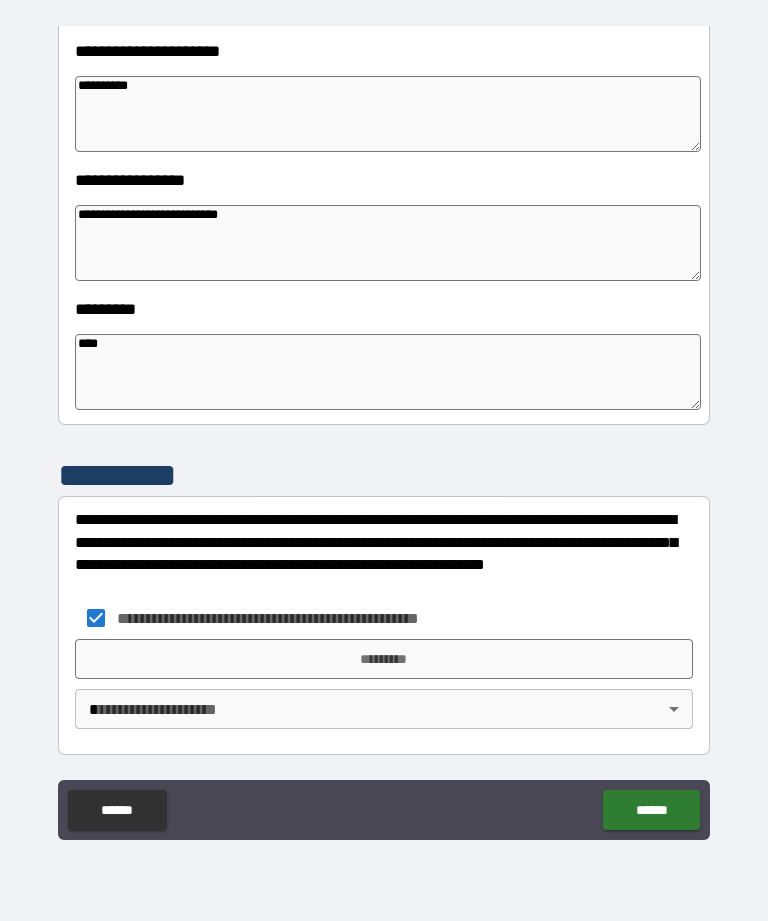 click on "*********" at bounding box center (384, 659) 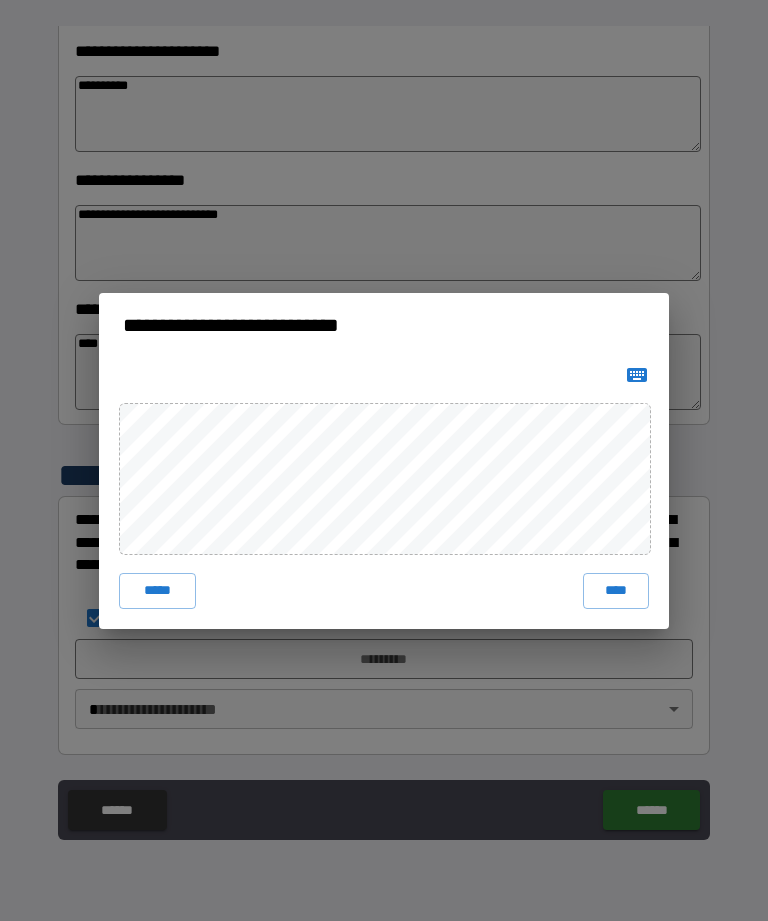click 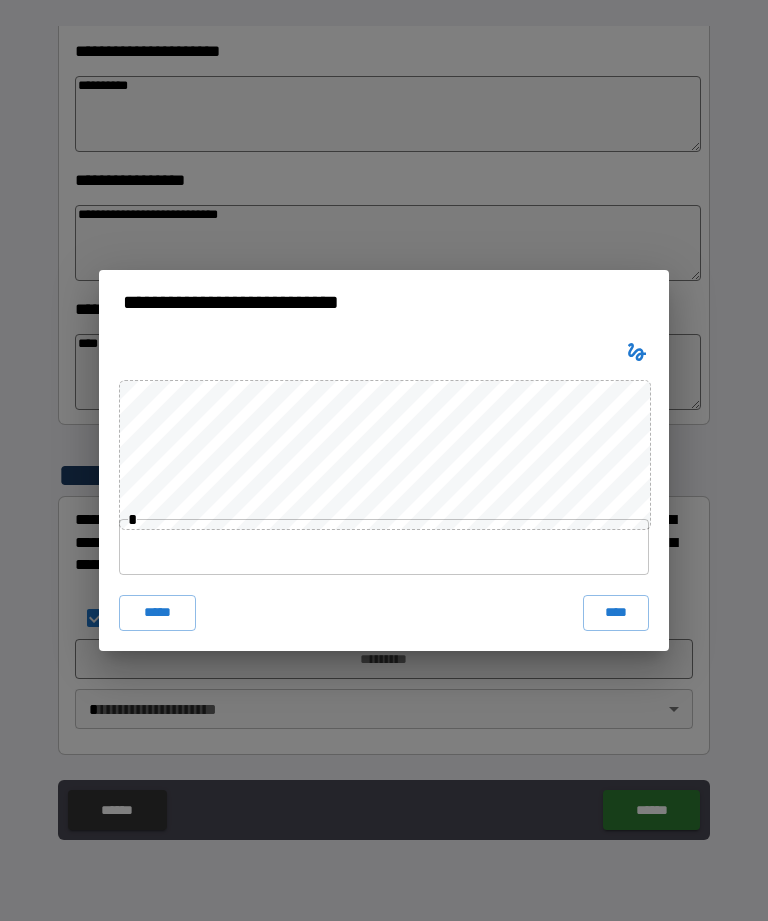 click at bounding box center (384, 547) 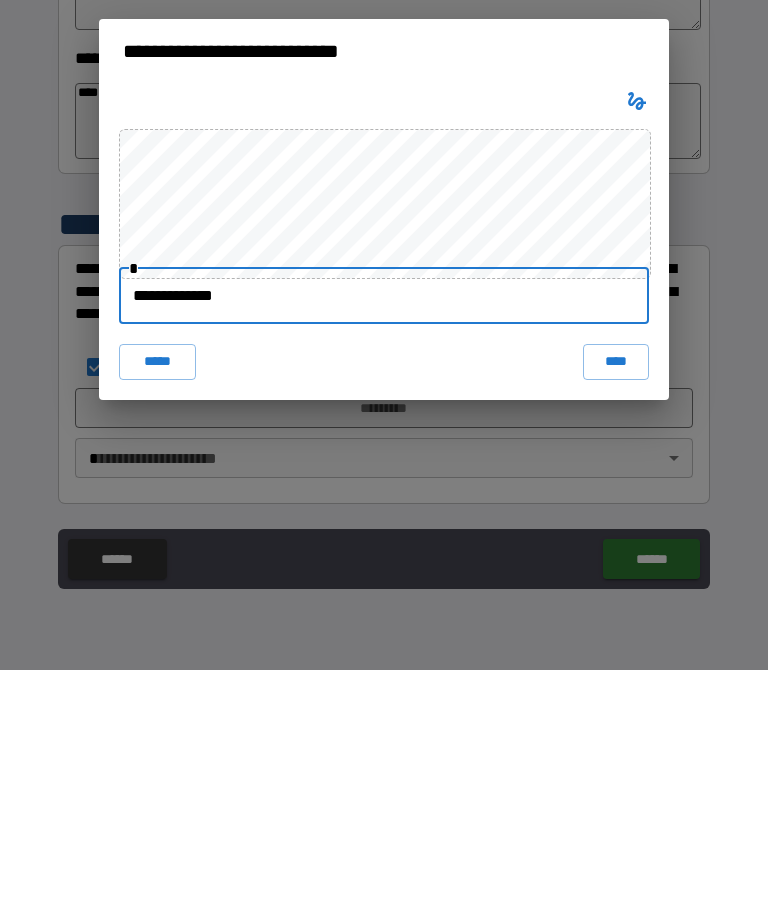 click on "**********" at bounding box center [384, 492] 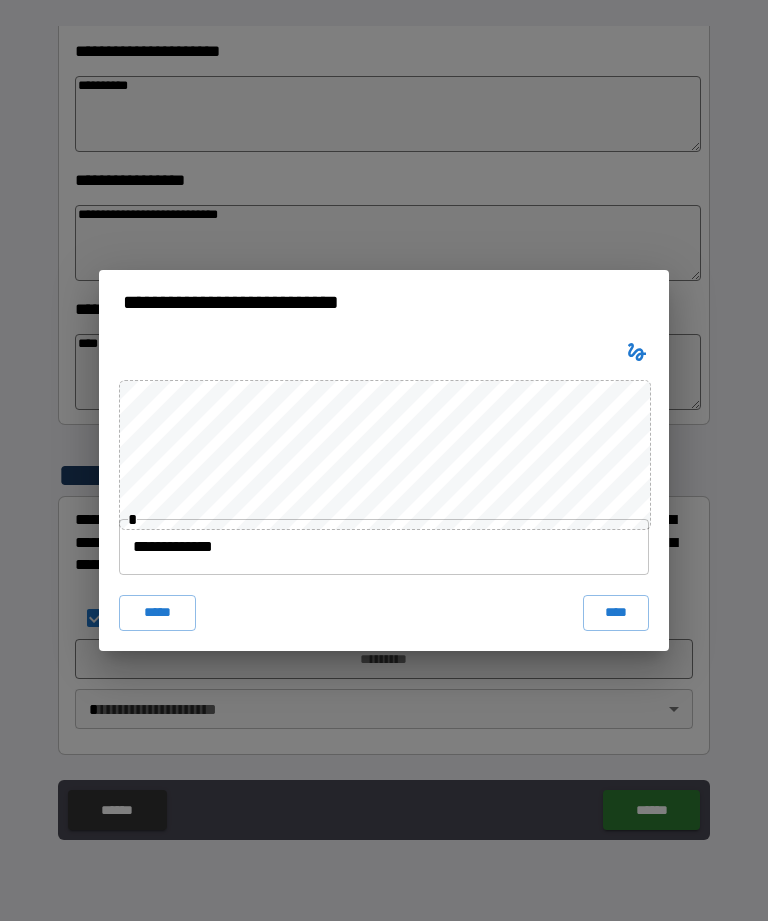 click on "**********" at bounding box center (384, 547) 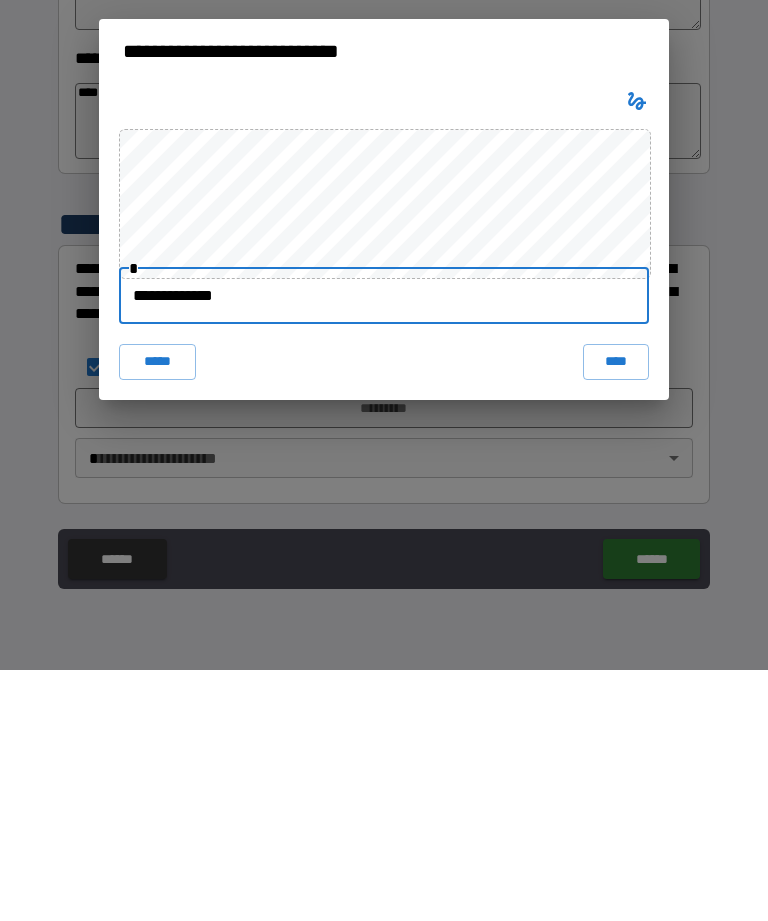 click on "****" at bounding box center [616, 613] 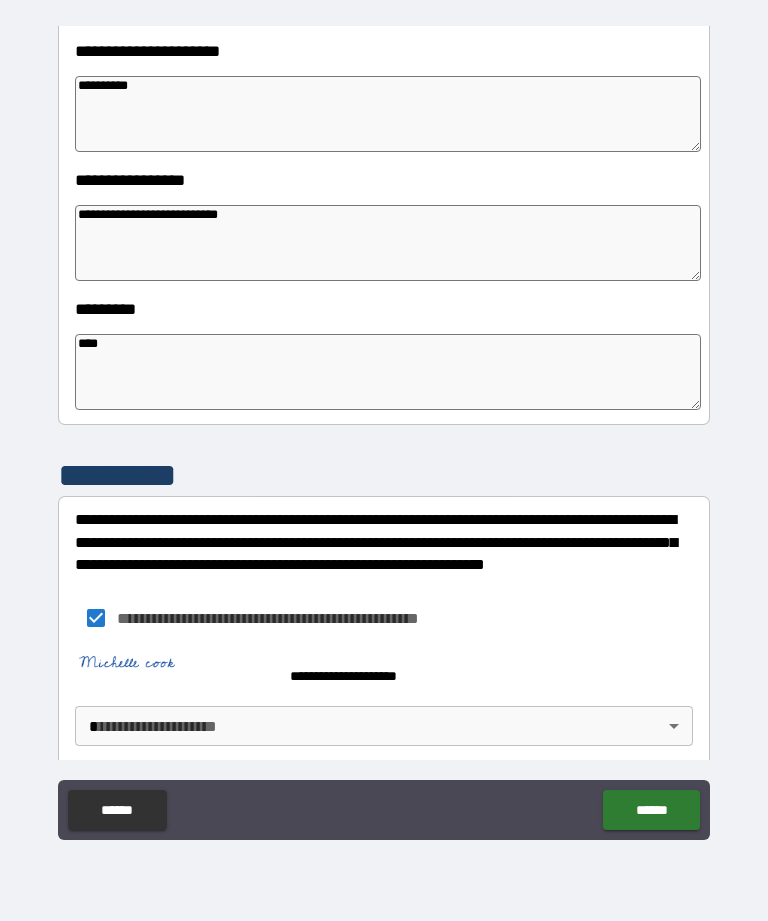 click on "**********" at bounding box center [384, 428] 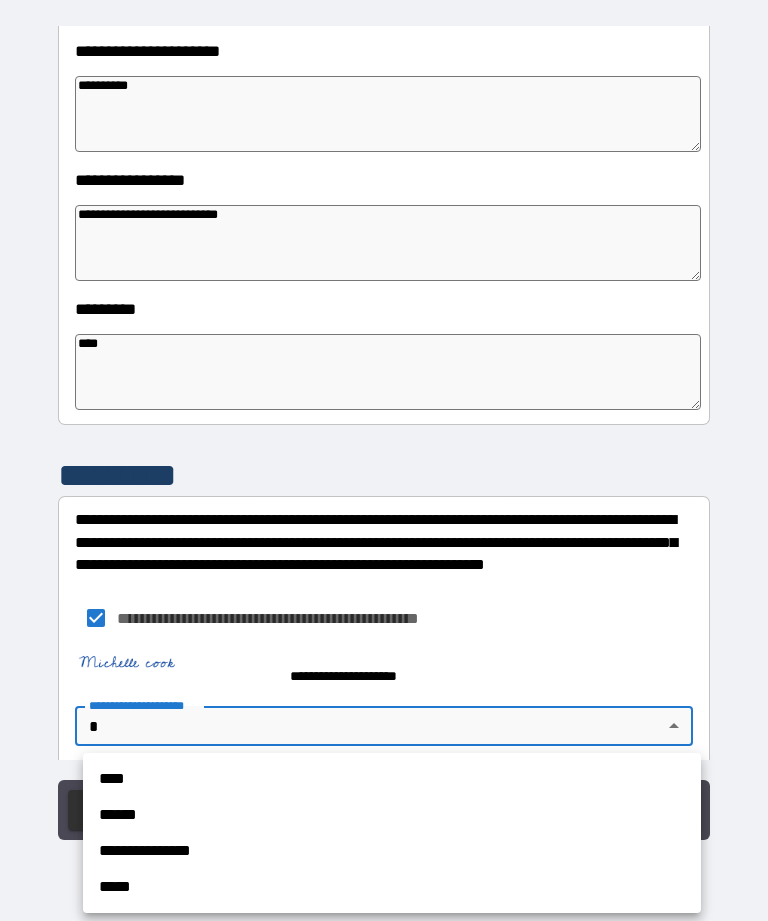click on "**********" at bounding box center [392, 851] 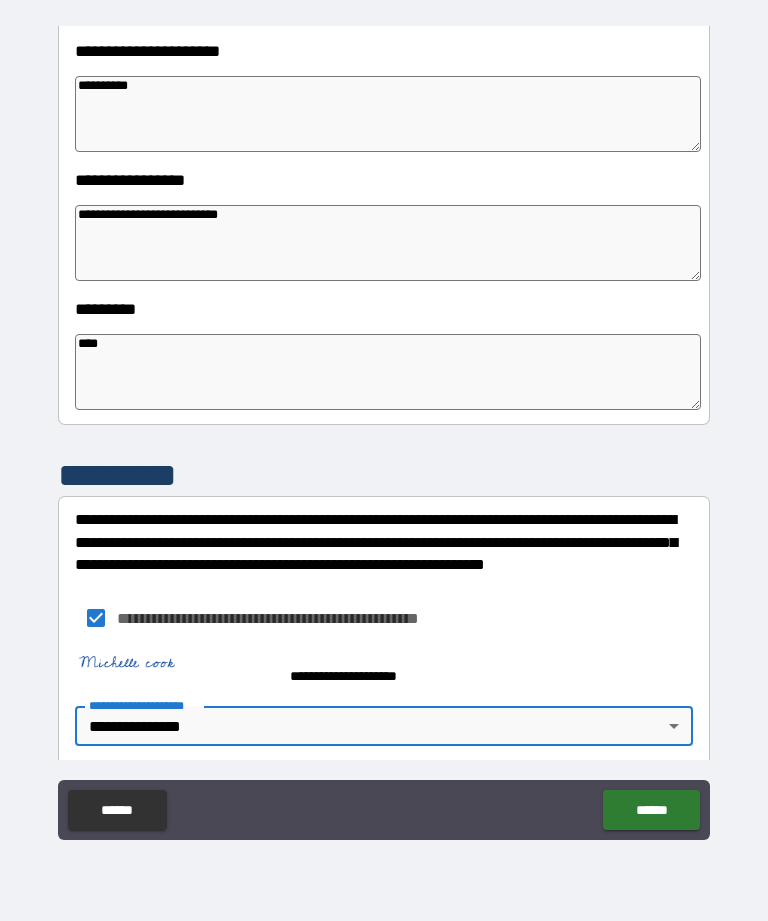 click on "******" at bounding box center [651, 810] 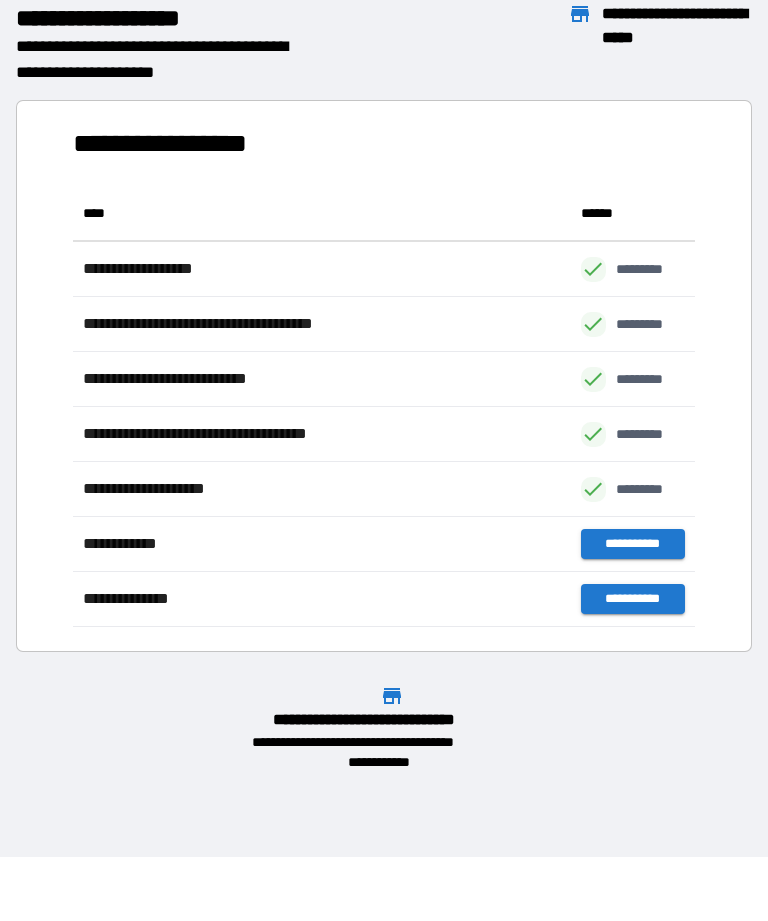 scroll, scrollTop: 1, scrollLeft: 1, axis: both 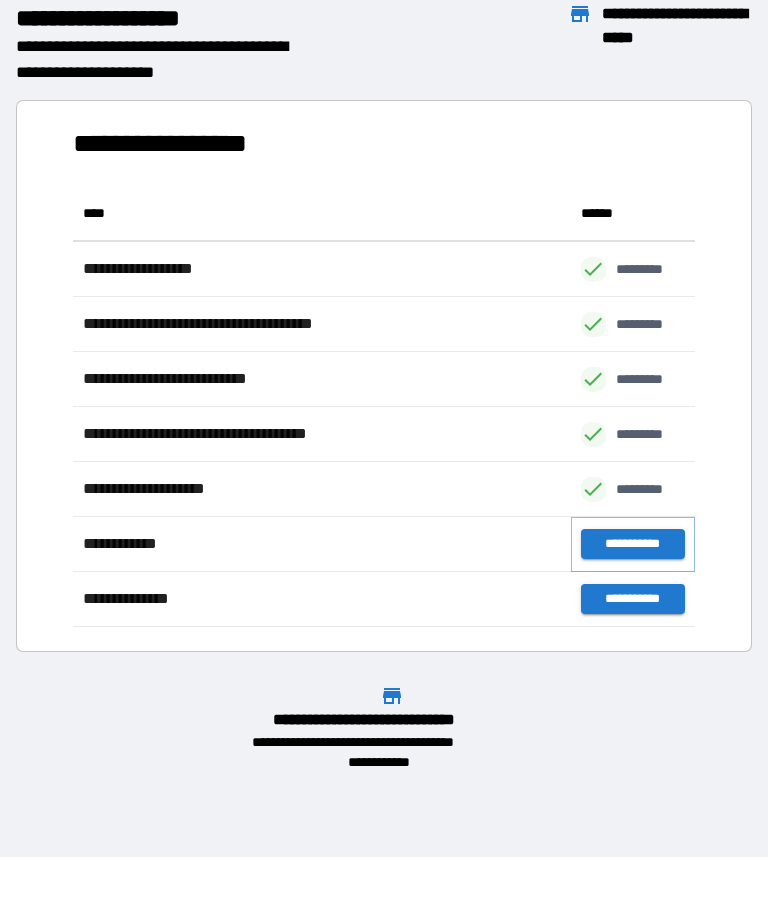 click on "**********" at bounding box center (633, 544) 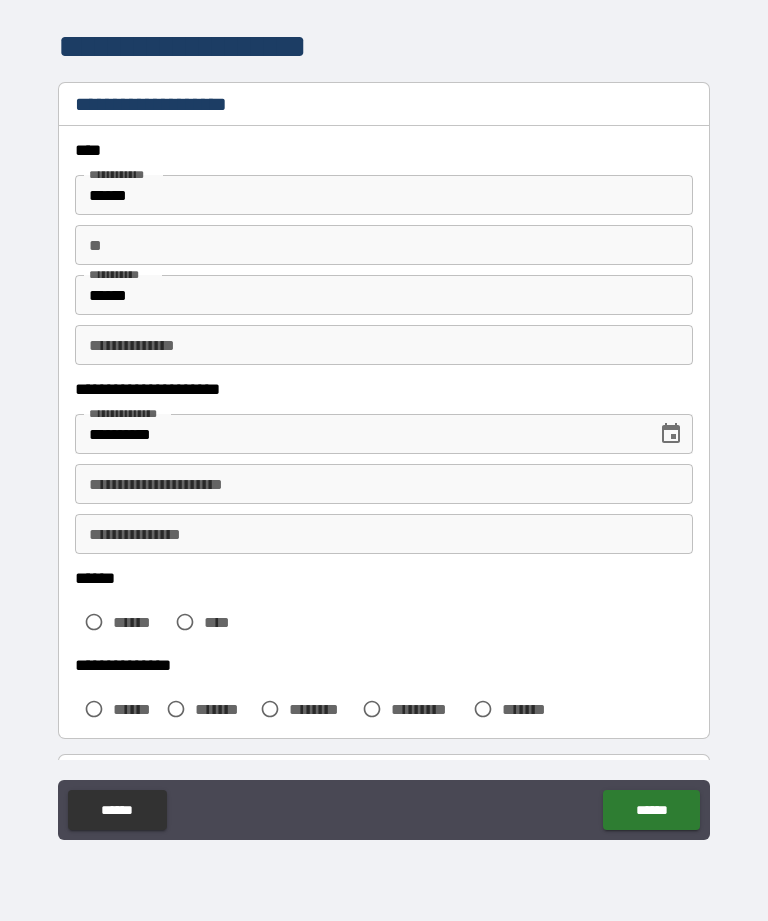 click on "**" at bounding box center [384, 245] 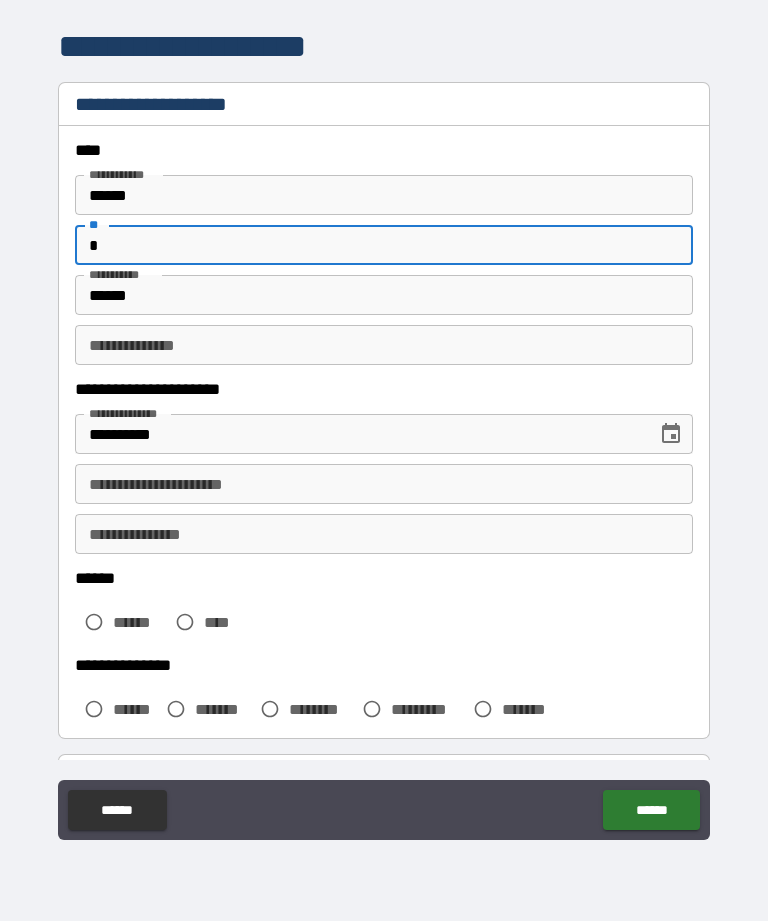 click on "**********" at bounding box center [384, 484] 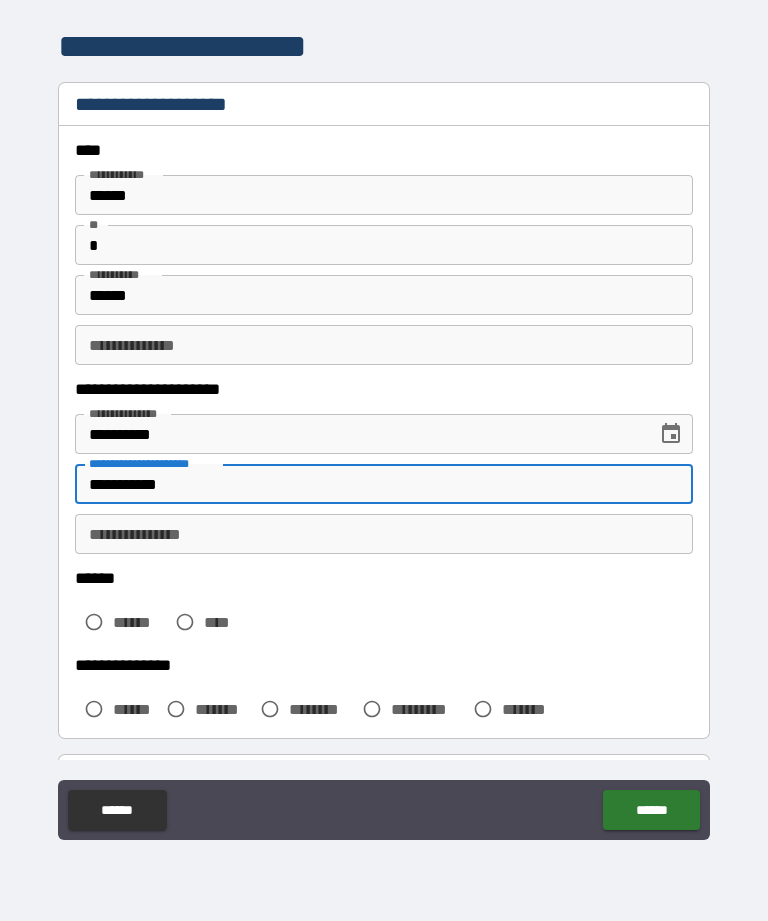 click on "**********" at bounding box center [384, 534] 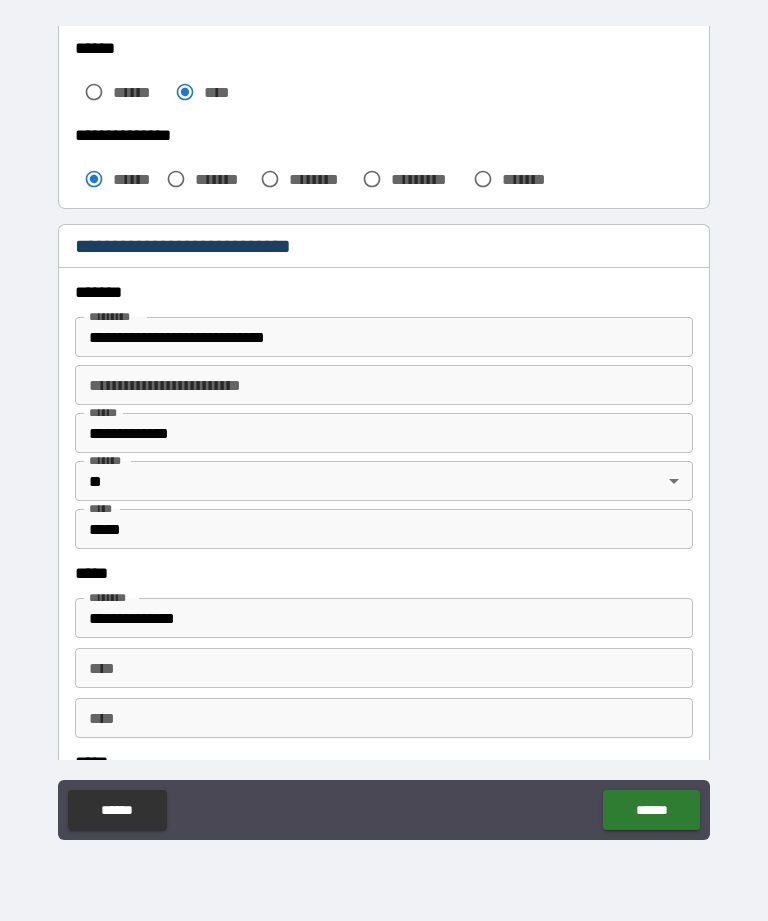 scroll, scrollTop: 532, scrollLeft: 0, axis: vertical 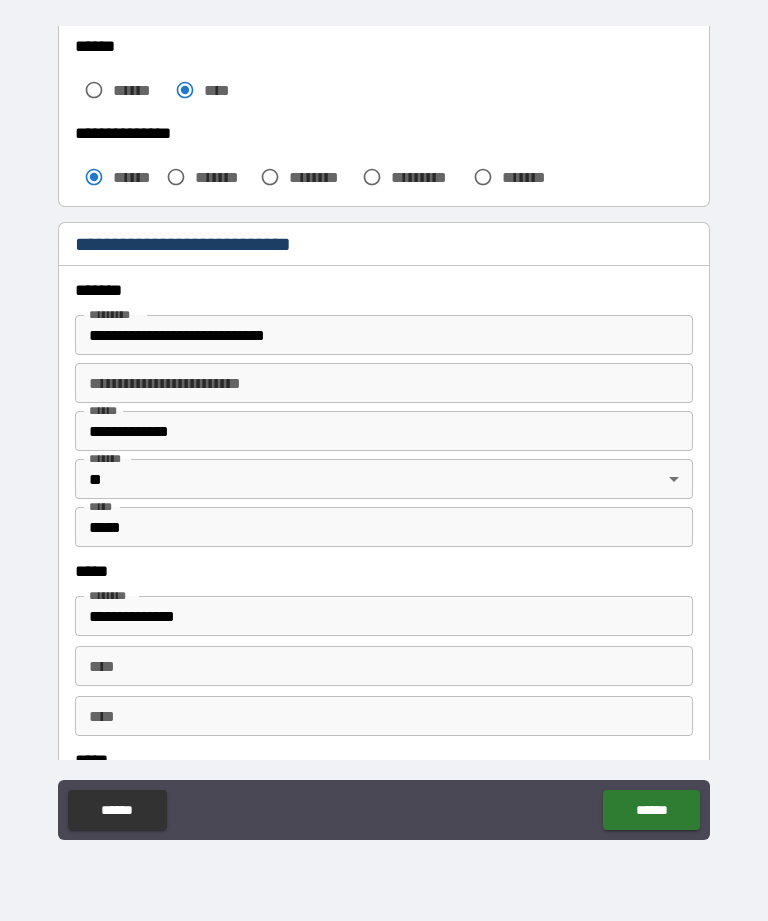 click on "*****" at bounding box center [384, 527] 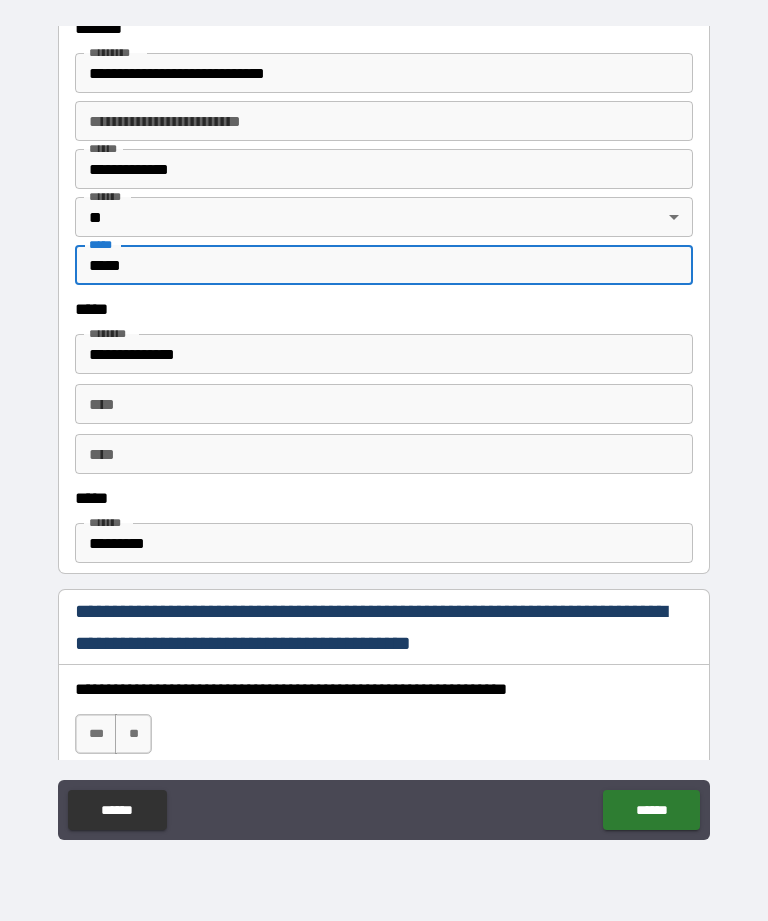 scroll, scrollTop: 795, scrollLeft: 0, axis: vertical 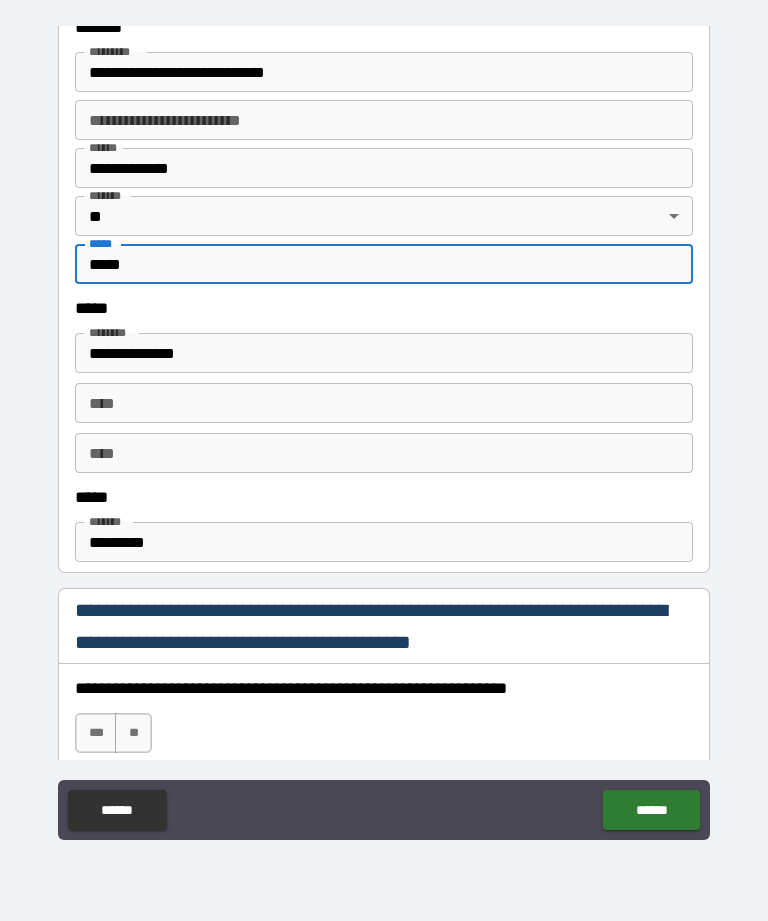 click on "**********" at bounding box center [384, 353] 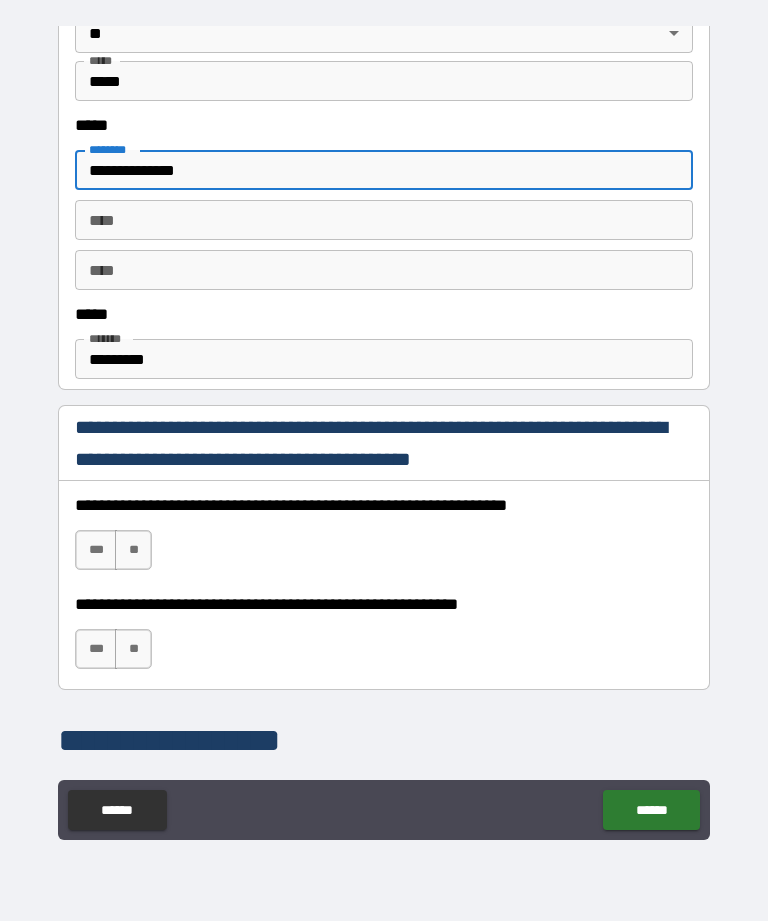 scroll, scrollTop: 978, scrollLeft: 0, axis: vertical 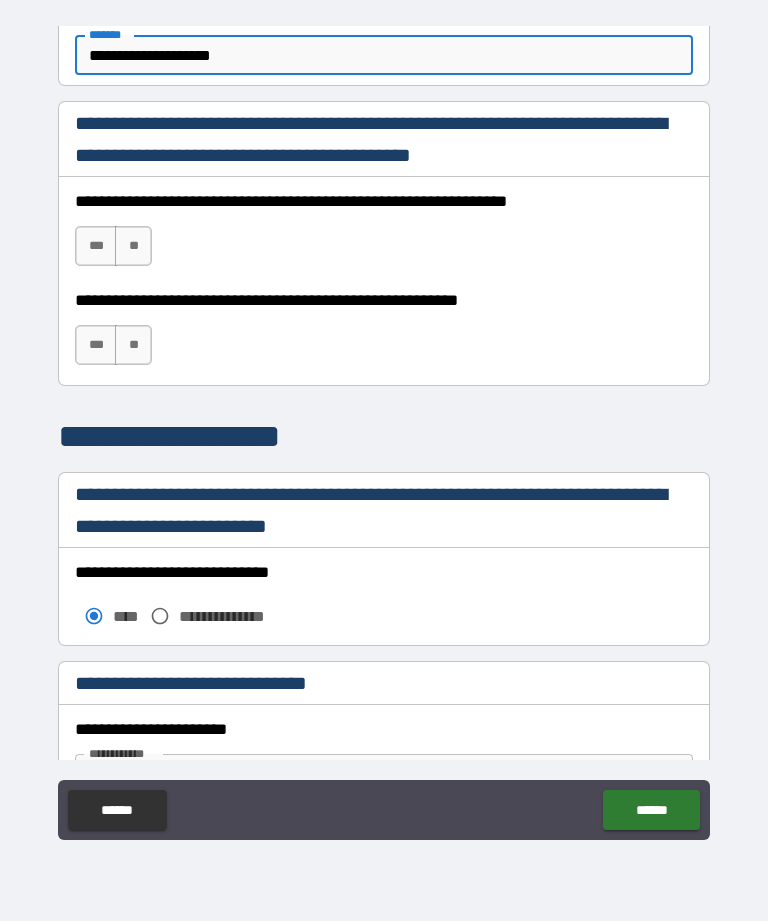 click on "***" at bounding box center (96, 246) 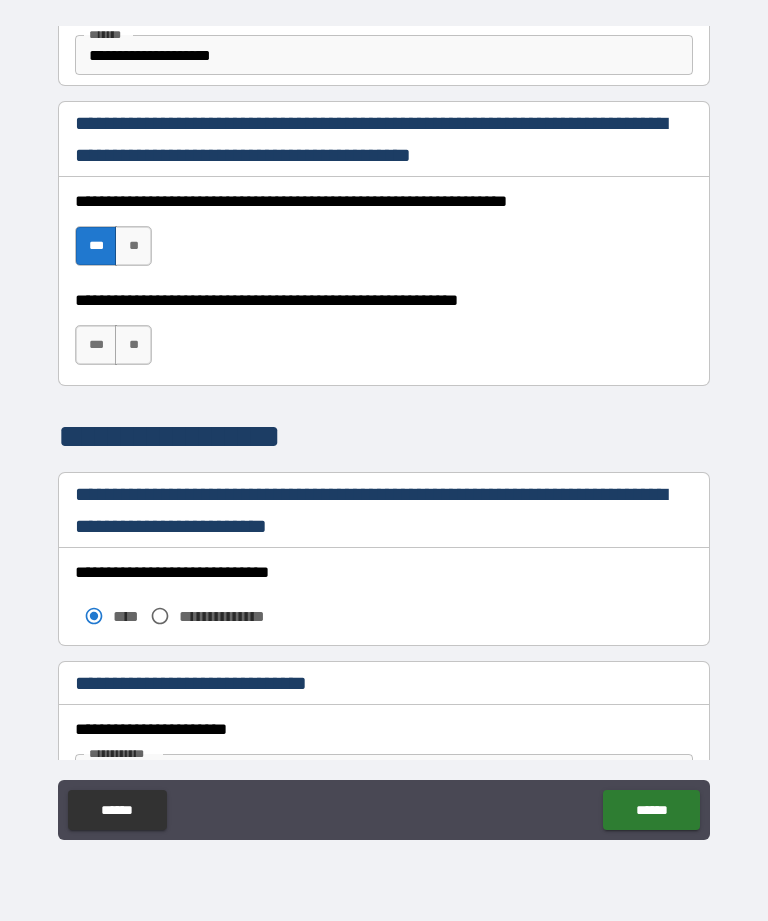 click on "**********" at bounding box center [384, 335] 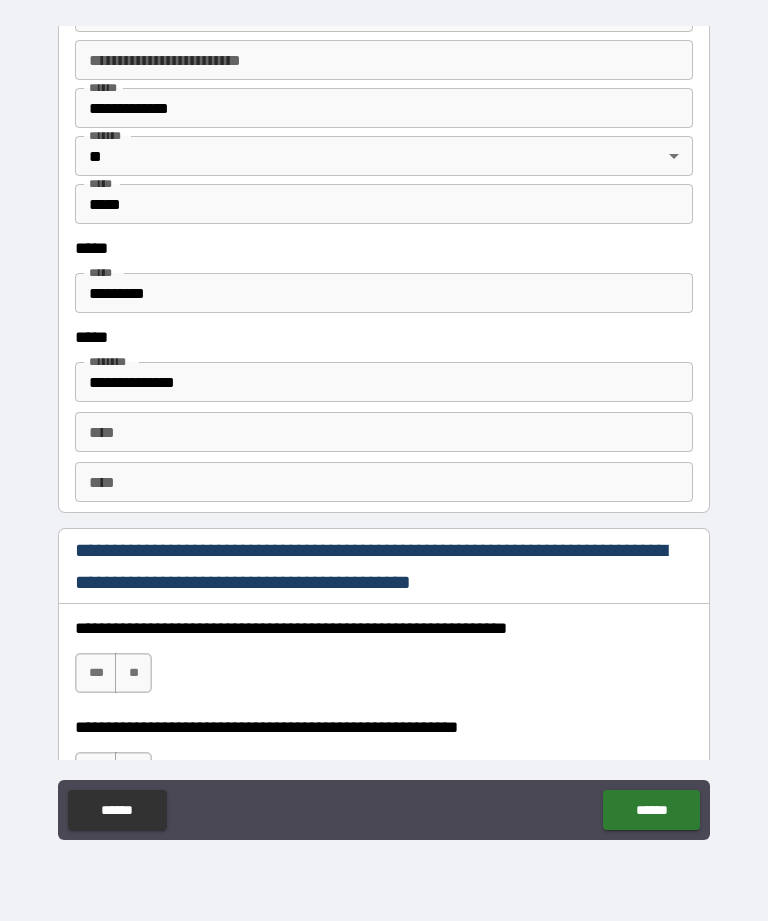 scroll, scrollTop: 2491, scrollLeft: 0, axis: vertical 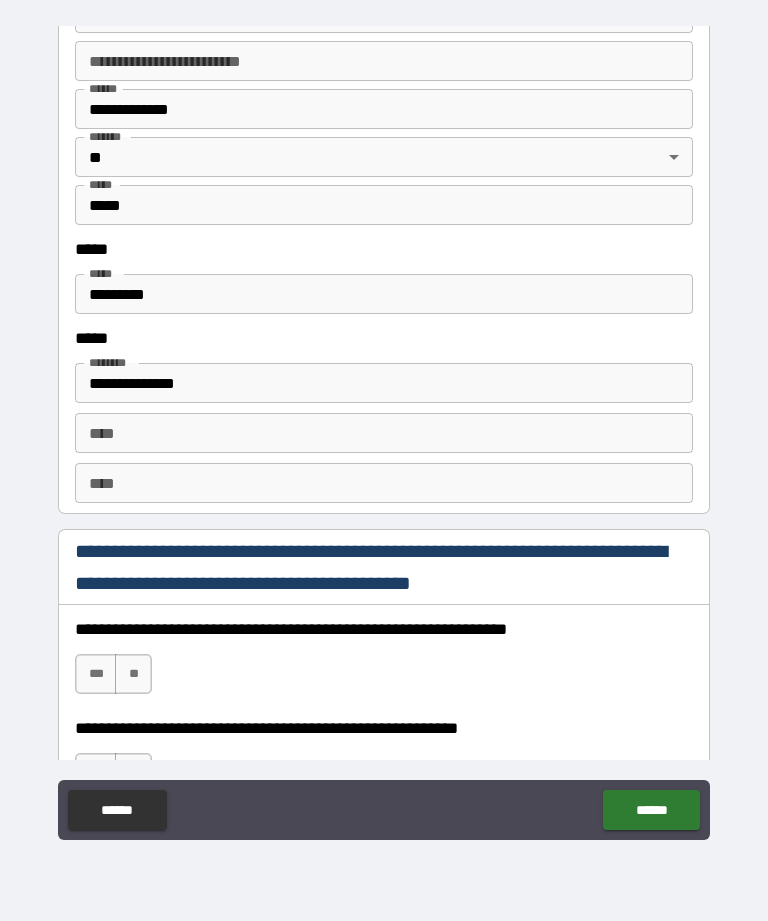 click on "**********" at bounding box center (384, 383) 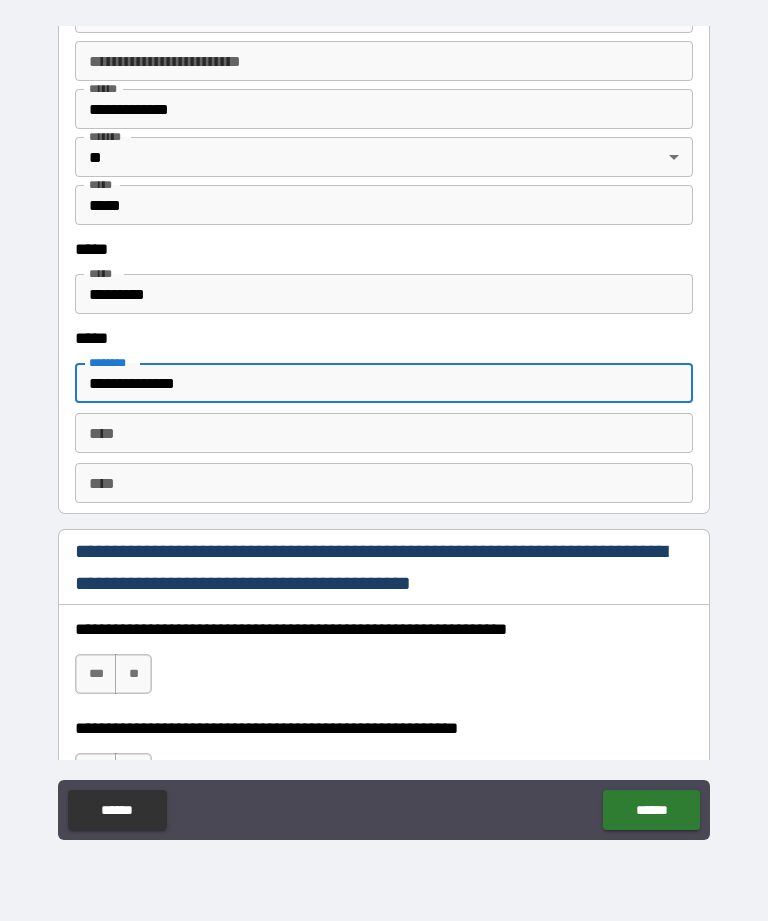 click on "**********" at bounding box center [384, 383] 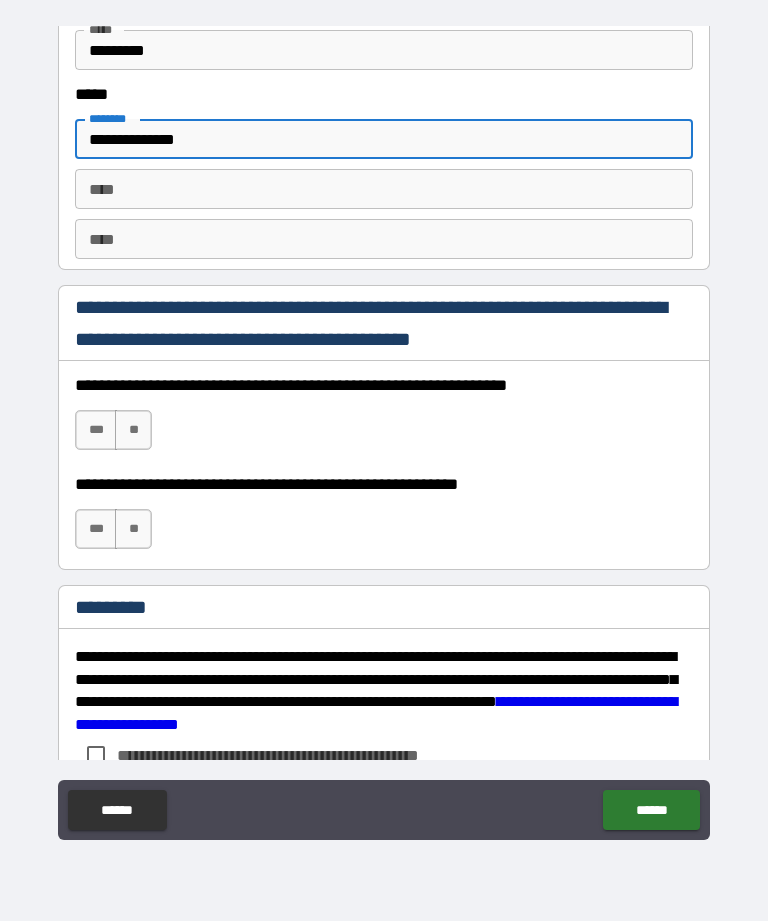 scroll, scrollTop: 2763, scrollLeft: 0, axis: vertical 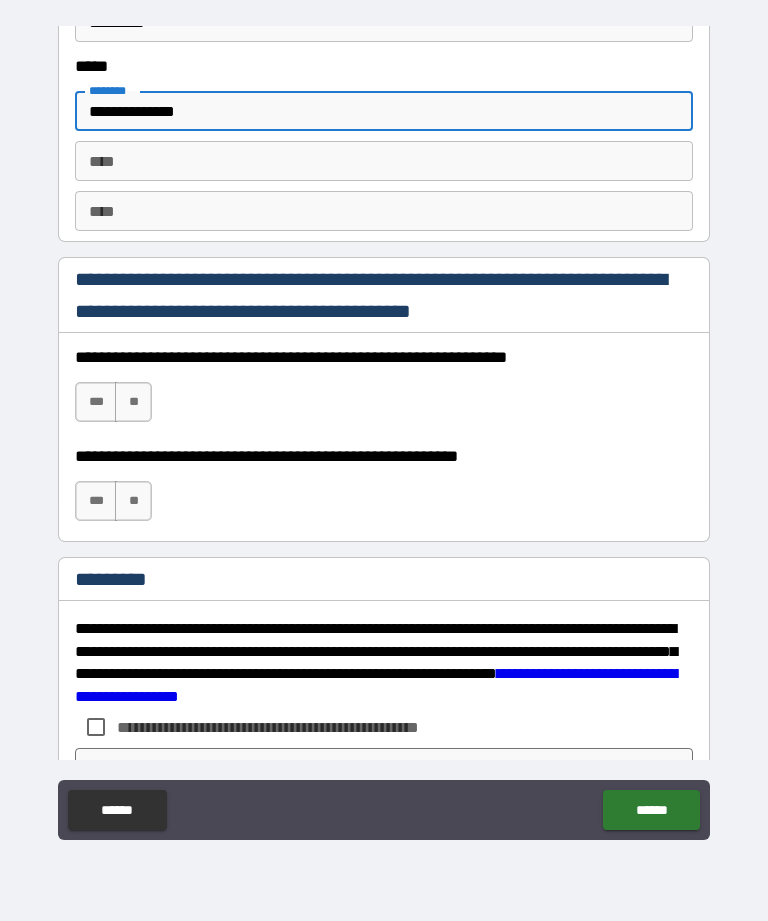 click on "***" at bounding box center [96, 402] 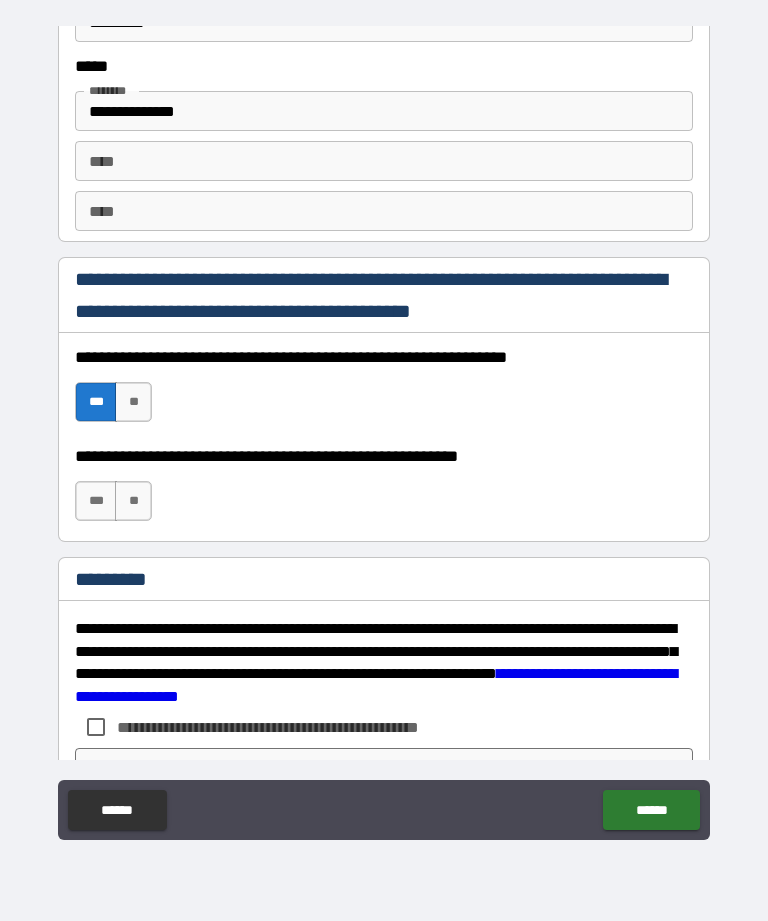 click on "***" at bounding box center [96, 501] 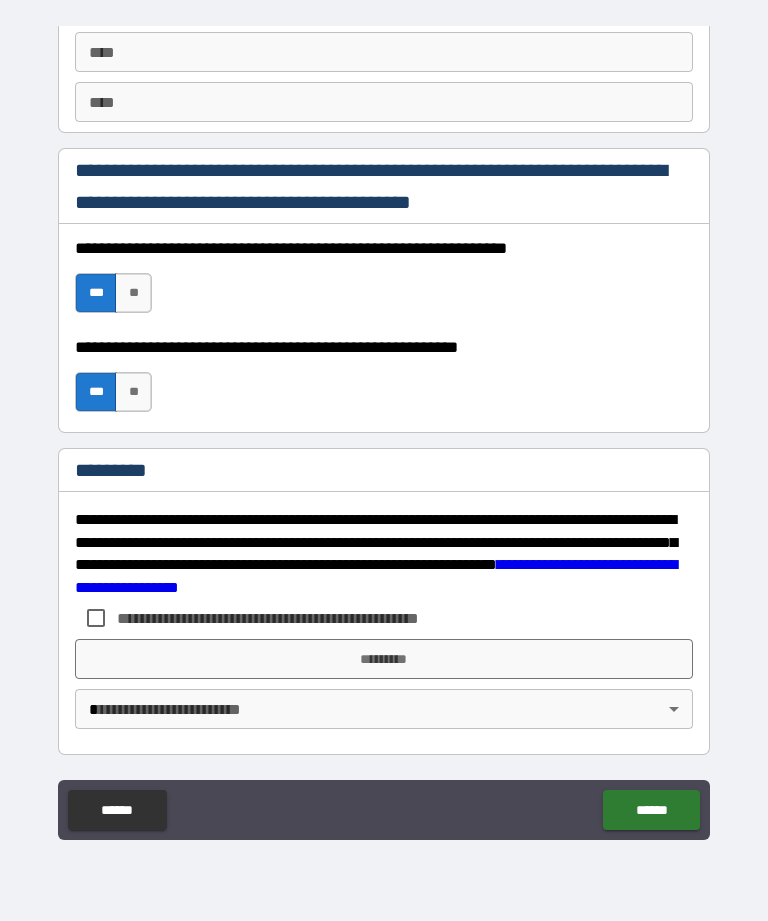 scroll, scrollTop: 2872, scrollLeft: 0, axis: vertical 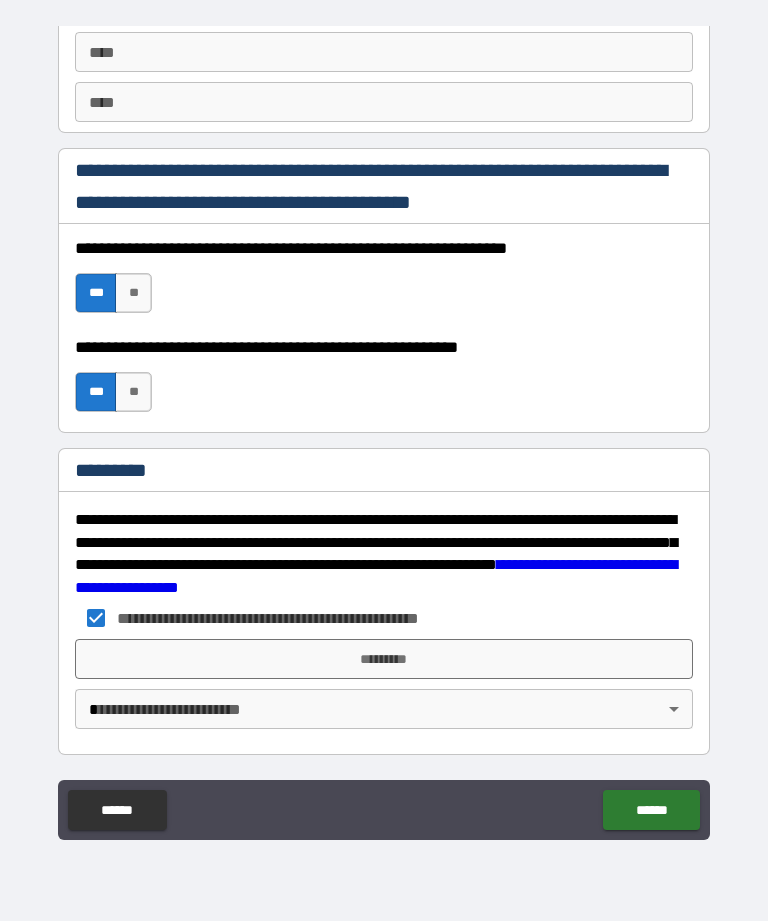 click on "**********" at bounding box center (384, 428) 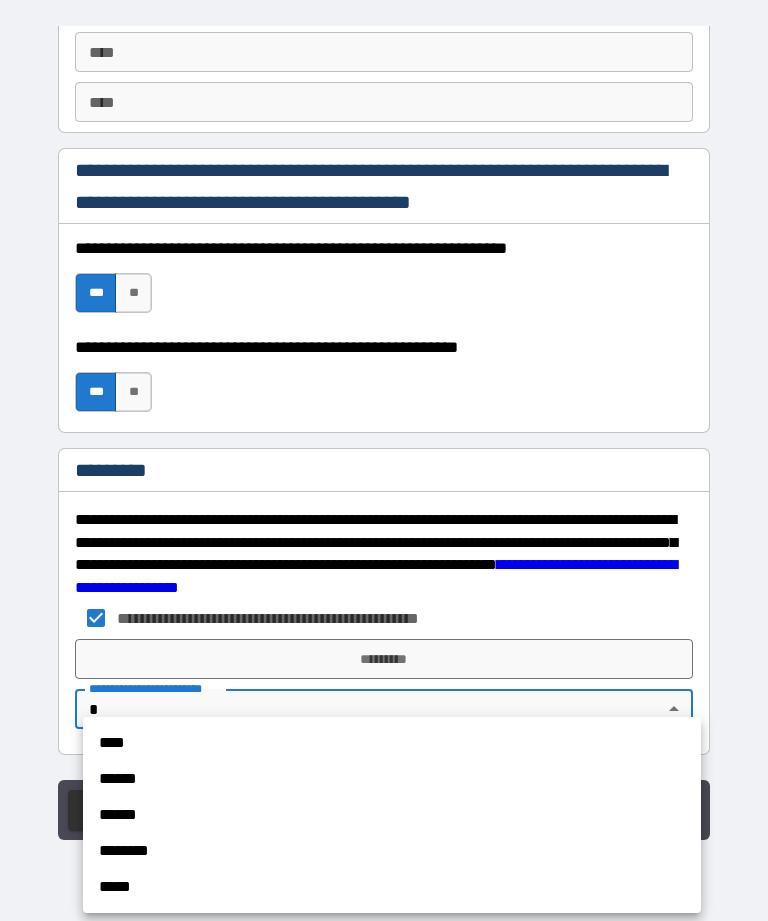 click on "******" at bounding box center [392, 779] 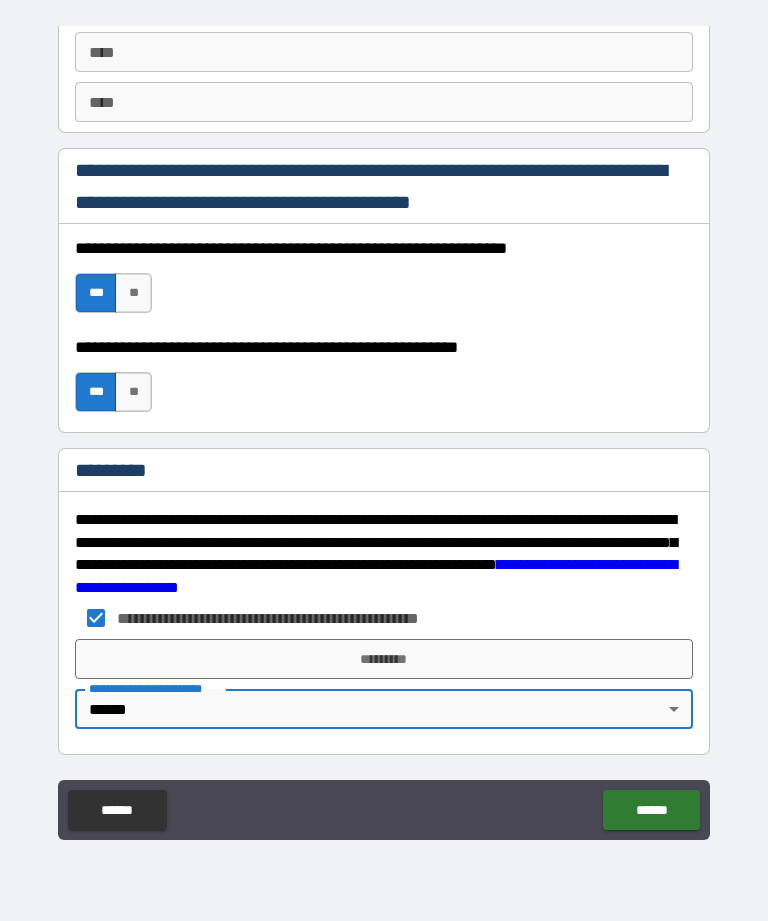 click on "*********" at bounding box center (384, 659) 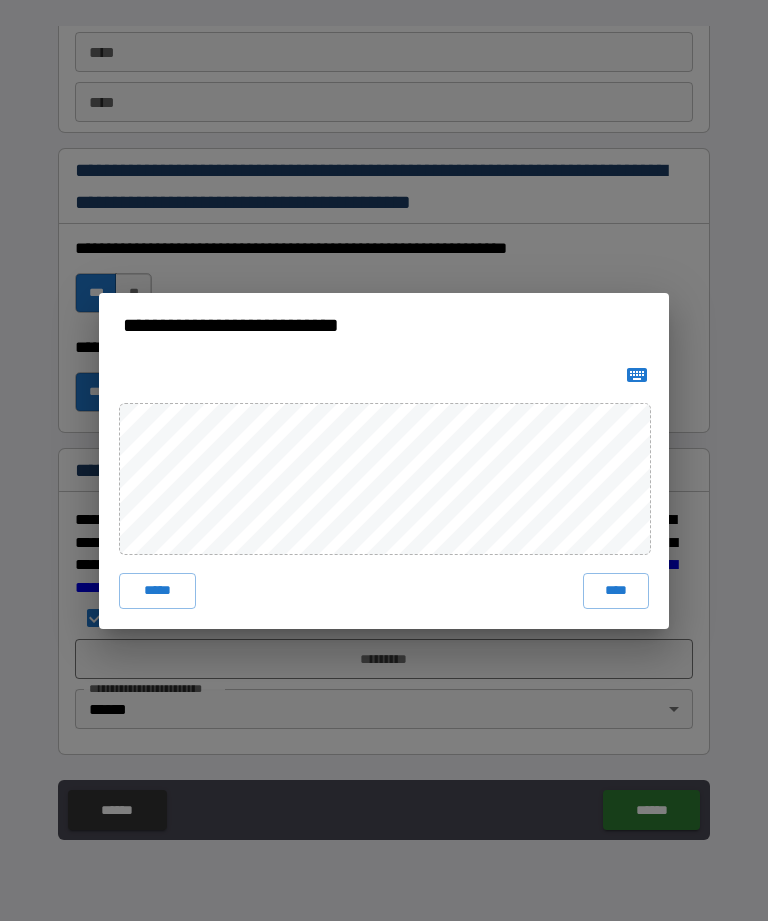 click at bounding box center [637, 375] 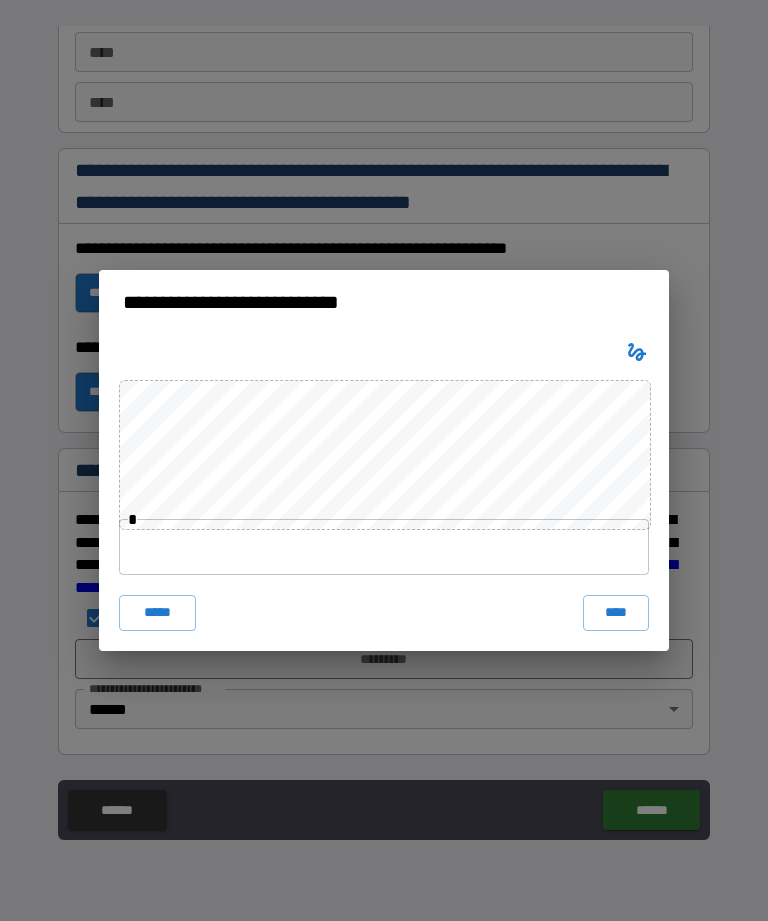 click at bounding box center [384, 547] 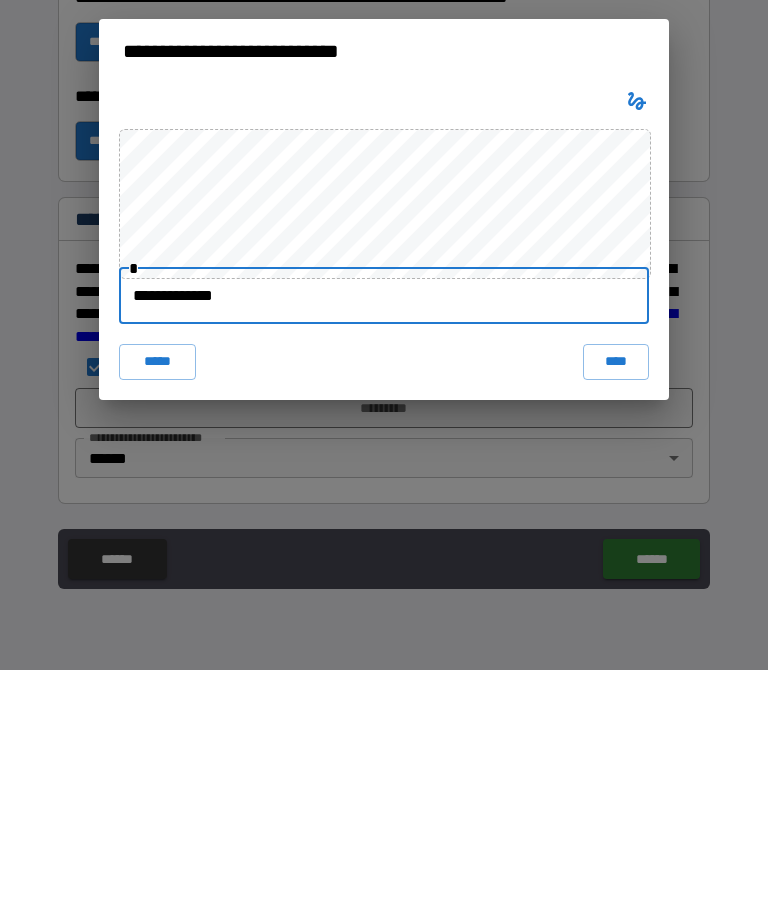 click on "****" at bounding box center (616, 613) 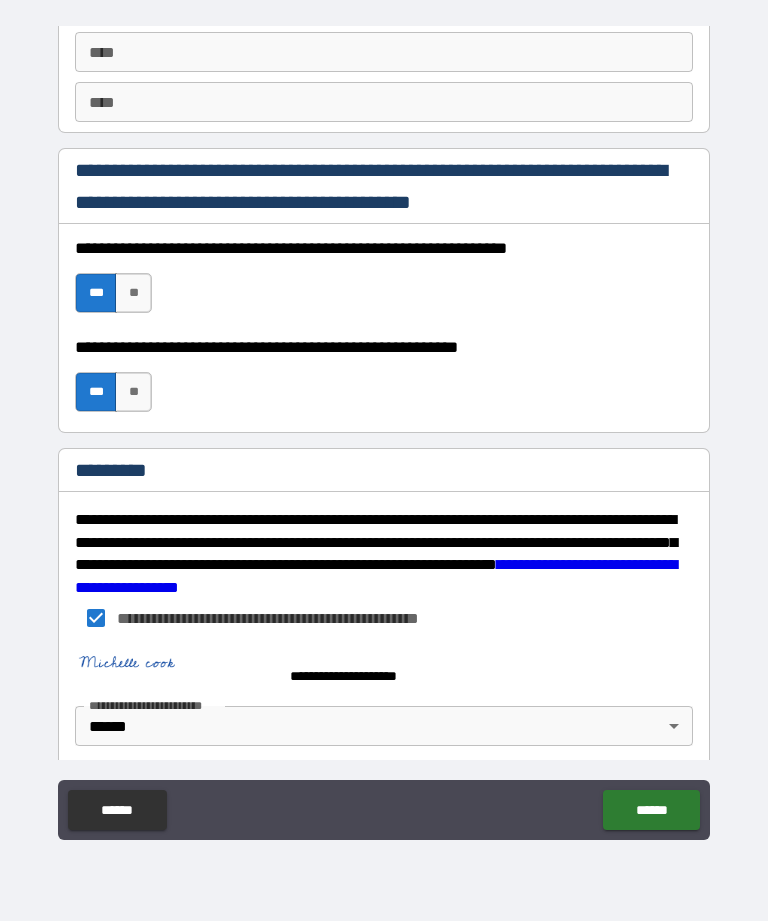 click on "******" at bounding box center (651, 810) 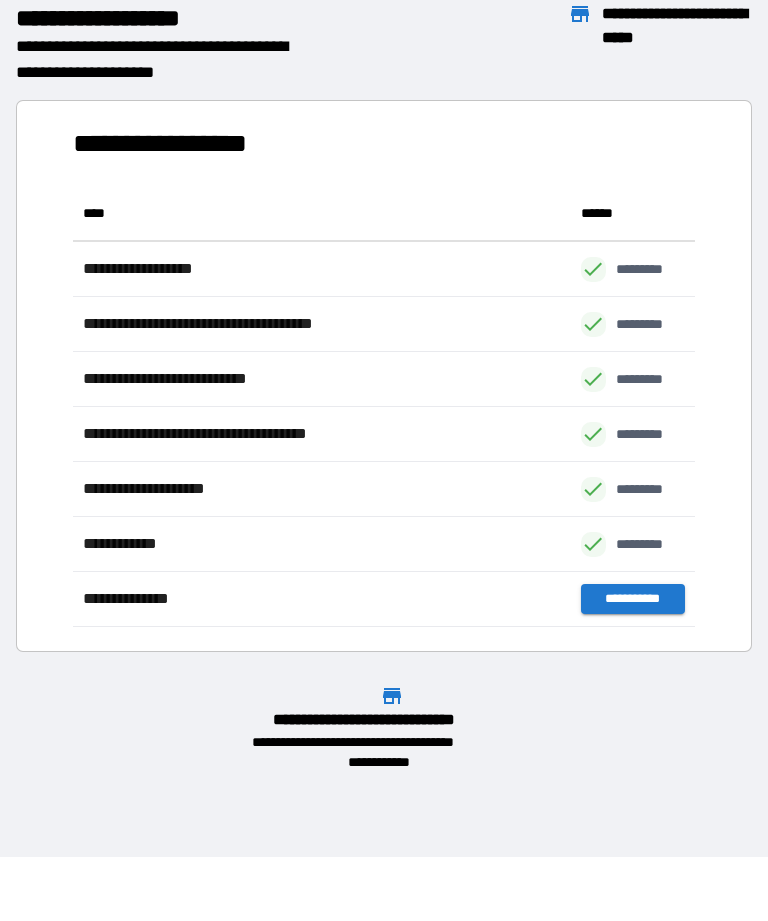 scroll, scrollTop: 441, scrollLeft: 622, axis: both 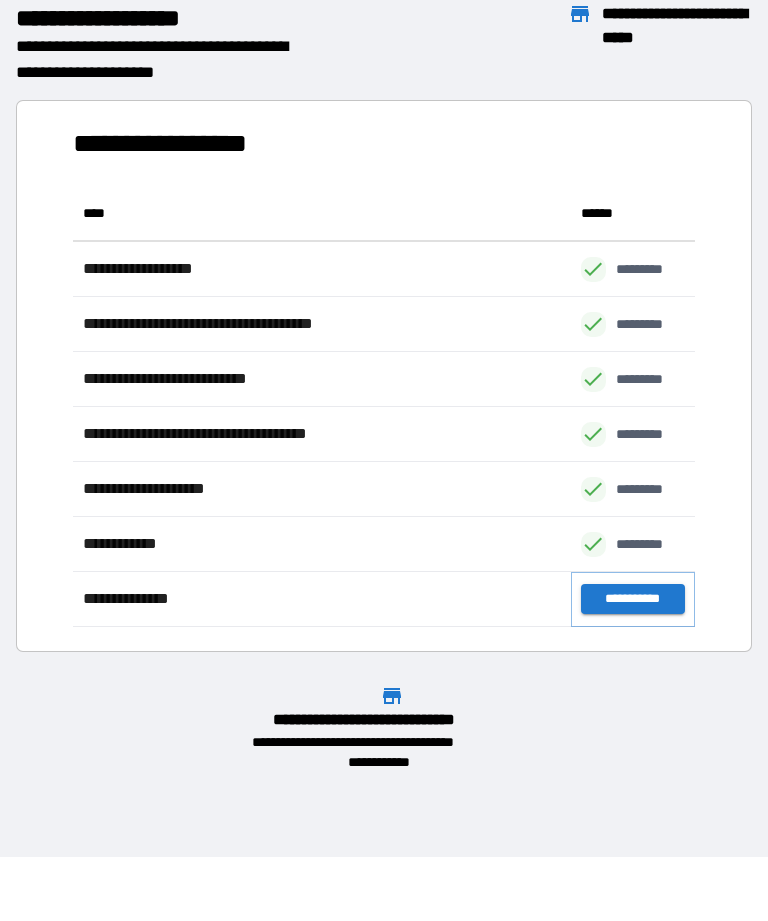 click on "**********" at bounding box center [633, 599] 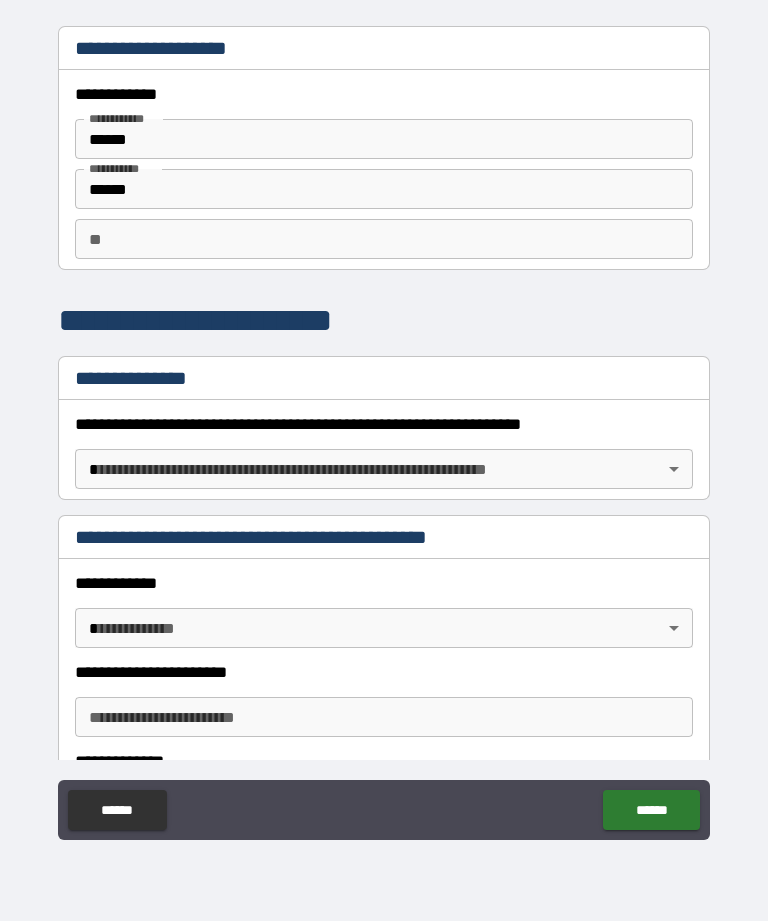 click on "**********" at bounding box center (384, 428) 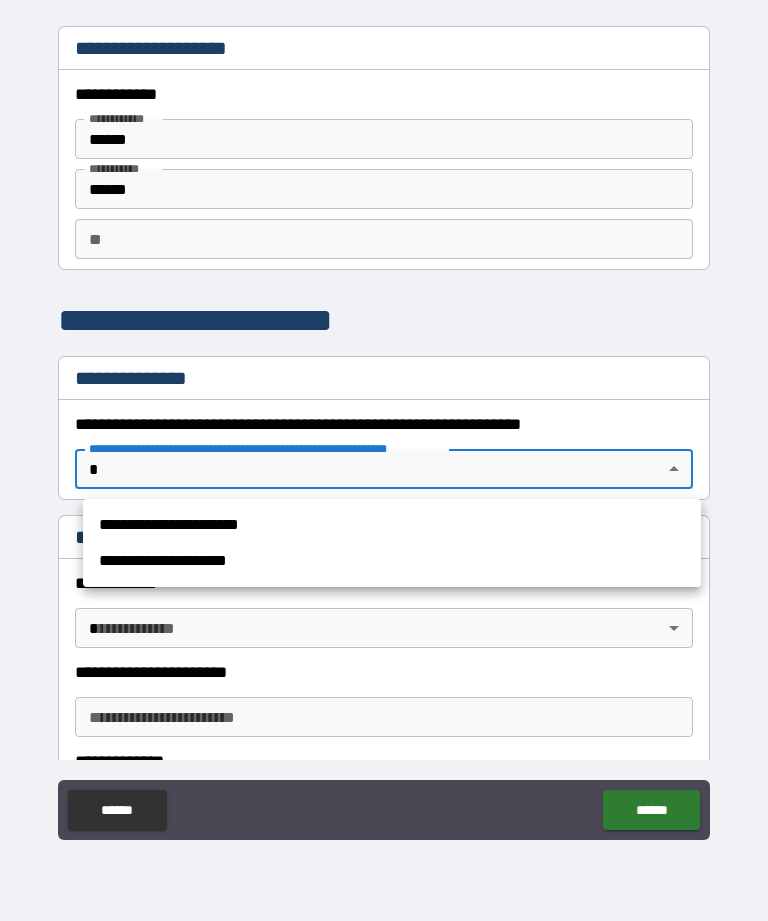 click on "**********" at bounding box center (392, 561) 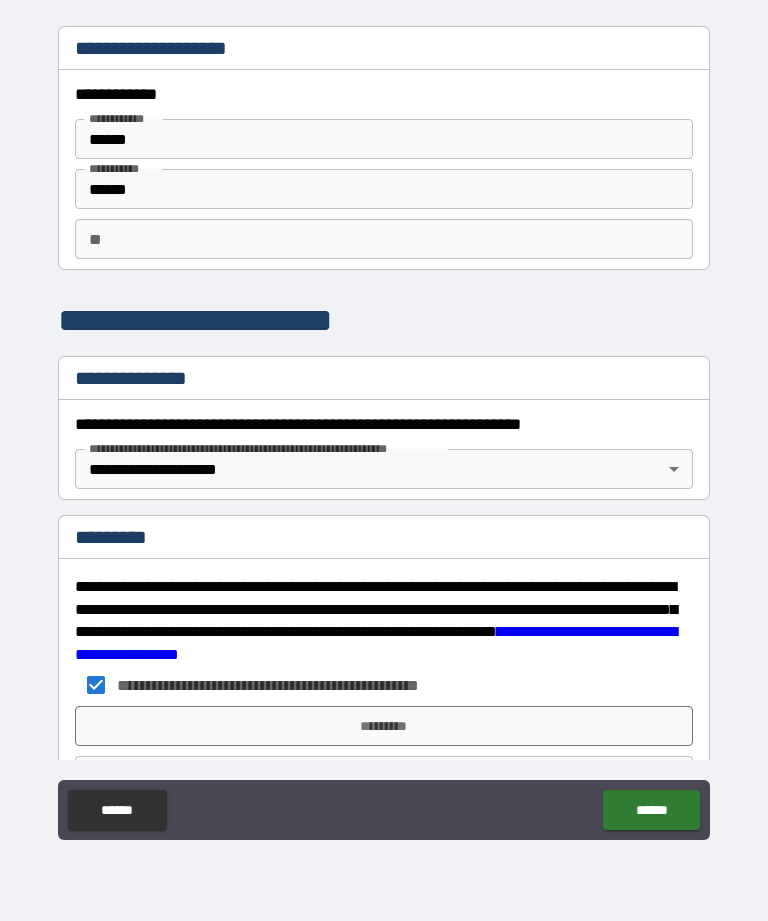 click on "*********" at bounding box center [384, 726] 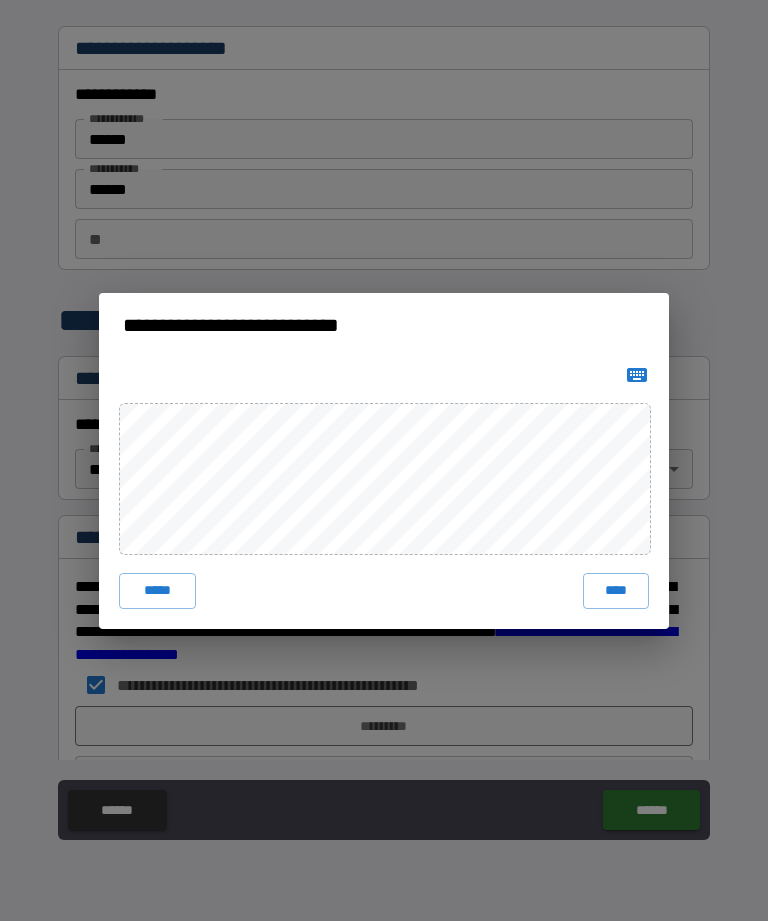 click 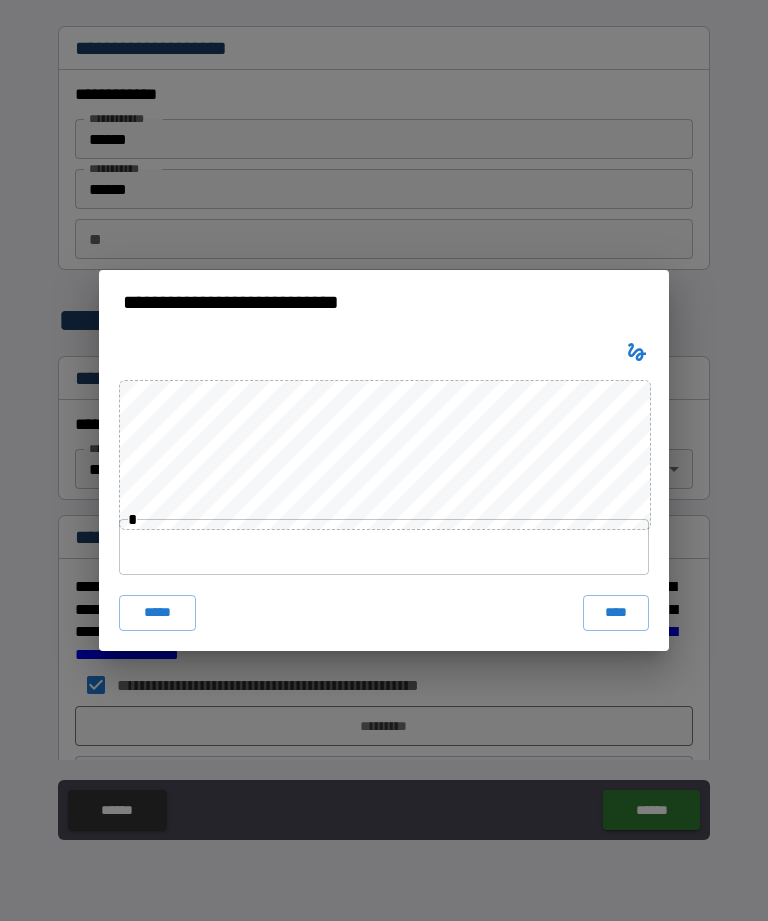 click at bounding box center (384, 547) 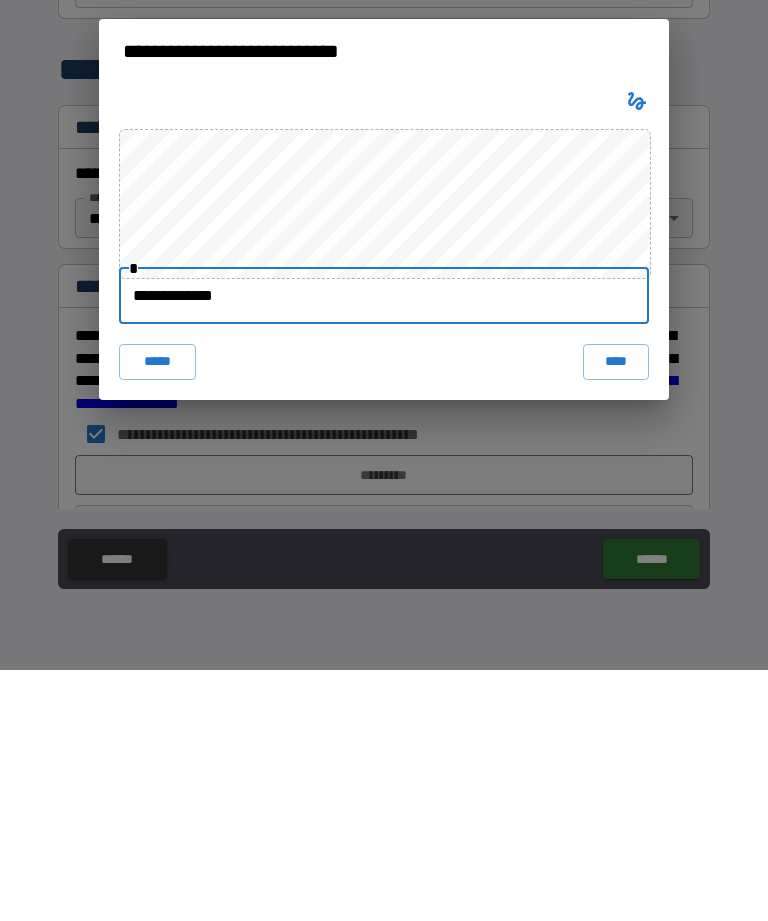 click on "****" at bounding box center (616, 613) 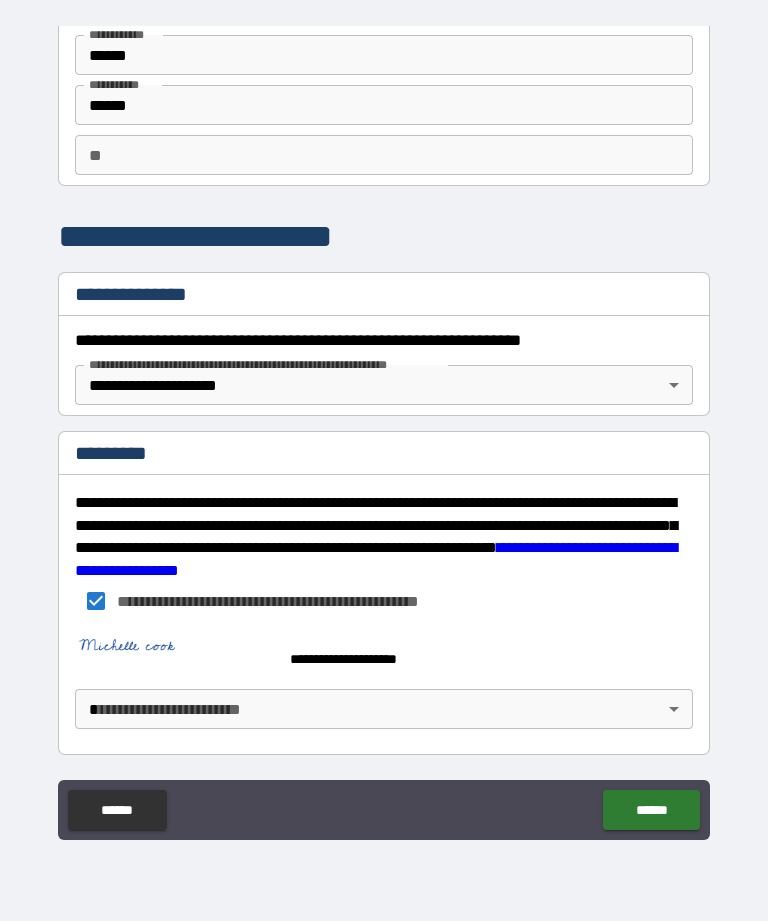 click on "**********" at bounding box center [384, 428] 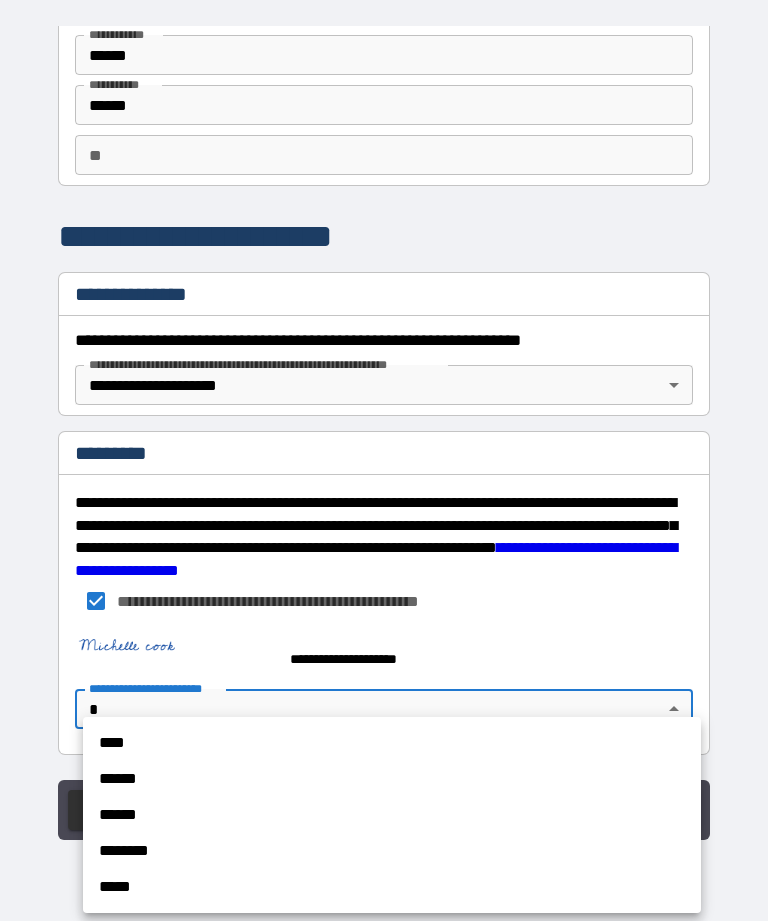 click on "******" at bounding box center [392, 779] 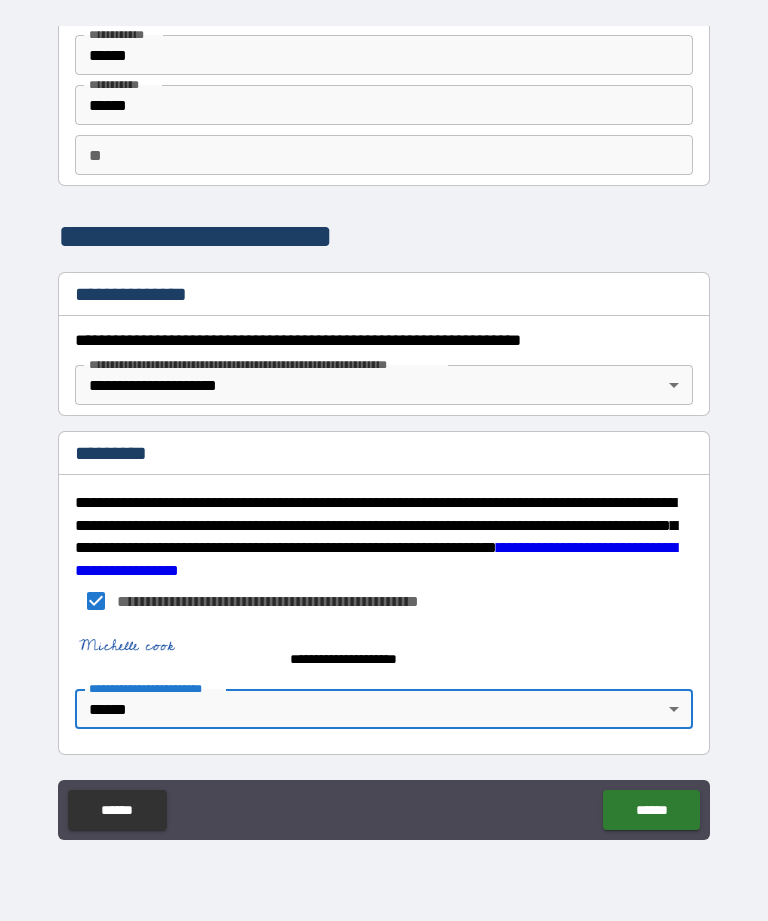 click on "******" at bounding box center (651, 810) 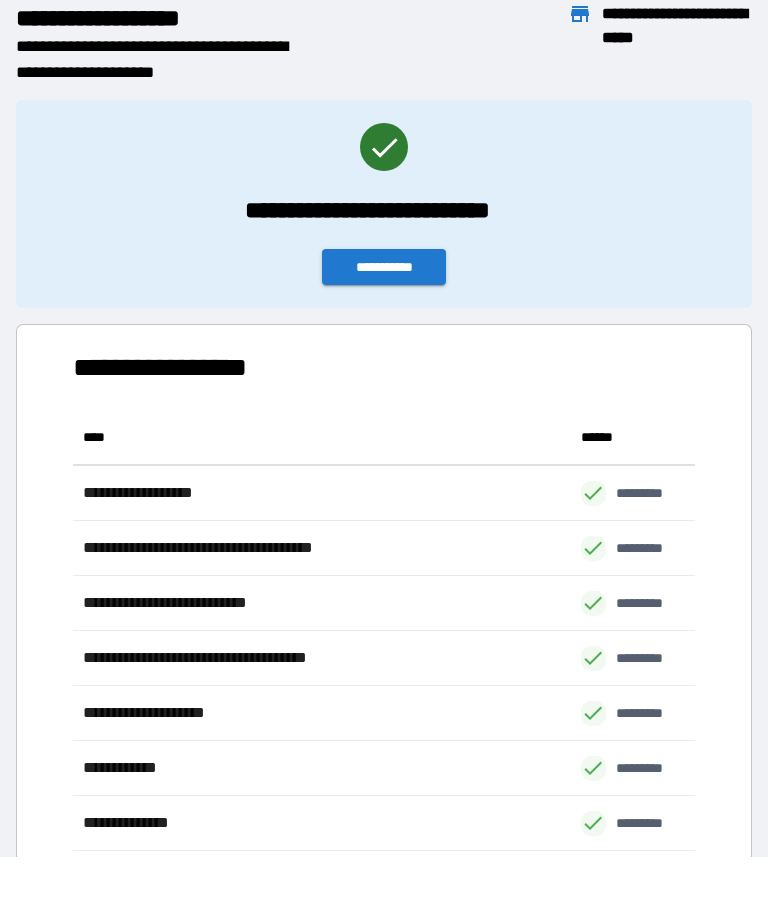 scroll, scrollTop: 441, scrollLeft: 622, axis: both 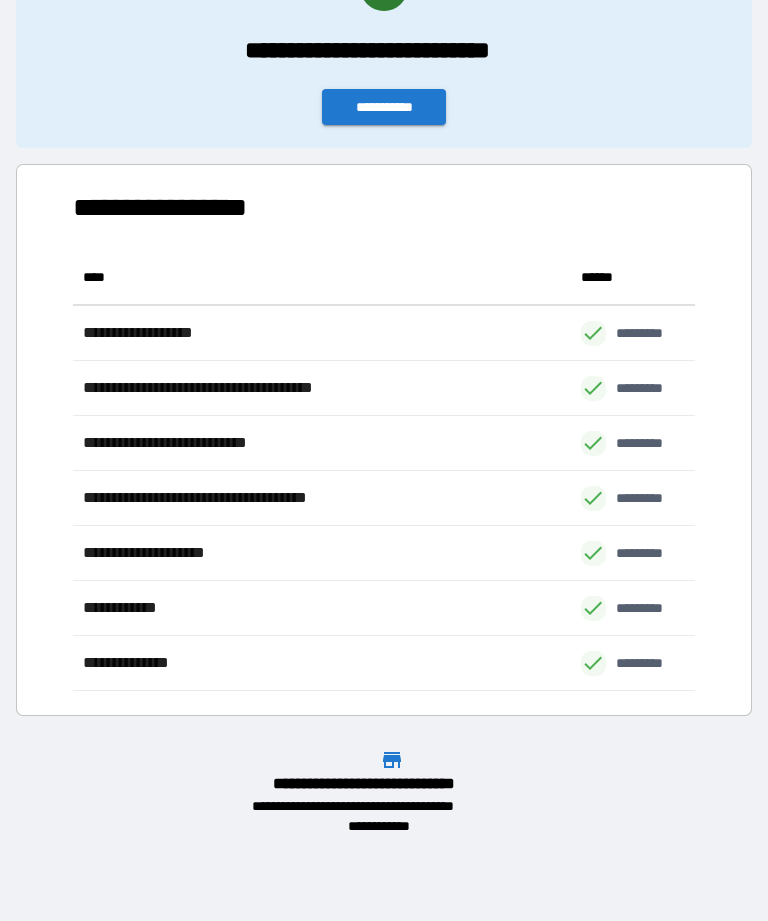 click on "**********" at bounding box center (384, 107) 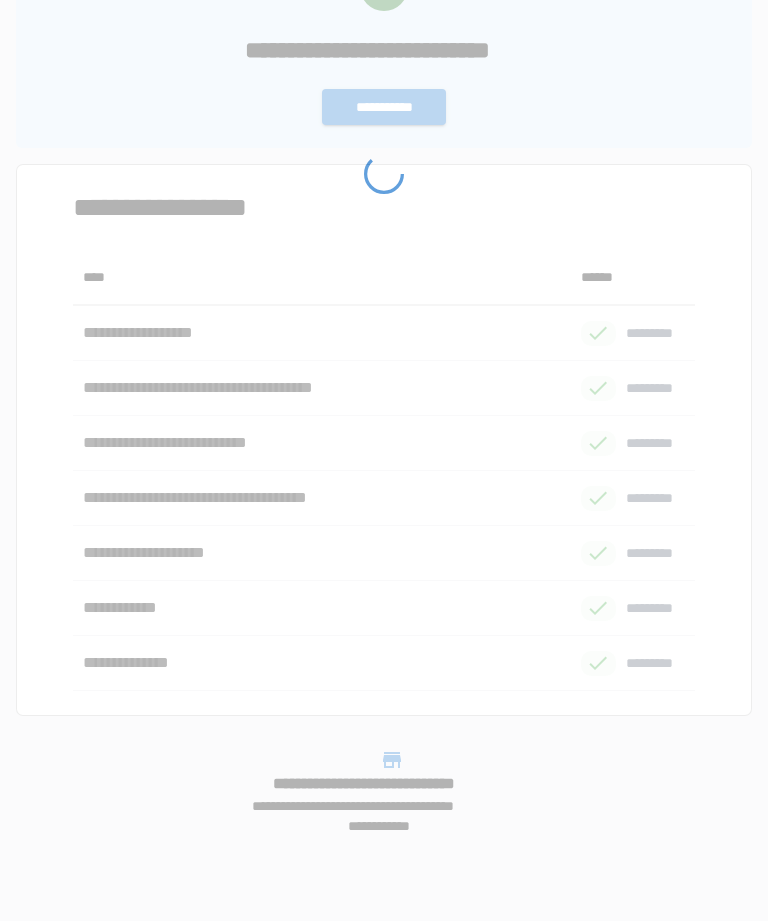 scroll, scrollTop: 0, scrollLeft: 0, axis: both 